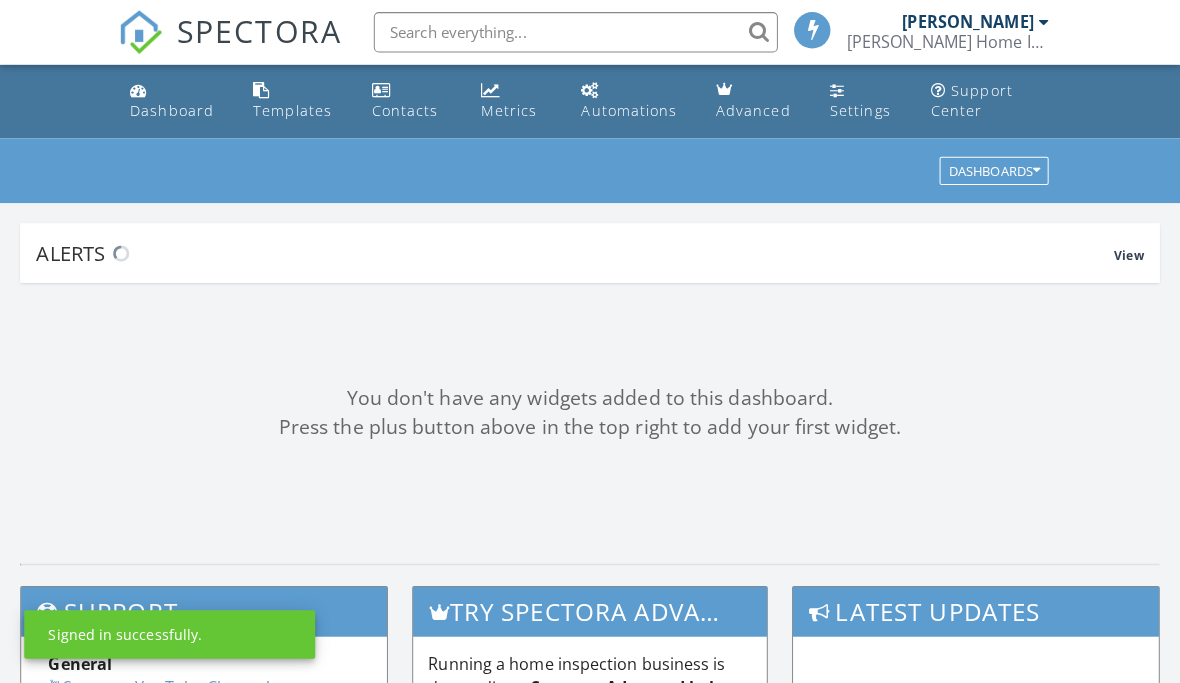 scroll, scrollTop: 0, scrollLeft: 0, axis: both 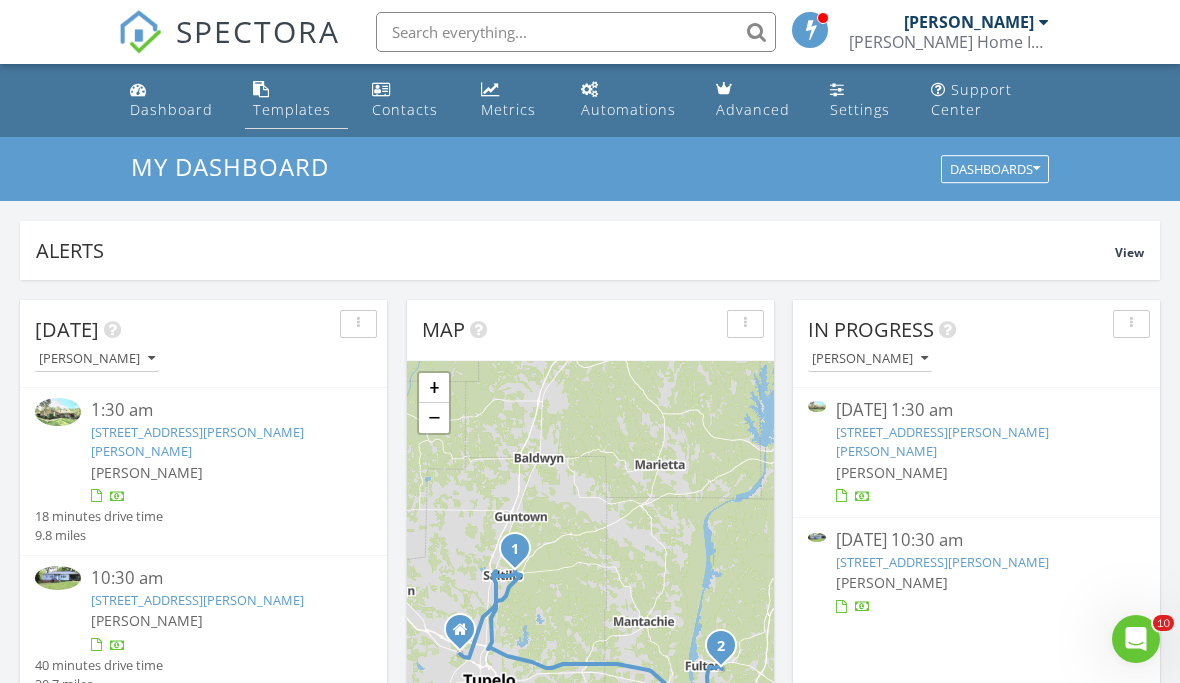 click on "Templates" at bounding box center [292, 109] 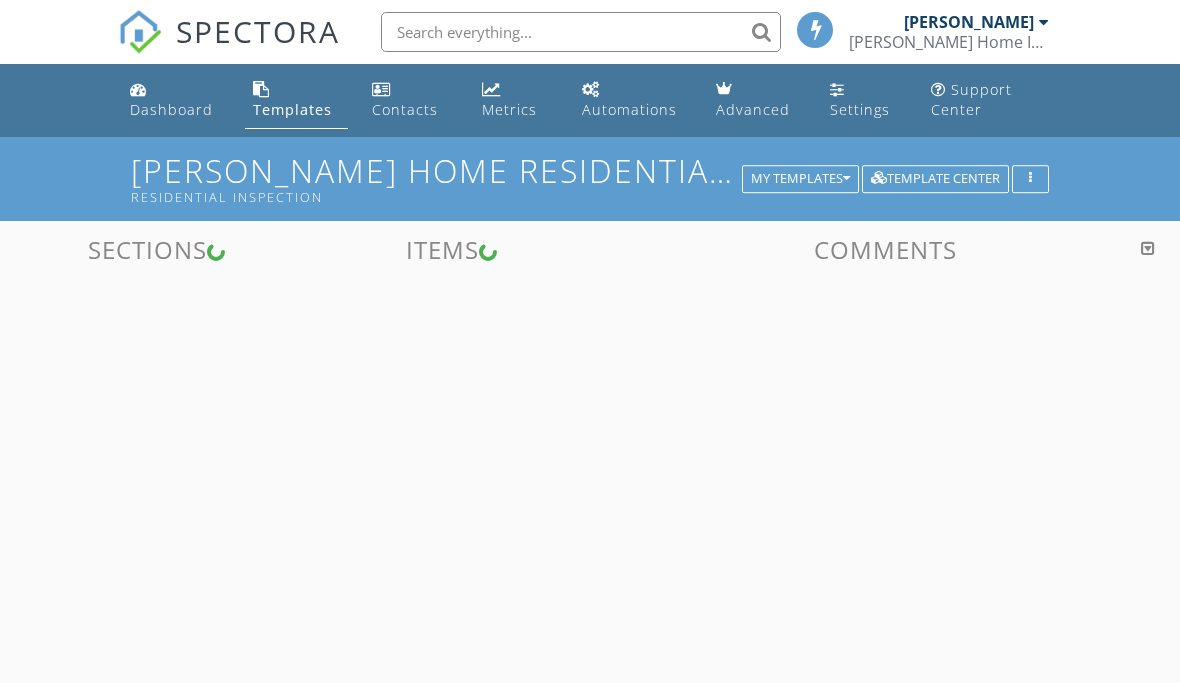 scroll, scrollTop: 0, scrollLeft: 0, axis: both 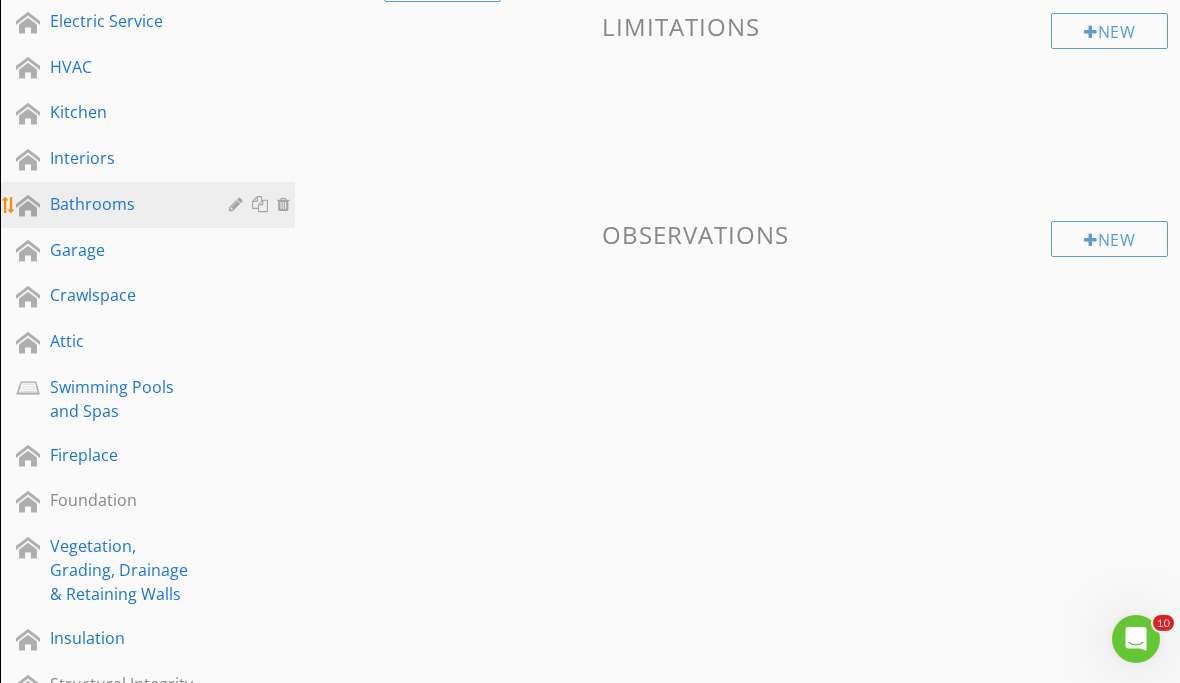 click on "Bathrooms" at bounding box center [125, 204] 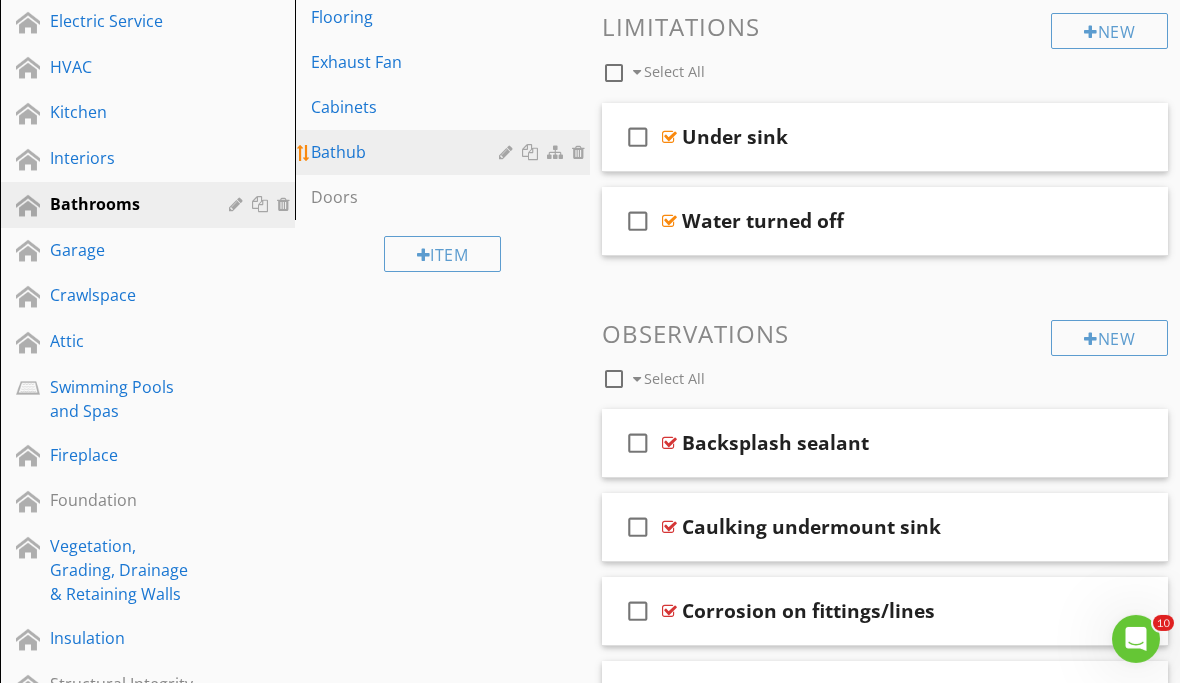 click on "Bathub" at bounding box center (408, 152) 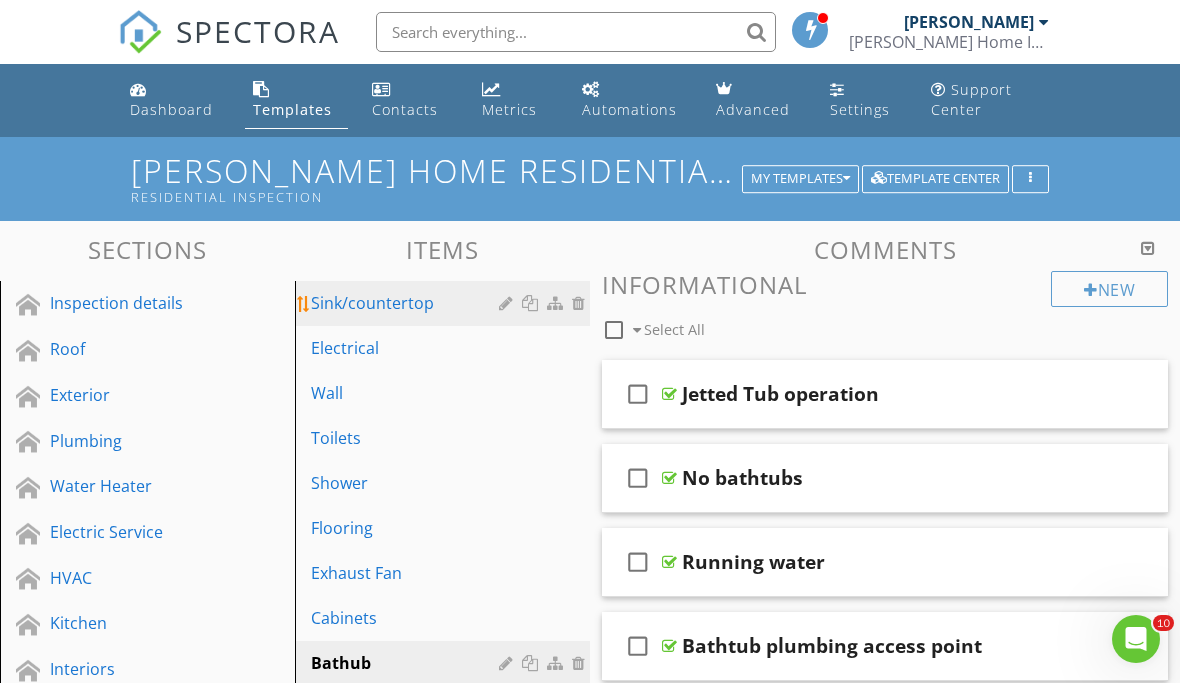 scroll, scrollTop: 0, scrollLeft: 0, axis: both 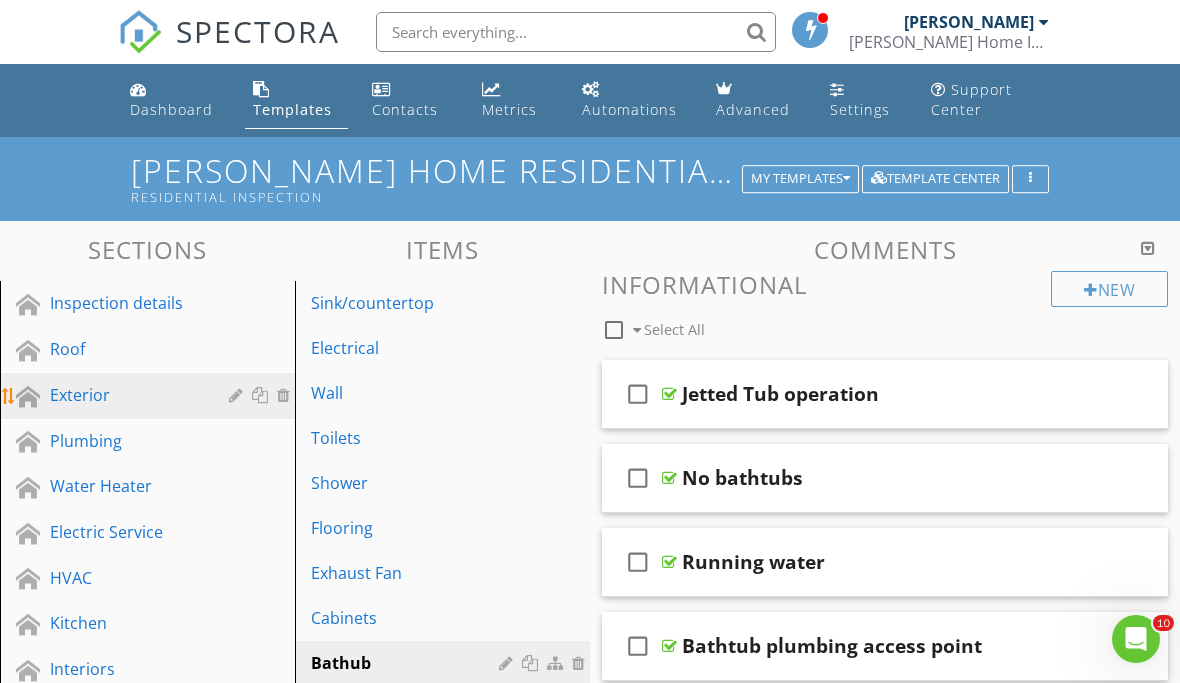 click on "Exterior" at bounding box center [125, 395] 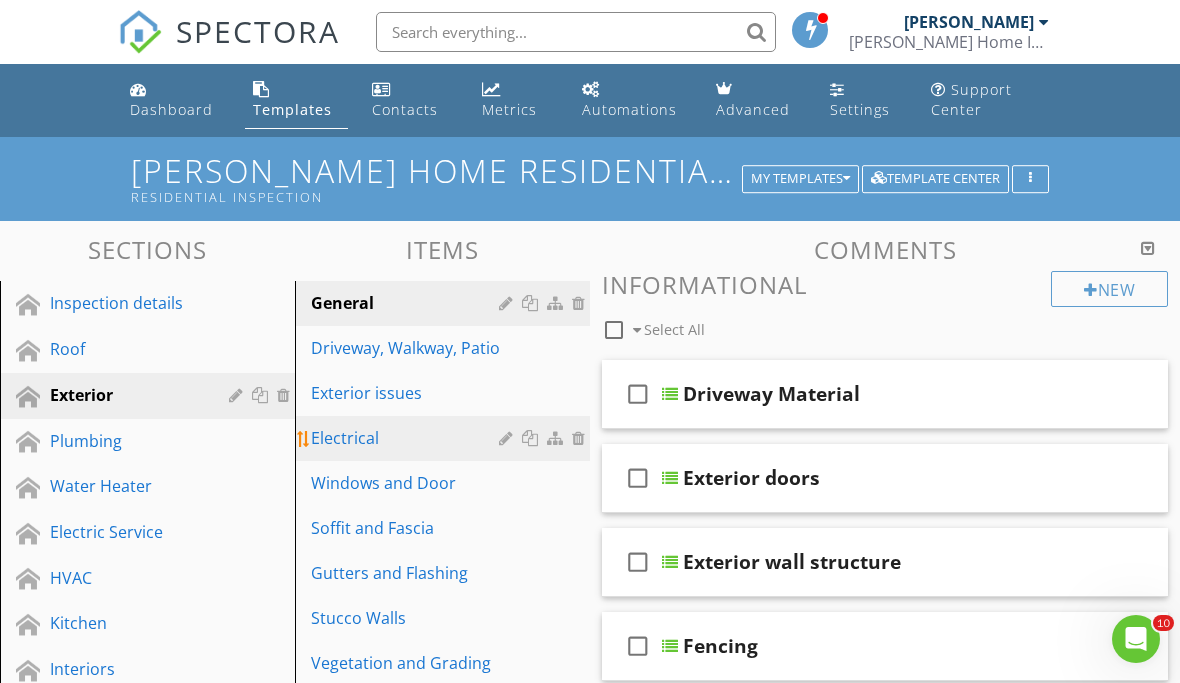 click on "Electrical" at bounding box center [408, 438] 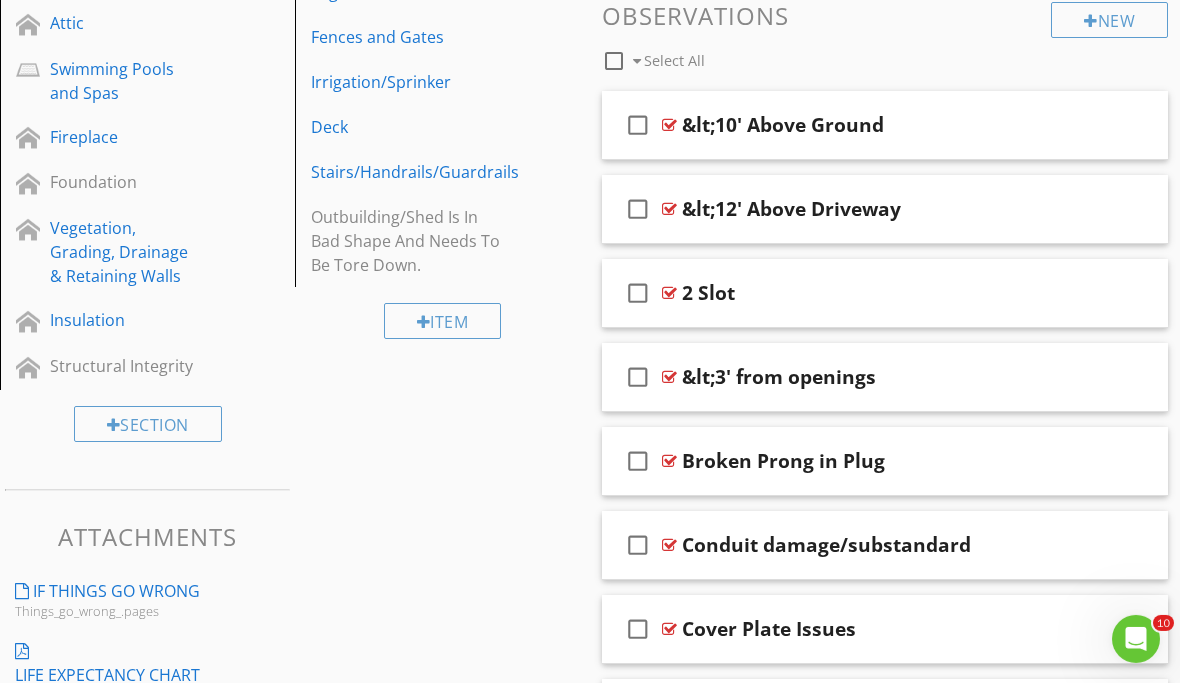 scroll, scrollTop: 830, scrollLeft: 0, axis: vertical 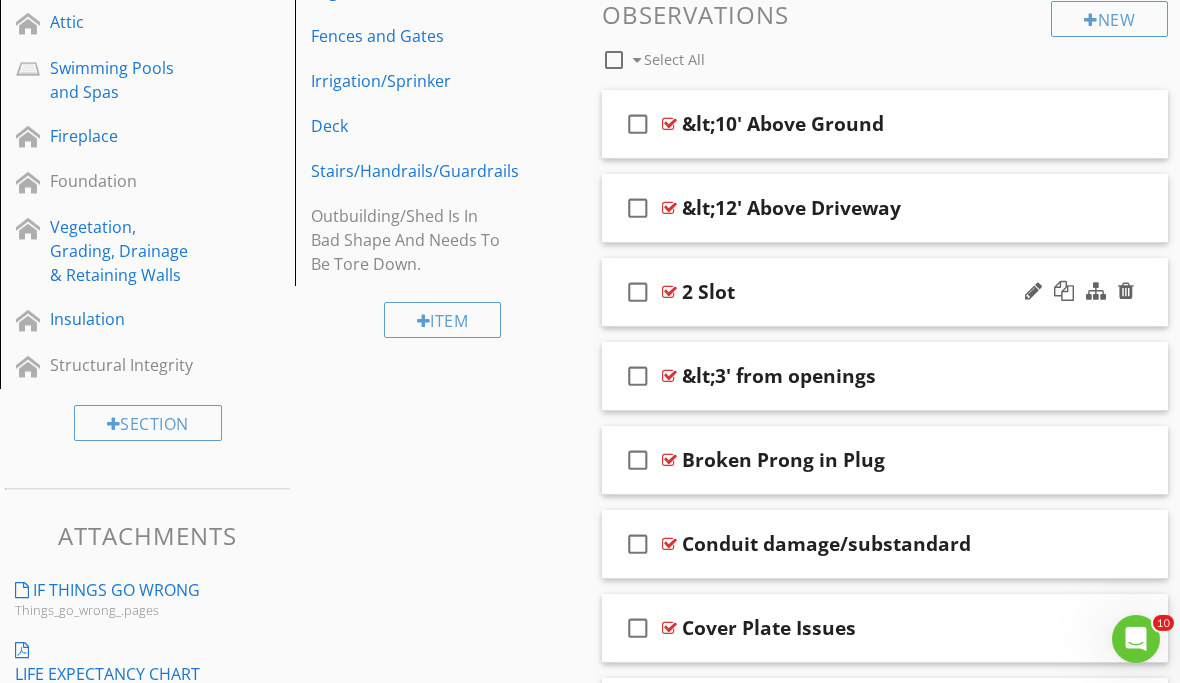 click on "2 Slot" at bounding box center (879, 292) 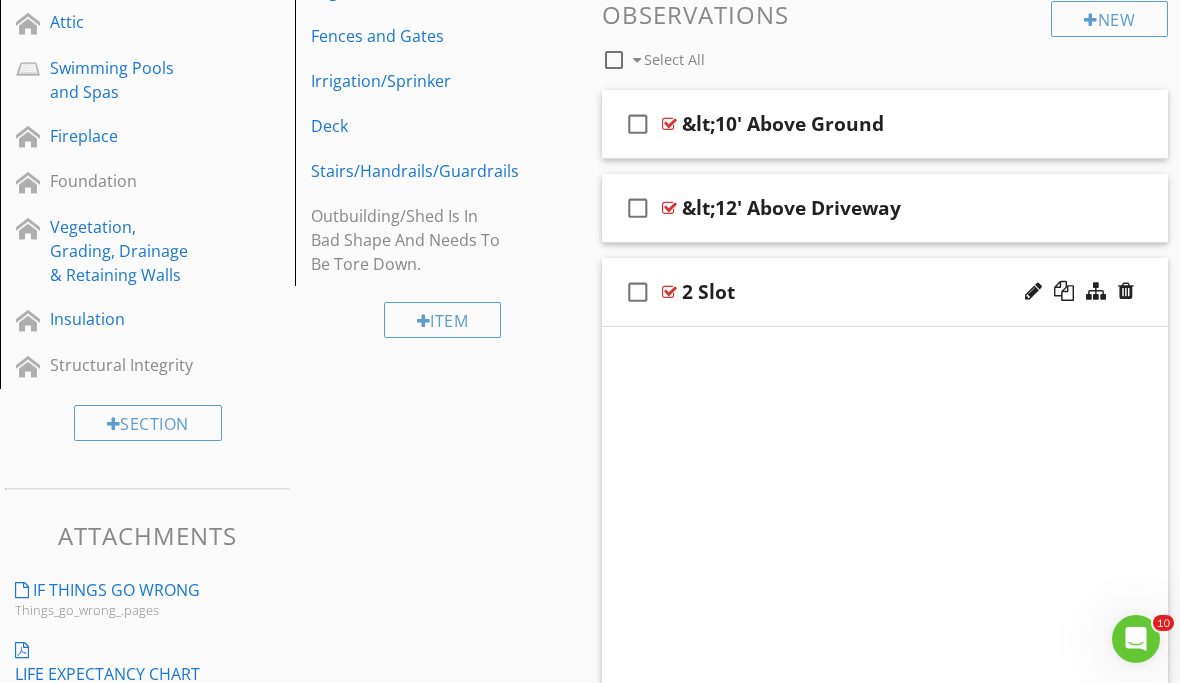scroll, scrollTop: 829, scrollLeft: 0, axis: vertical 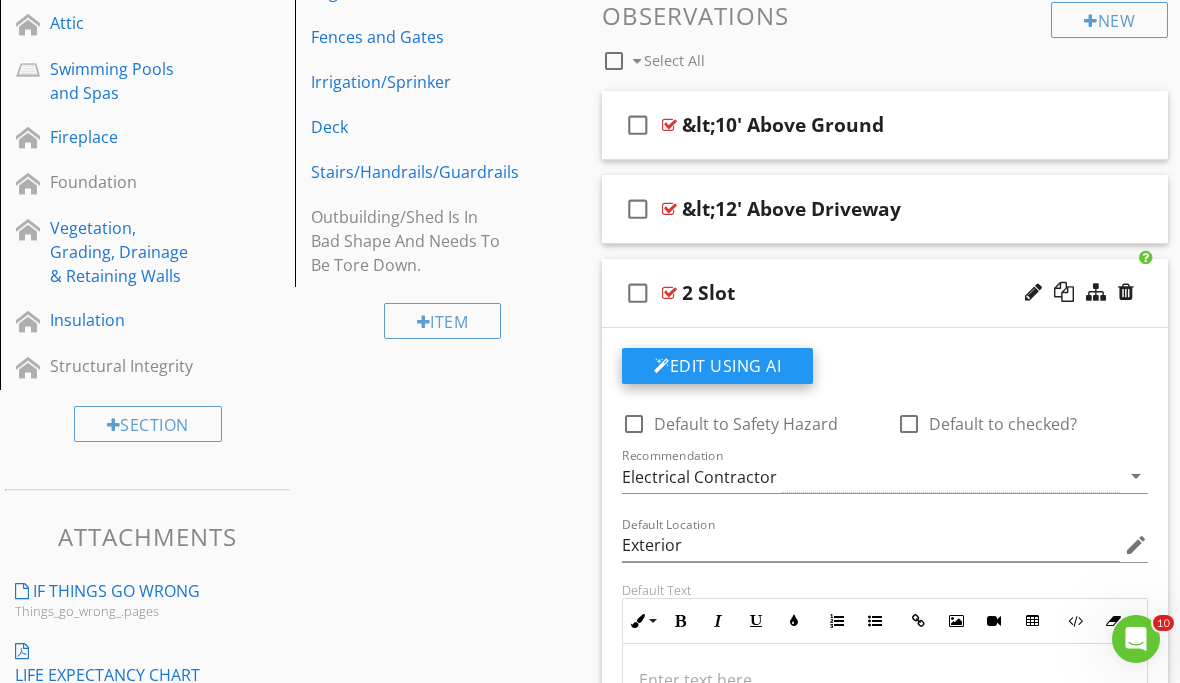 click on "Edit Using AI" at bounding box center (717, 366) 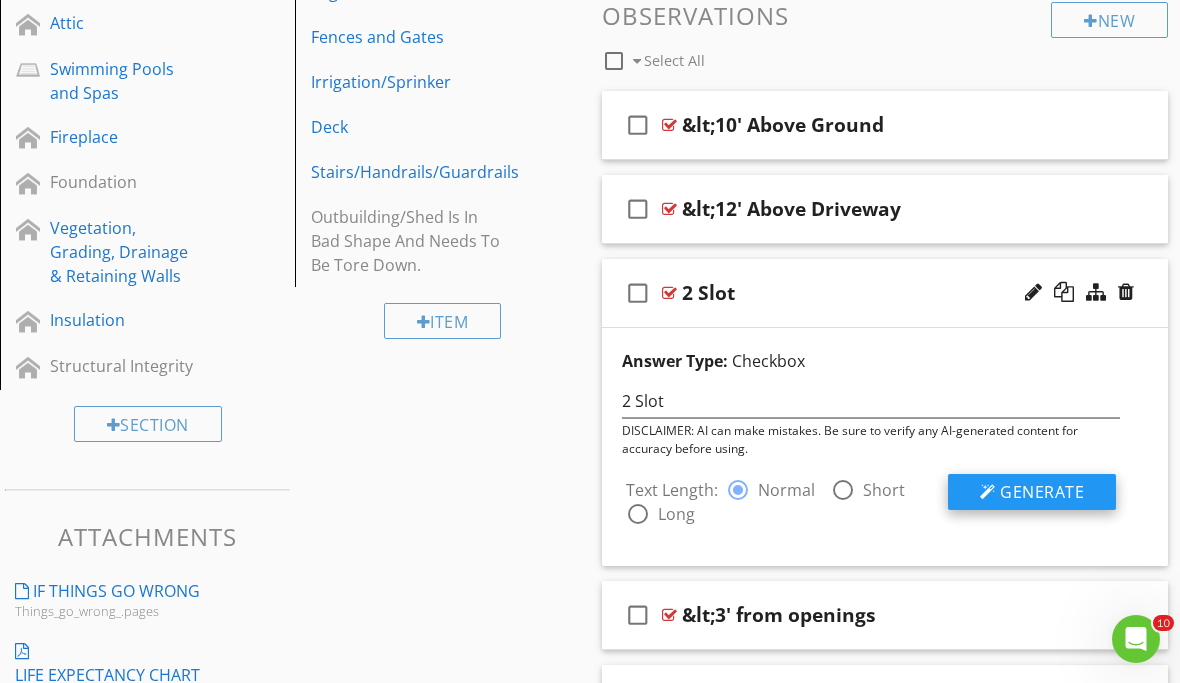 click on "Generate" at bounding box center [1042, 492] 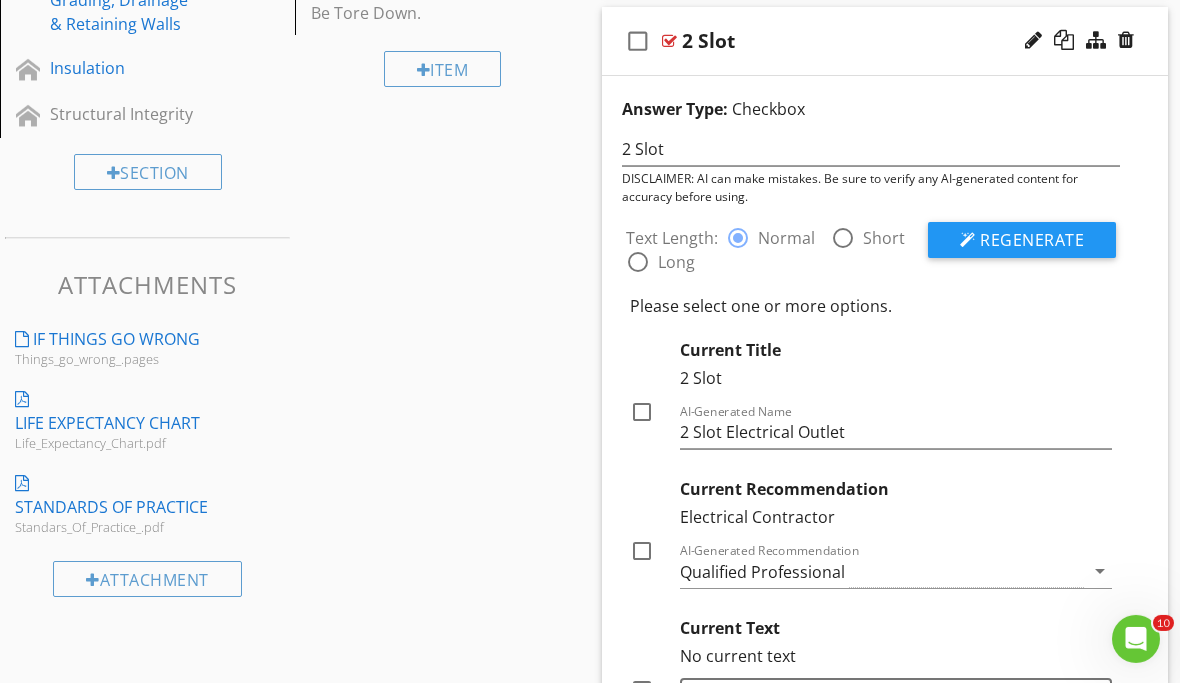 scroll, scrollTop: 1083, scrollLeft: 0, axis: vertical 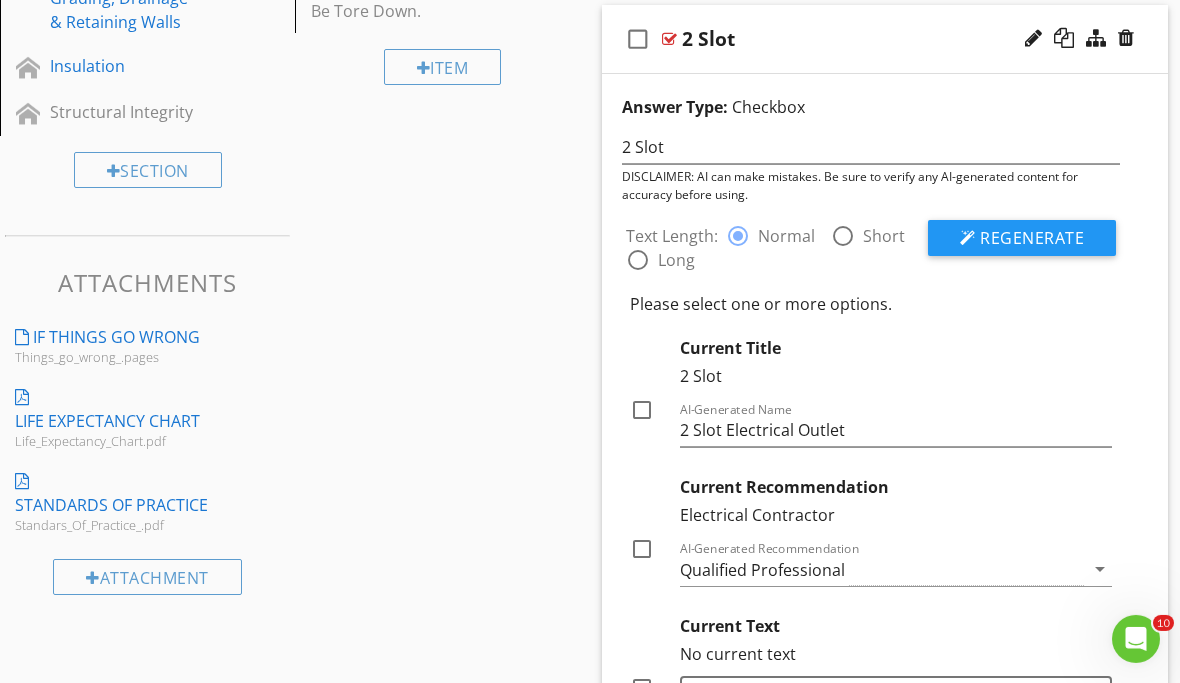 click at bounding box center [642, 410] 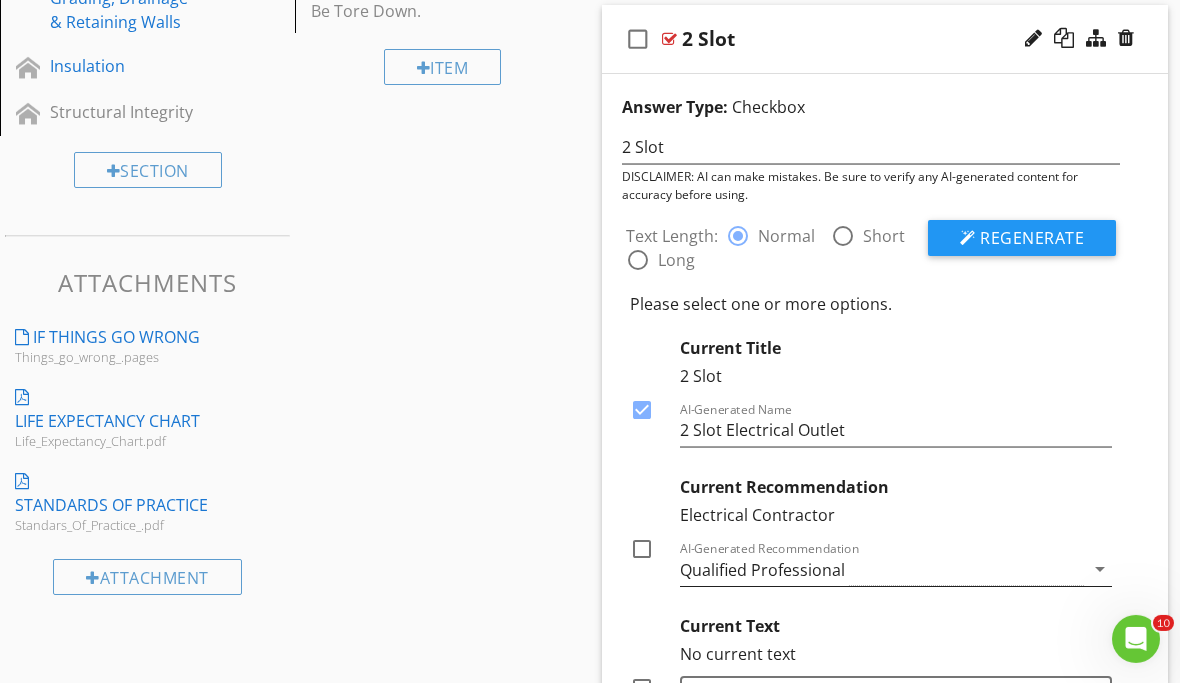 click on "Qualified Professional" at bounding box center [882, 569] 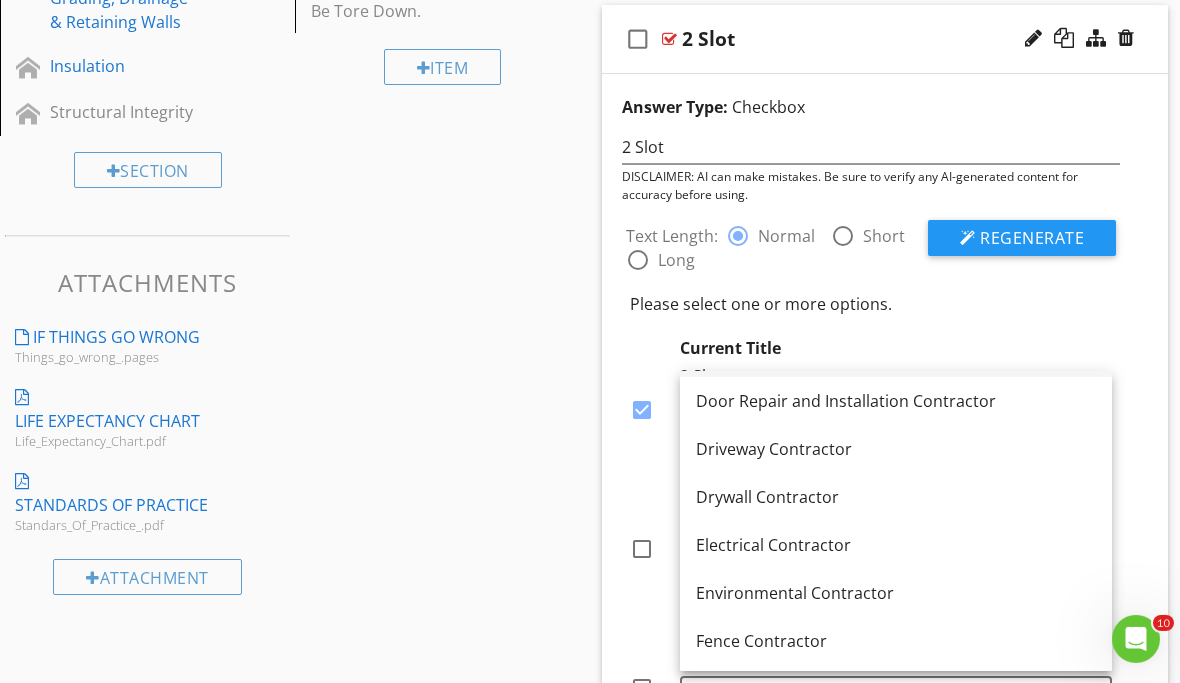 scroll, scrollTop: 623, scrollLeft: 0, axis: vertical 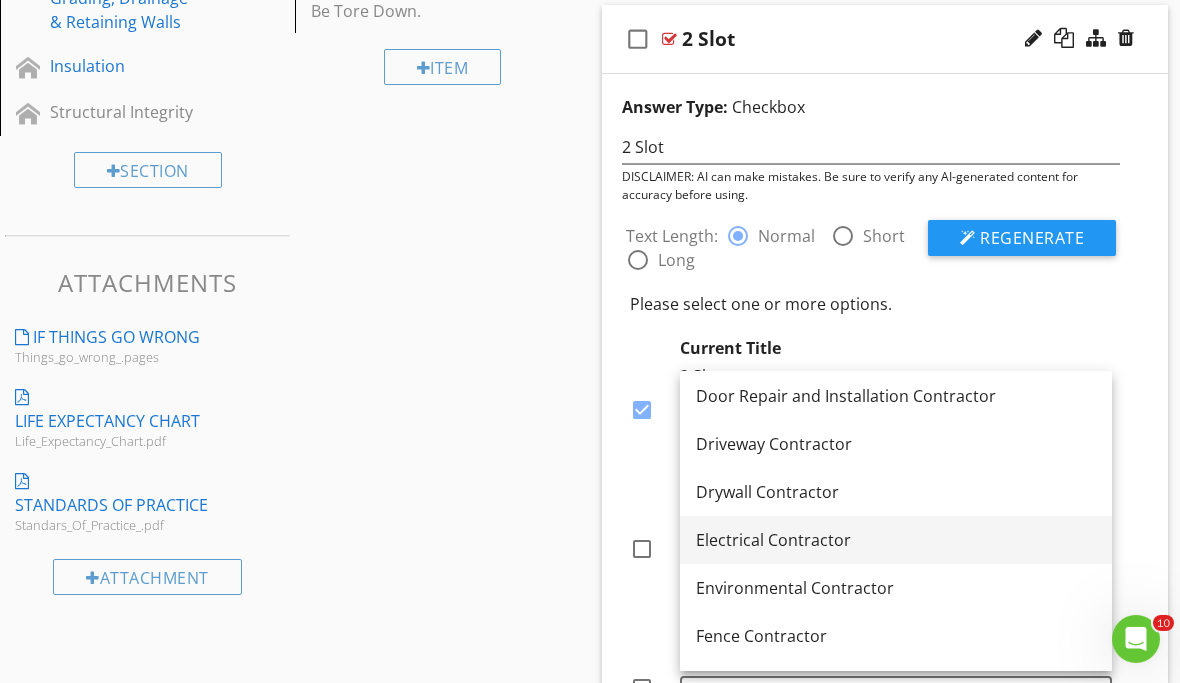 click on "Electrical Contractor" at bounding box center (896, 540) 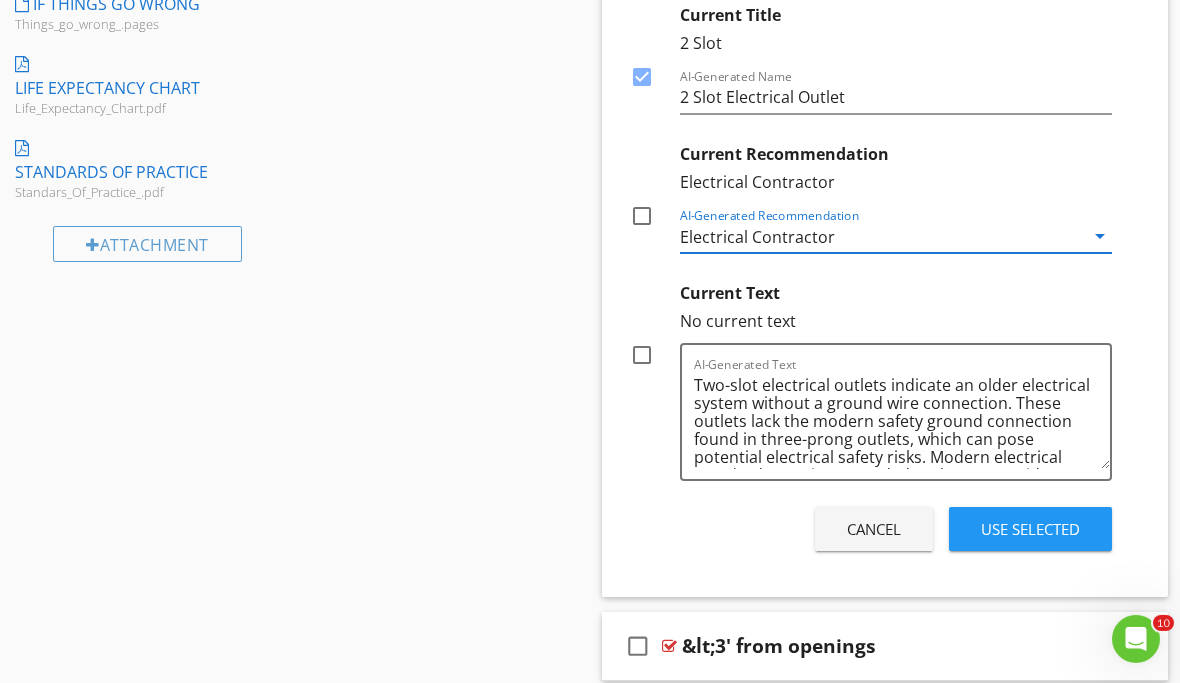 scroll, scrollTop: 1443, scrollLeft: 0, axis: vertical 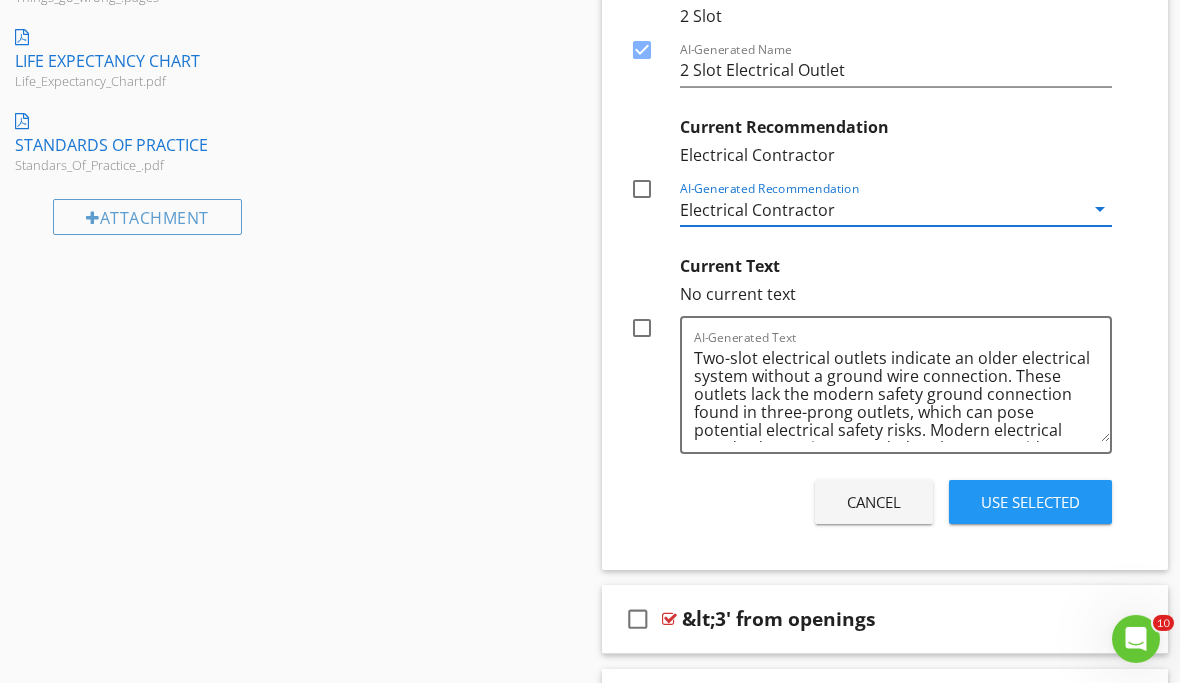 click at bounding box center [642, 328] 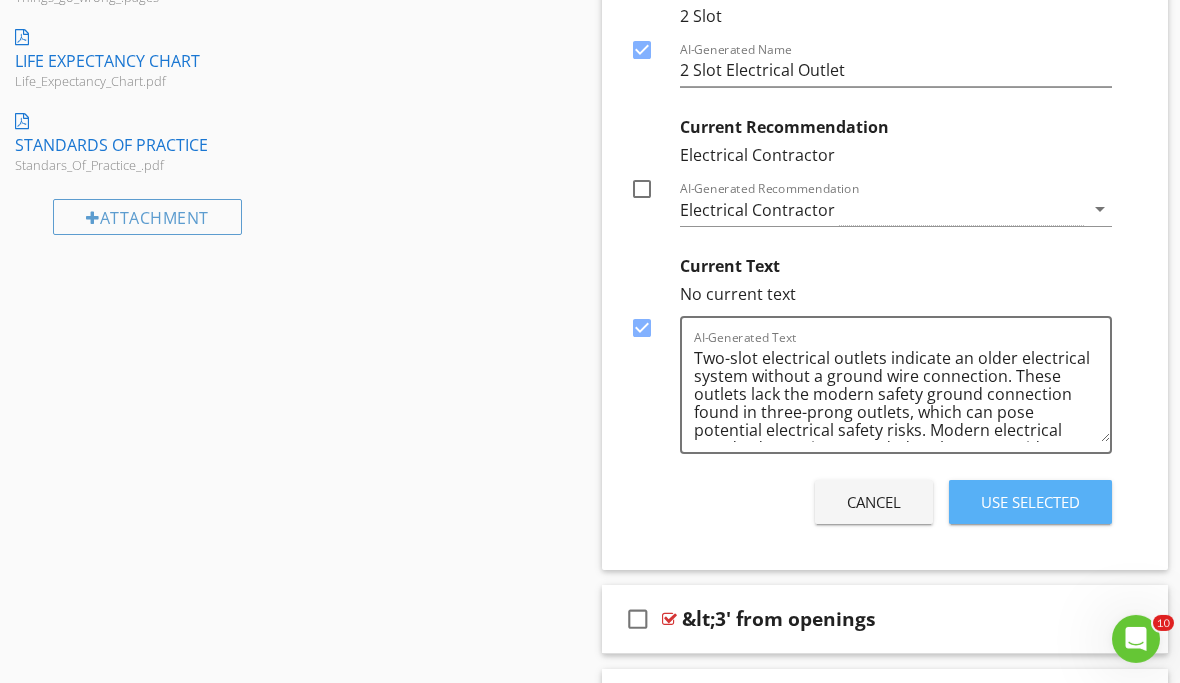 click on "Use Selected" at bounding box center (1030, 502) 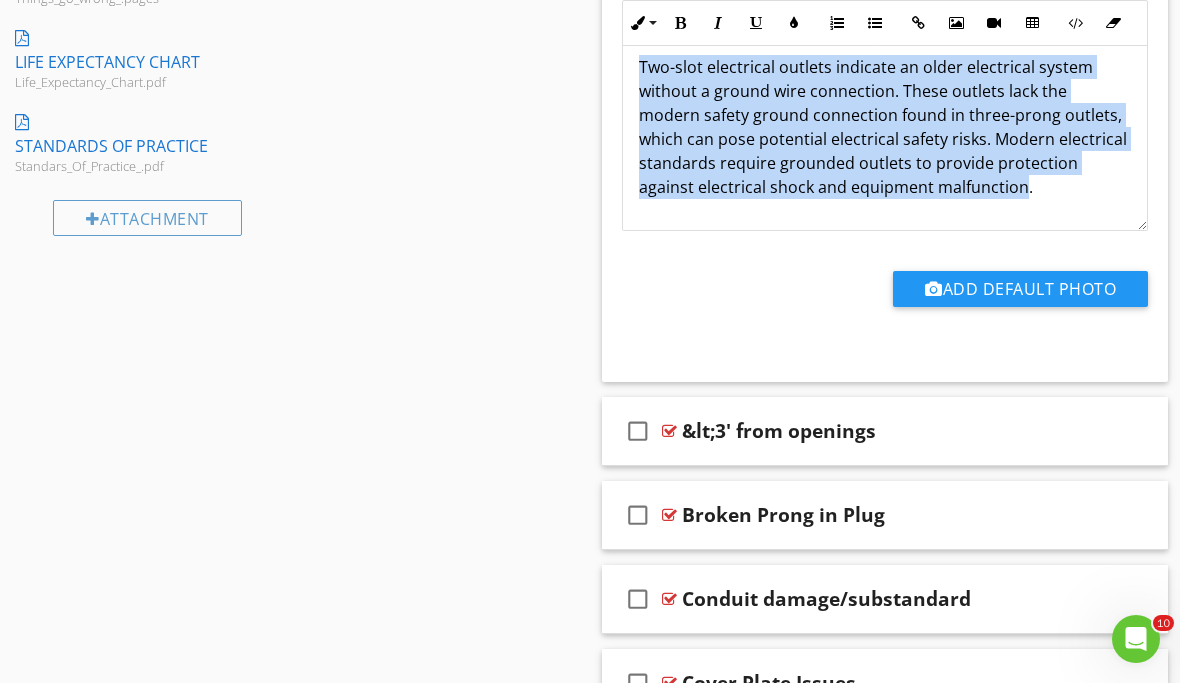 drag, startPoint x: 629, startPoint y: 61, endPoint x: 893, endPoint y: 188, distance: 292.95905 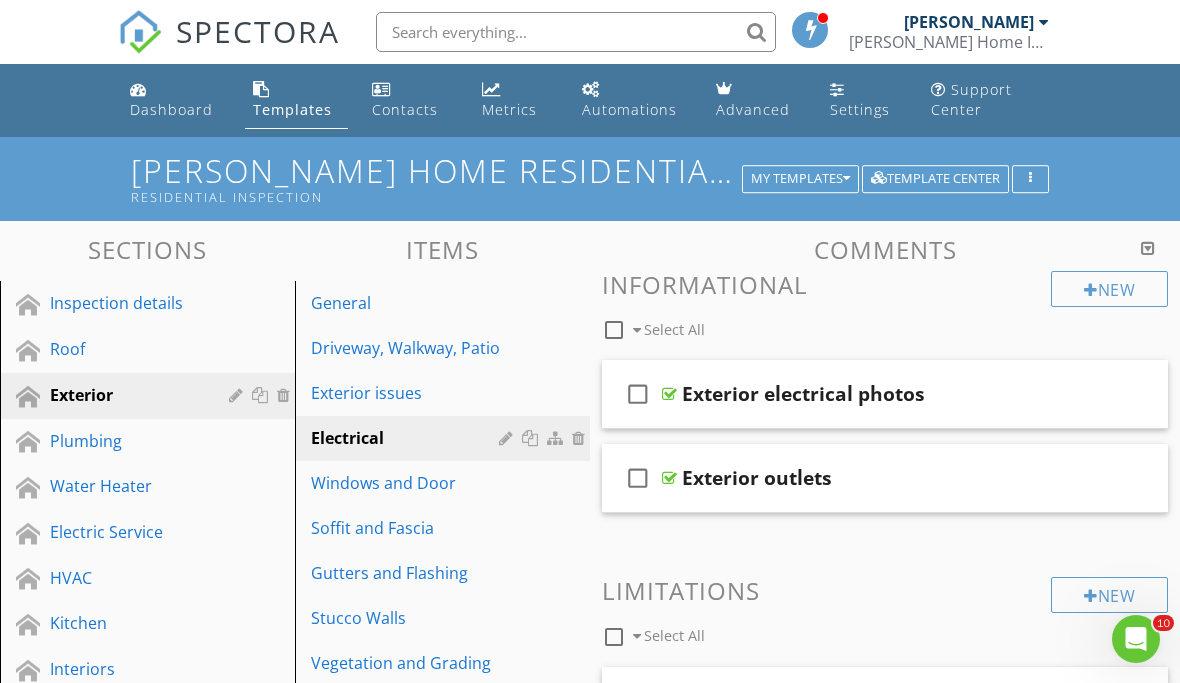 scroll, scrollTop: 0, scrollLeft: 0, axis: both 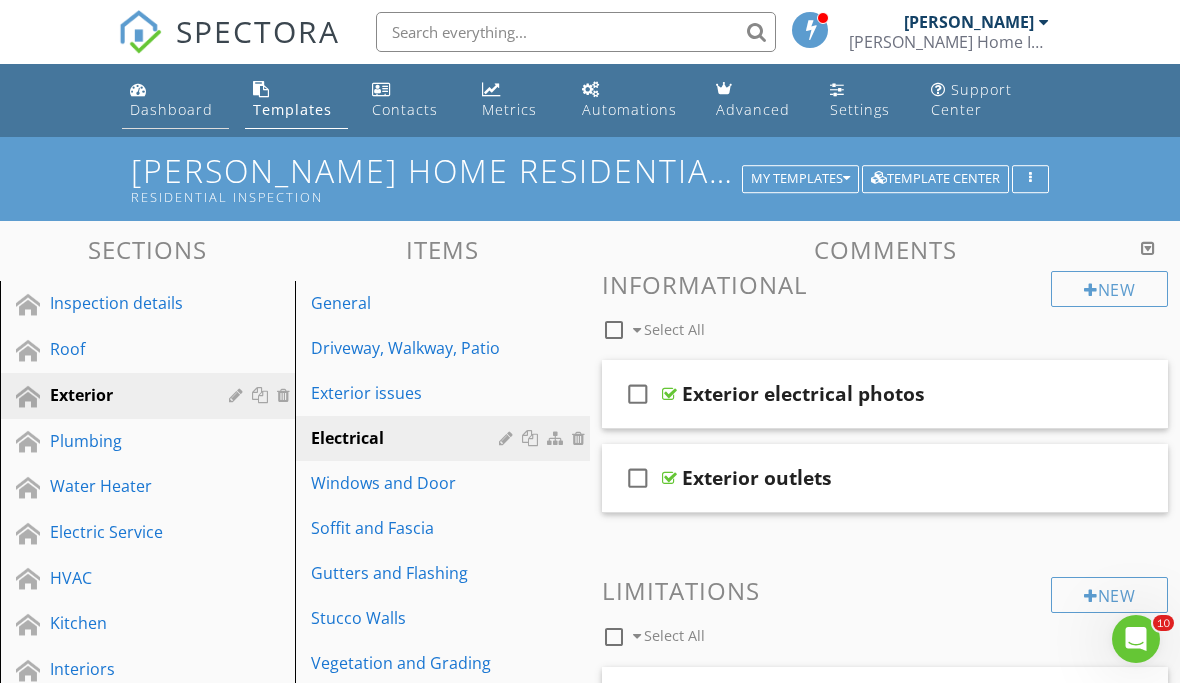 click on "Dashboard" at bounding box center (171, 109) 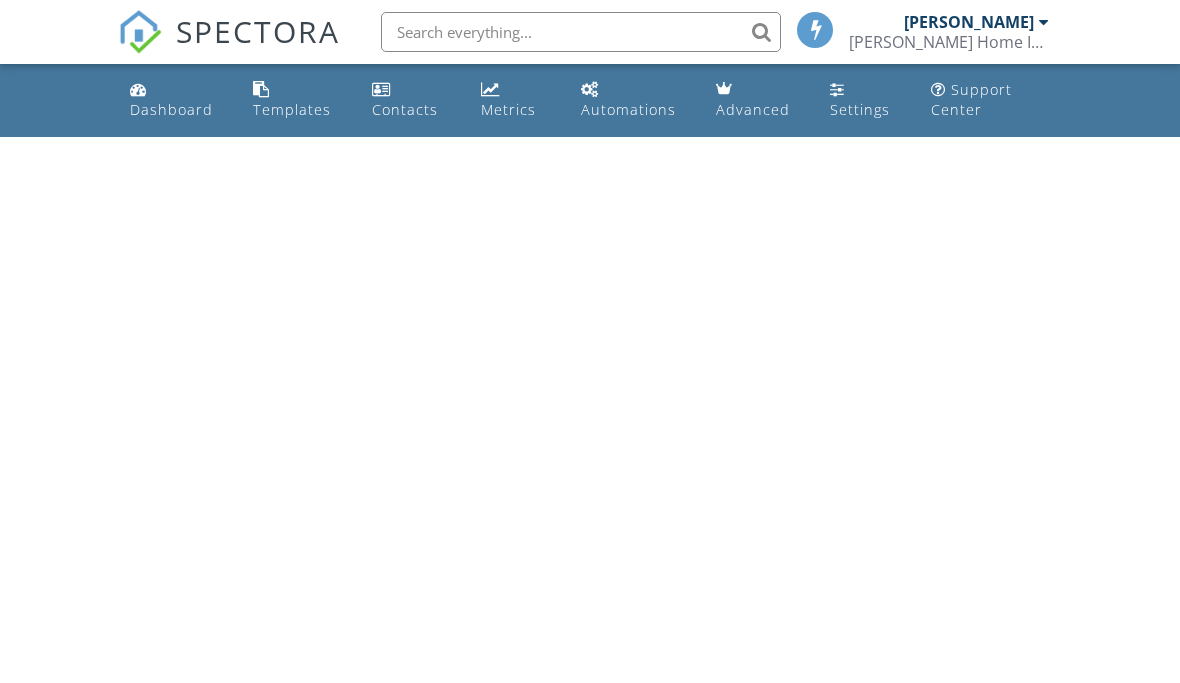 scroll, scrollTop: 0, scrollLeft: 0, axis: both 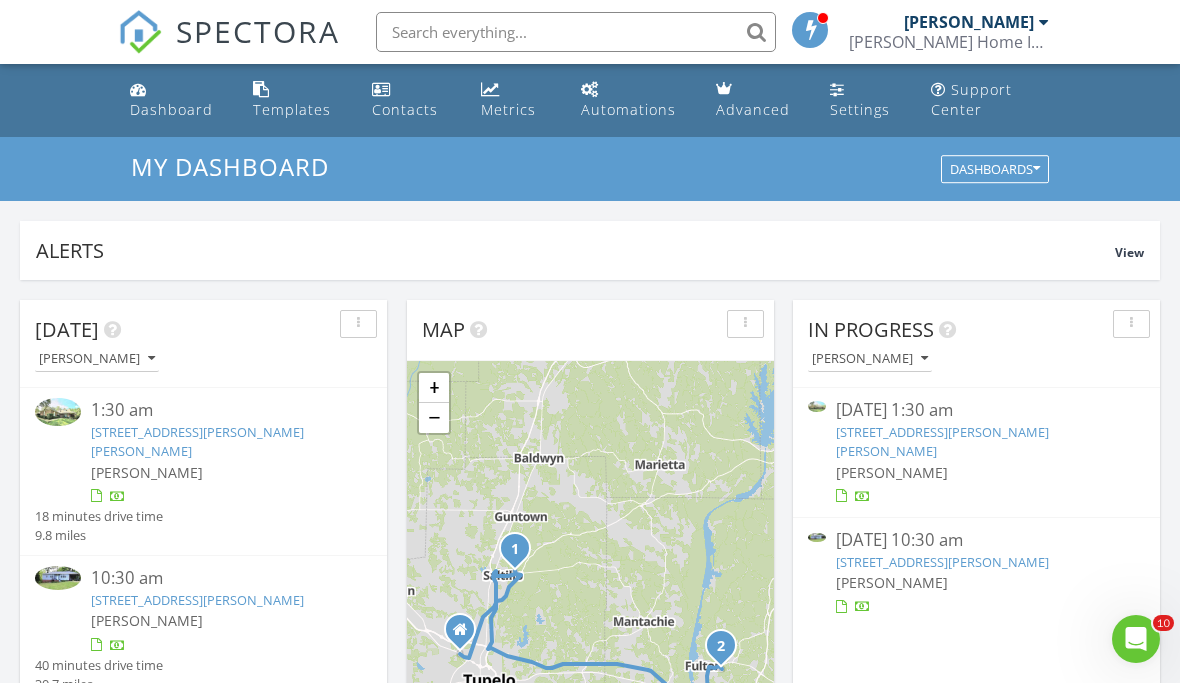 click on "410 Willow Rd , Fulton, MS 38843" at bounding box center [197, 600] 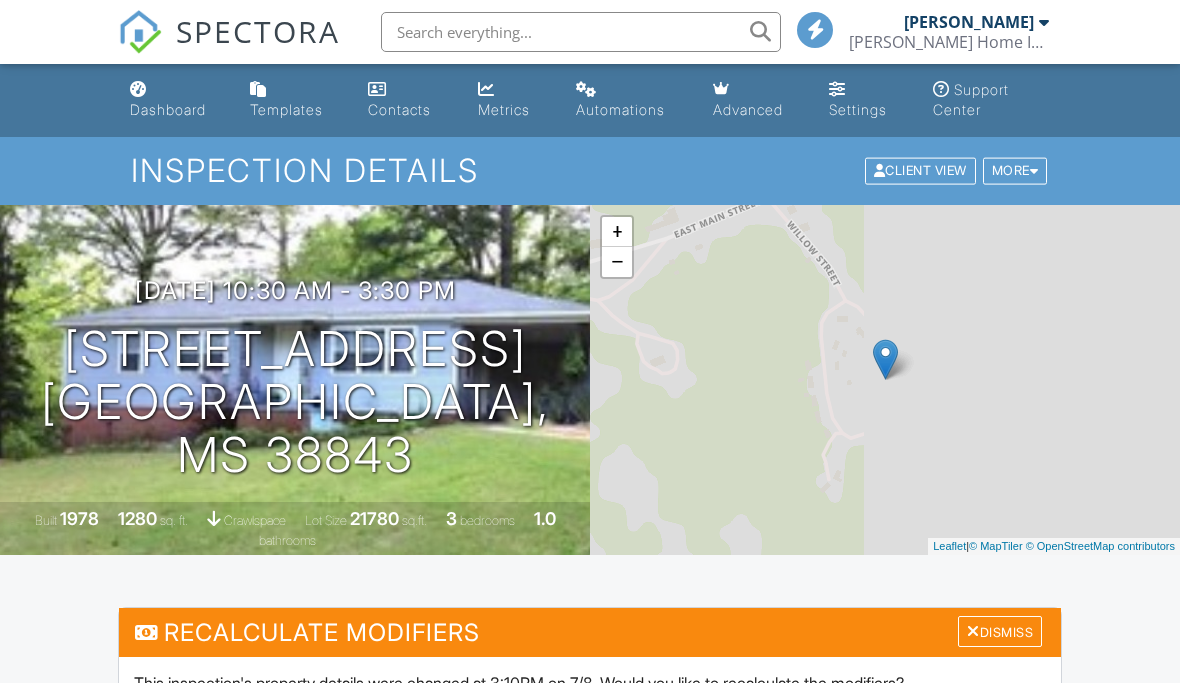 scroll, scrollTop: 0, scrollLeft: 0, axis: both 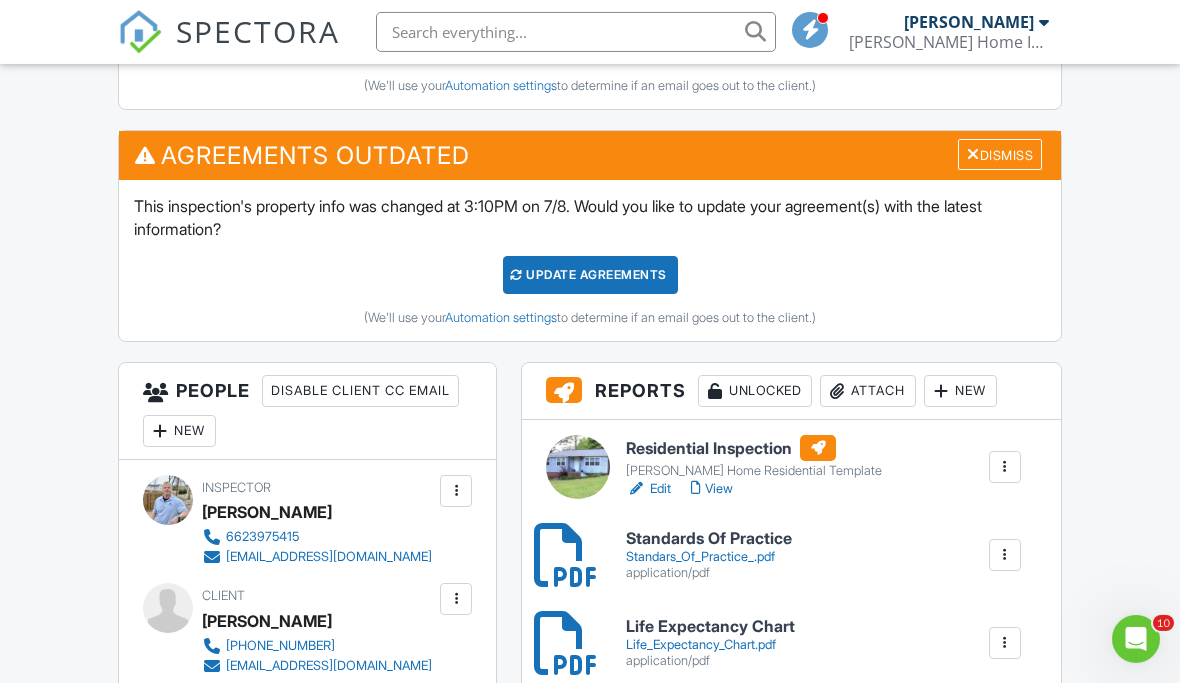 click on "View" at bounding box center (712, 489) 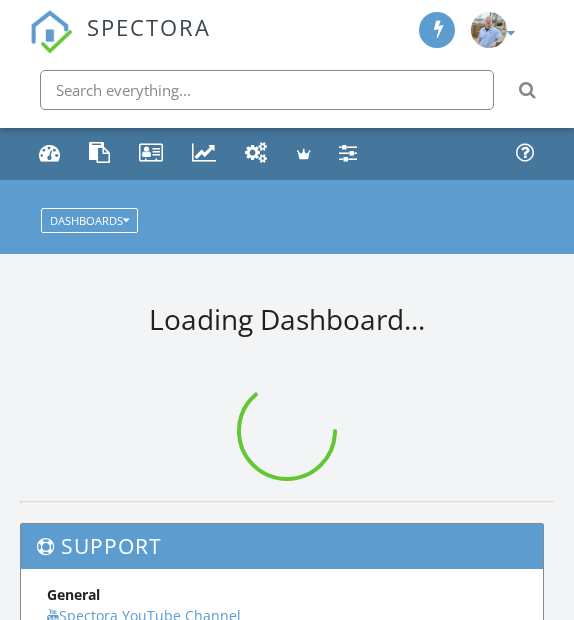 scroll, scrollTop: 0, scrollLeft: 0, axis: both 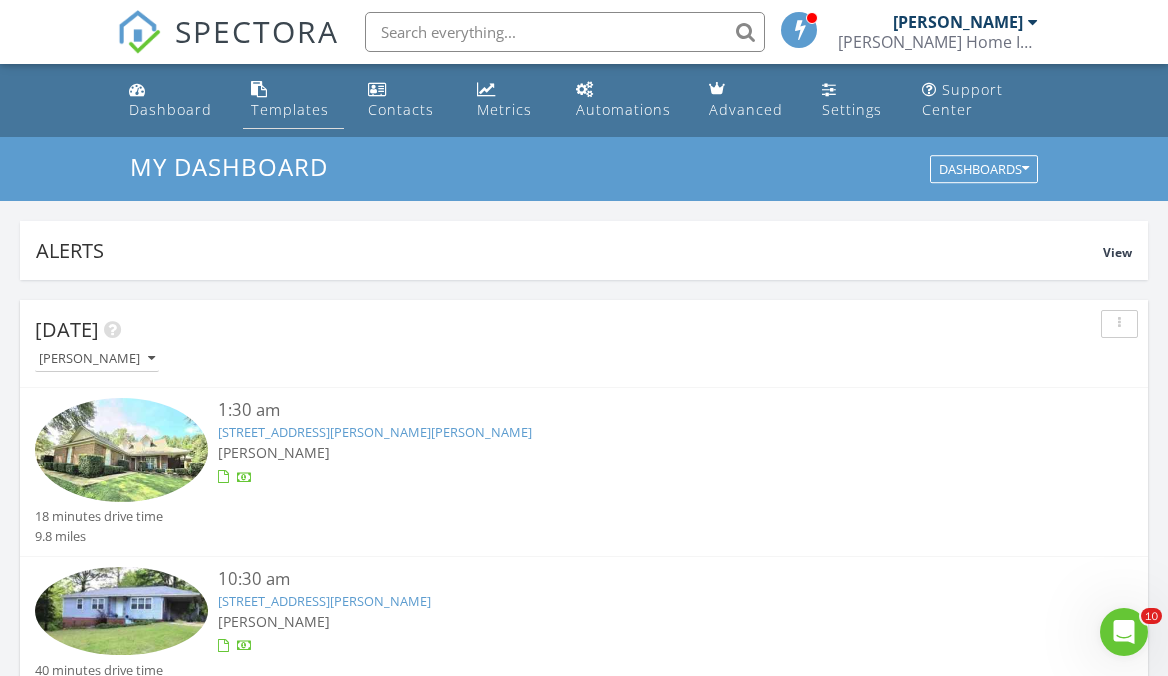 click on "Templates" at bounding box center [290, 109] 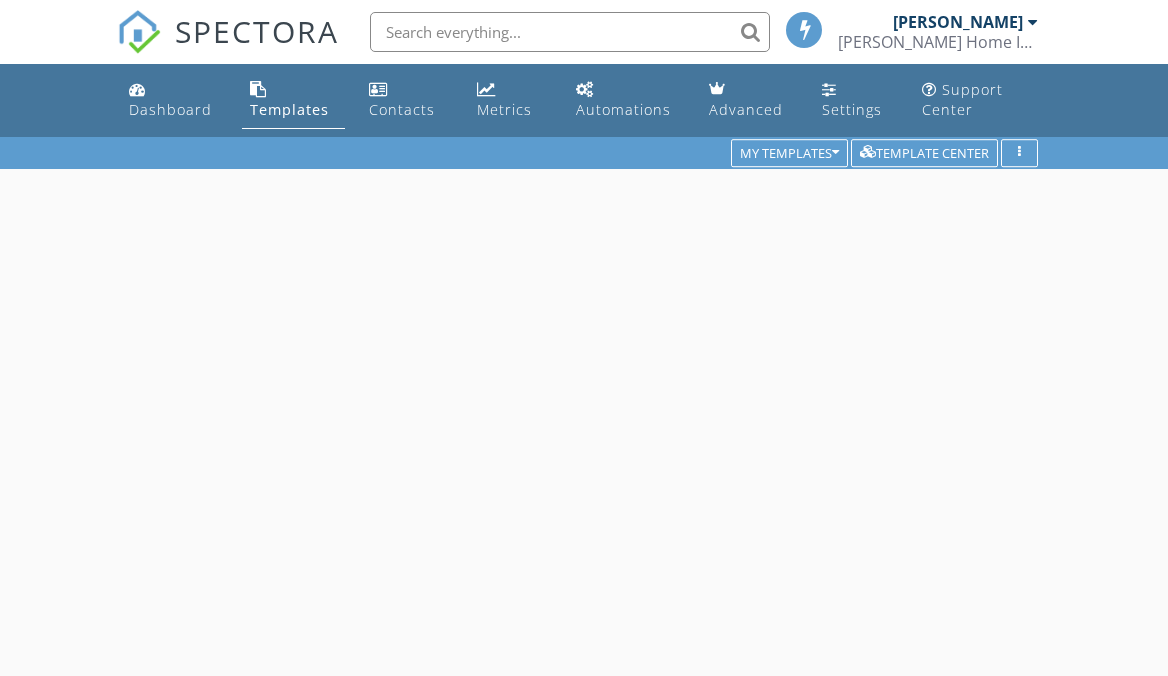 scroll, scrollTop: 0, scrollLeft: 0, axis: both 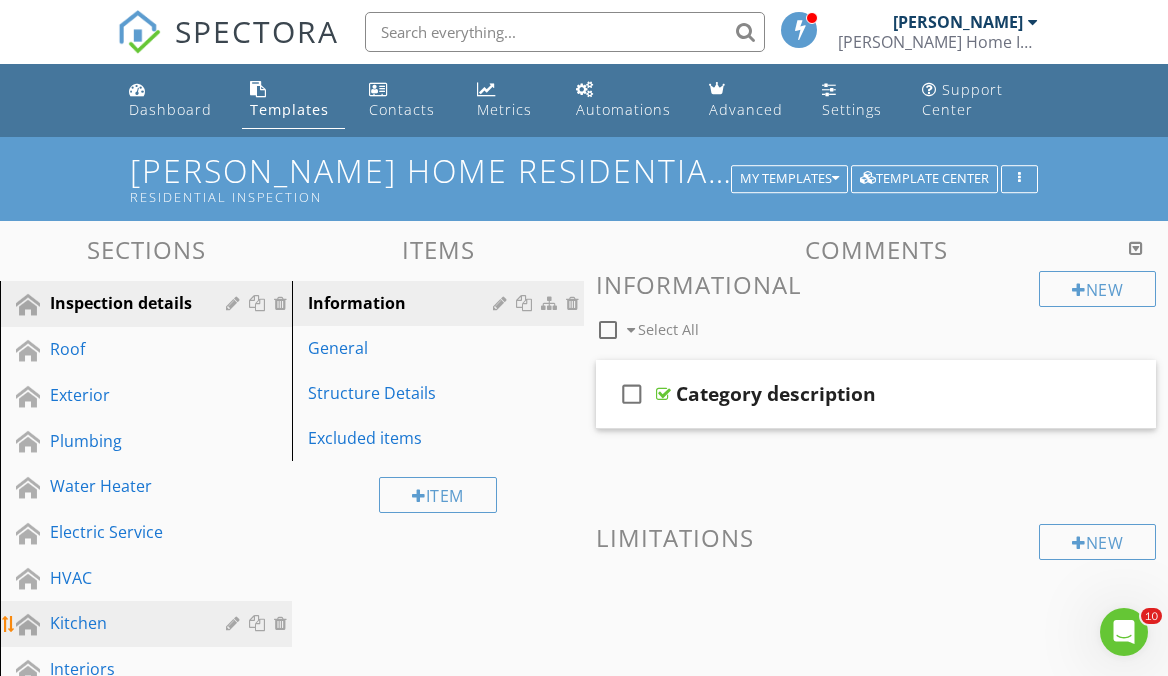 click on "Kitchen" at bounding box center (123, 623) 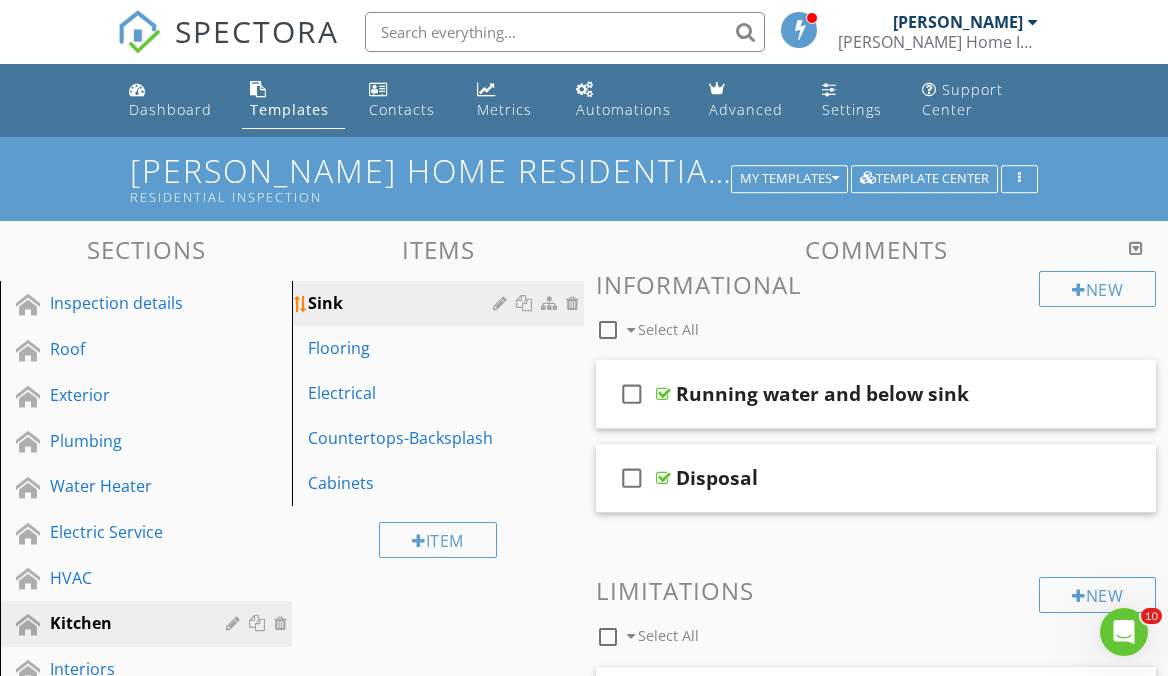 click on "Sink" at bounding box center (403, 303) 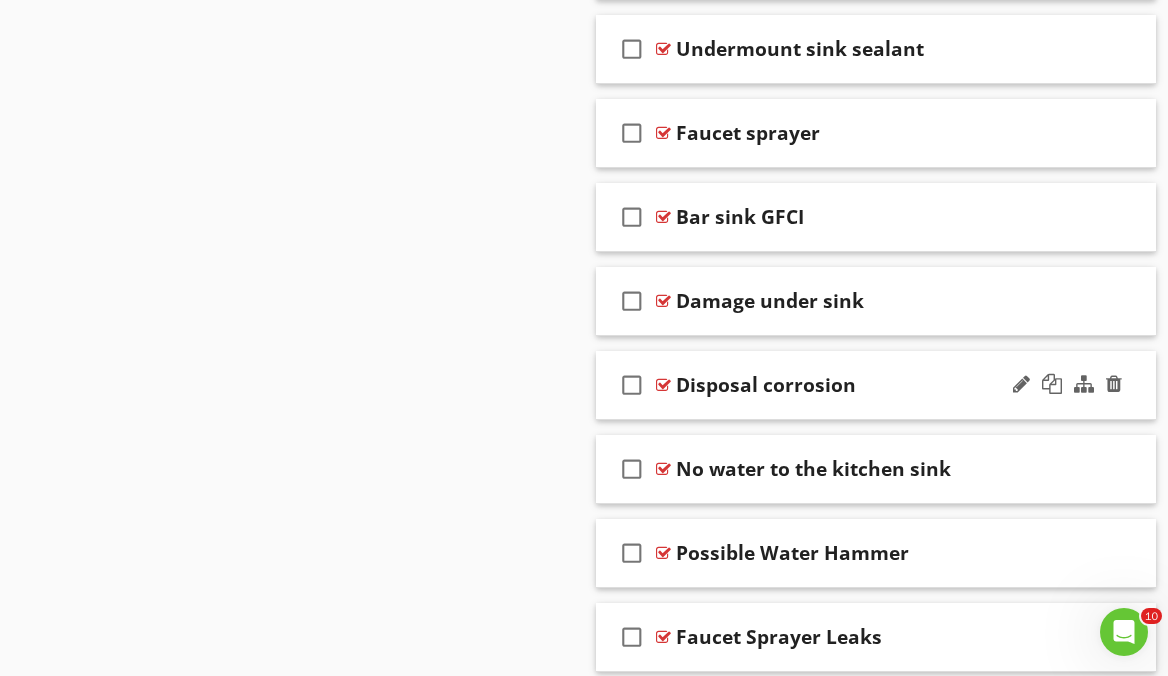 scroll, scrollTop: 3156, scrollLeft: 0, axis: vertical 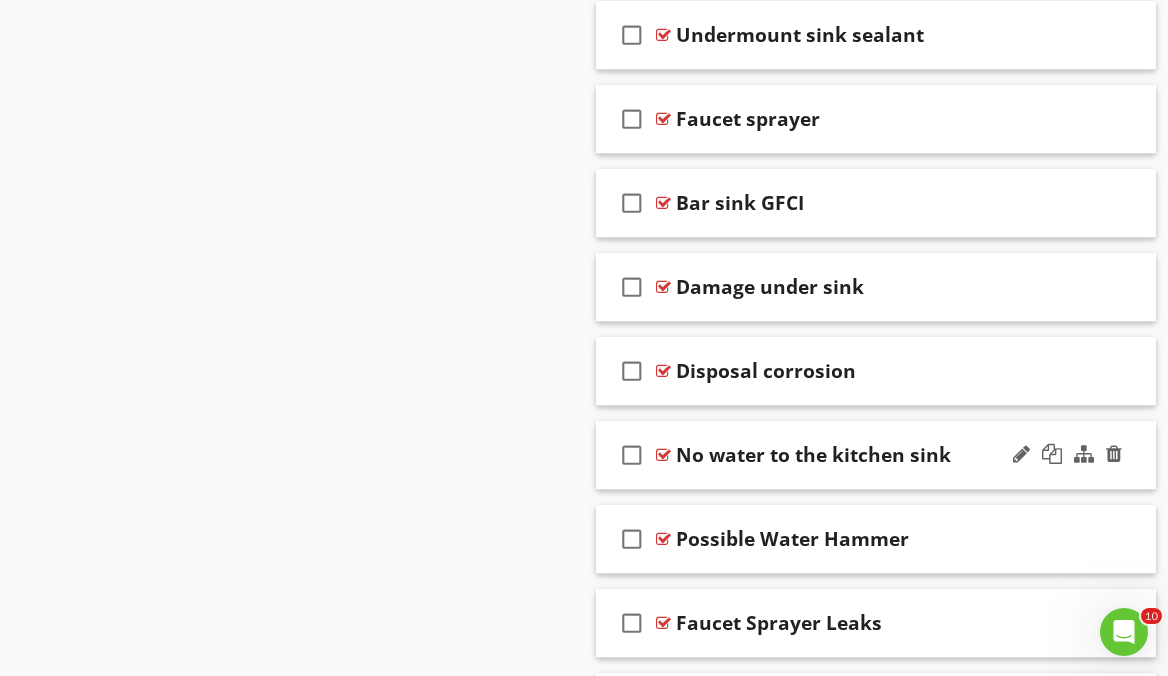 click on "No water to the kitchen sink" at bounding box center (871, 455) 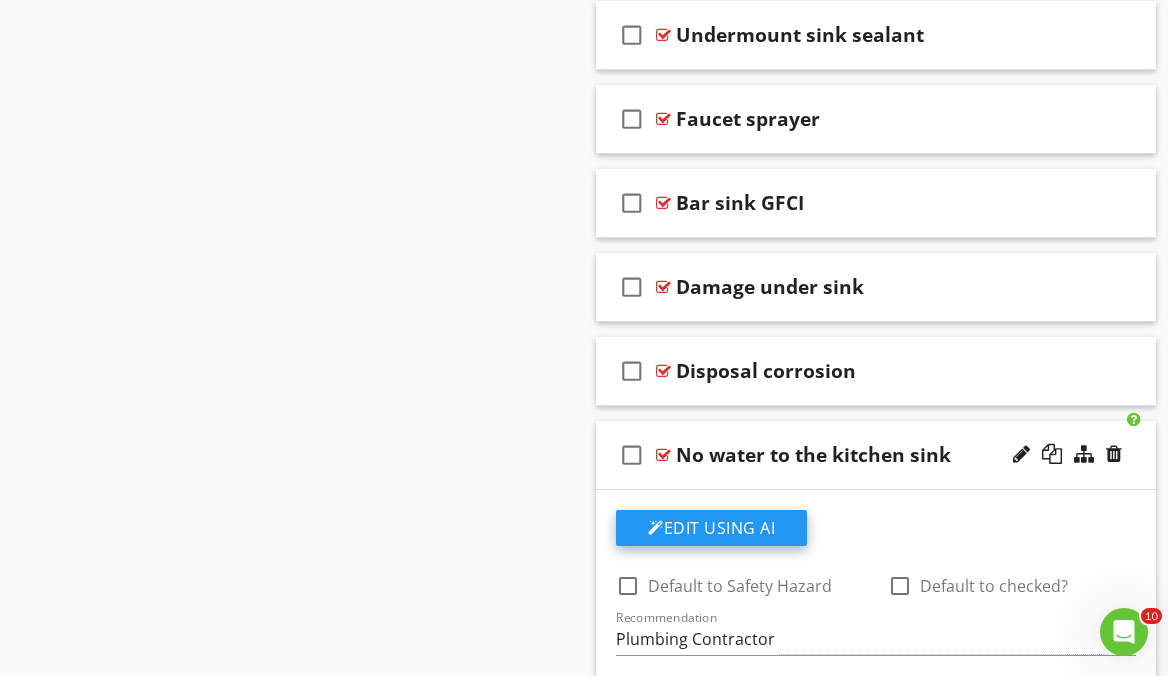 click on "Edit Using AI" at bounding box center (711, 528) 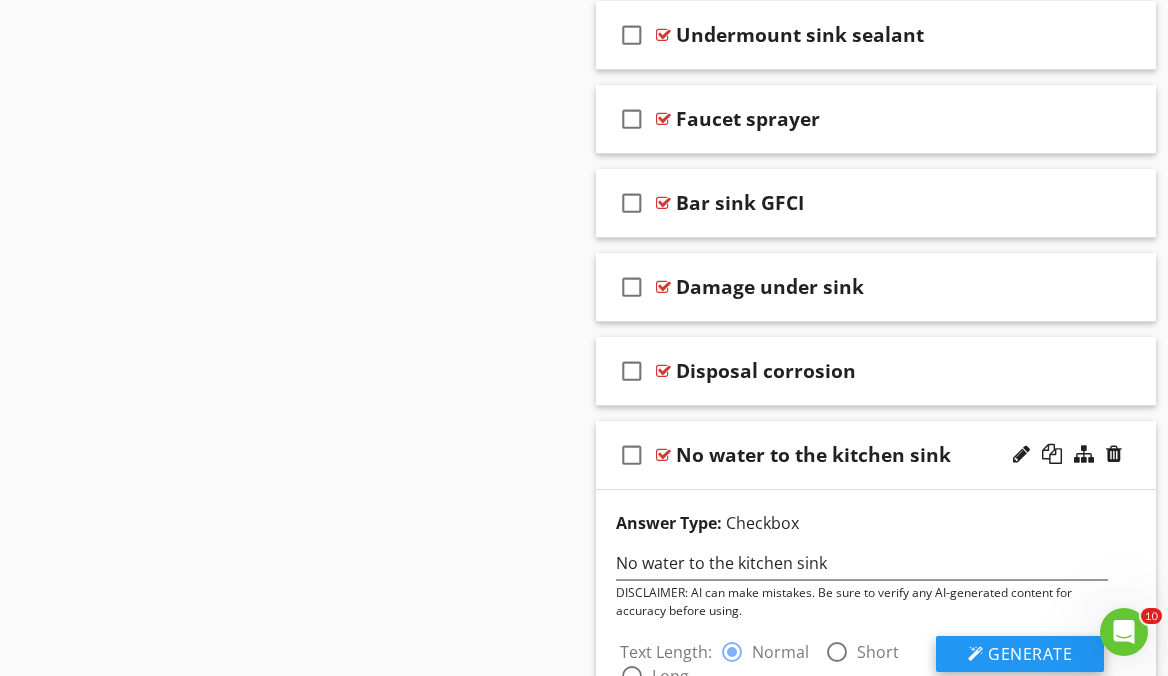 click on "Generate" at bounding box center [1020, 654] 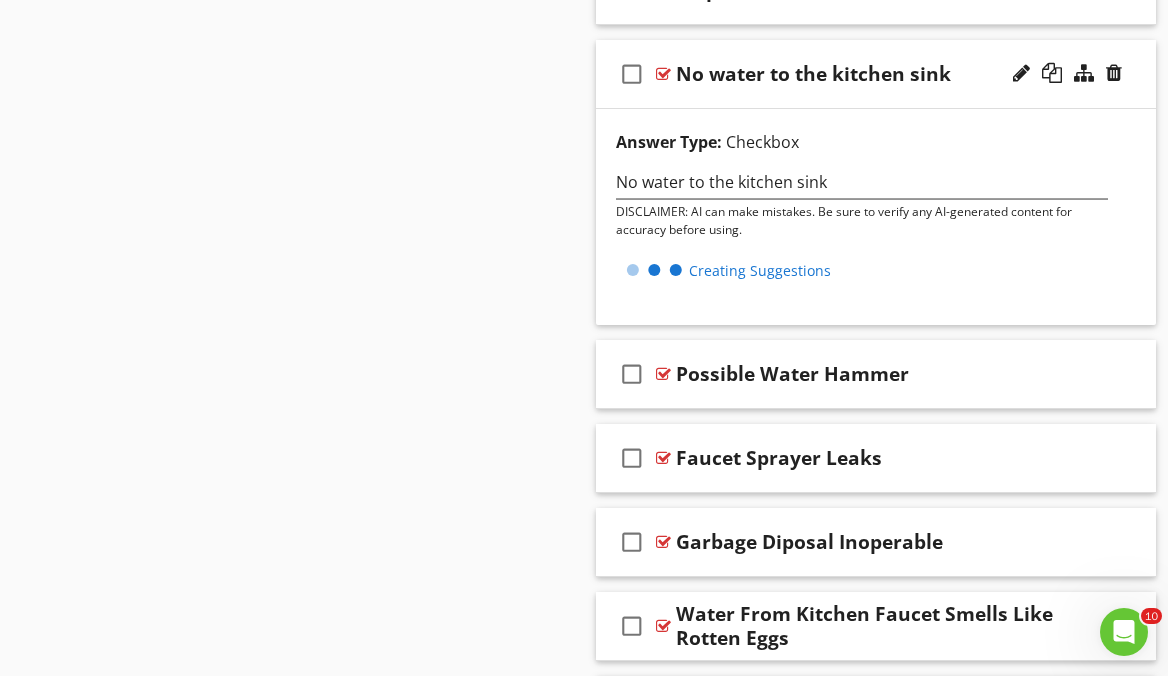 scroll, scrollTop: 3538, scrollLeft: 0, axis: vertical 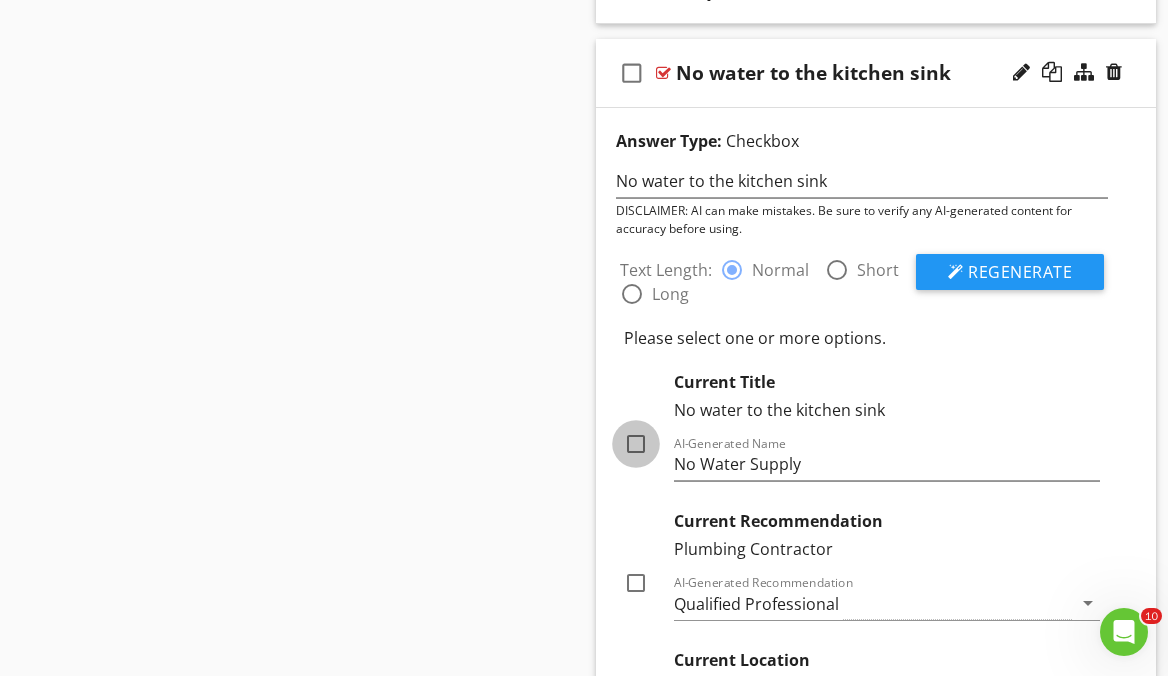 click at bounding box center (636, 444) 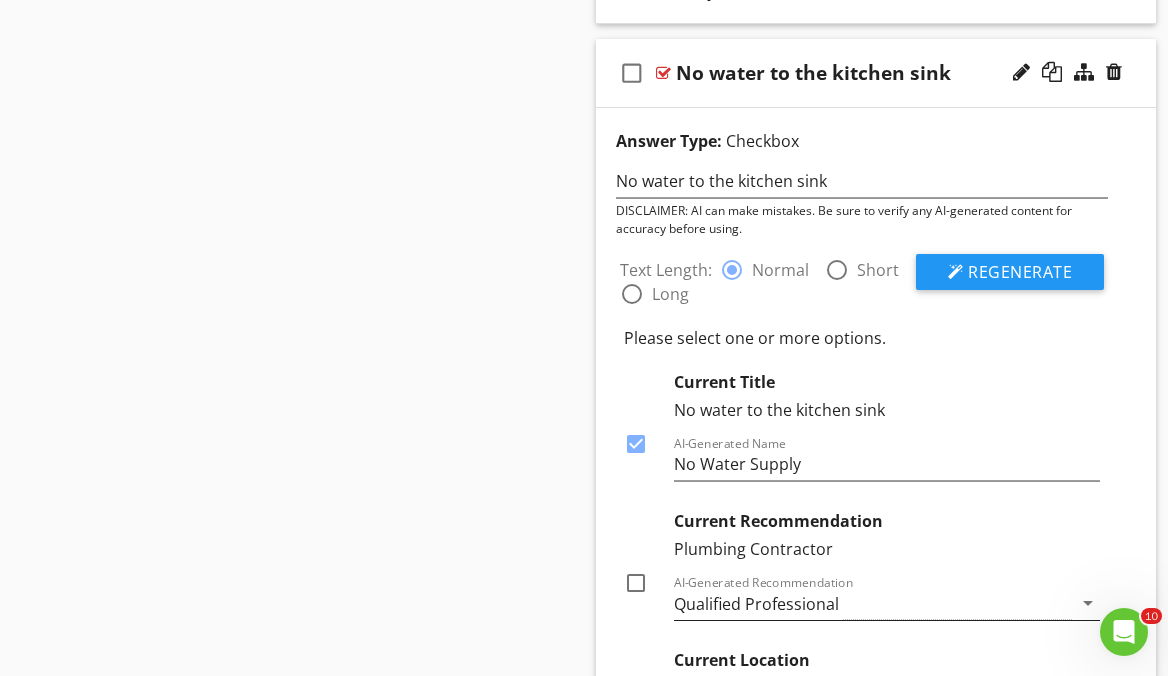 click on "Qualified Professional" at bounding box center [873, 603] 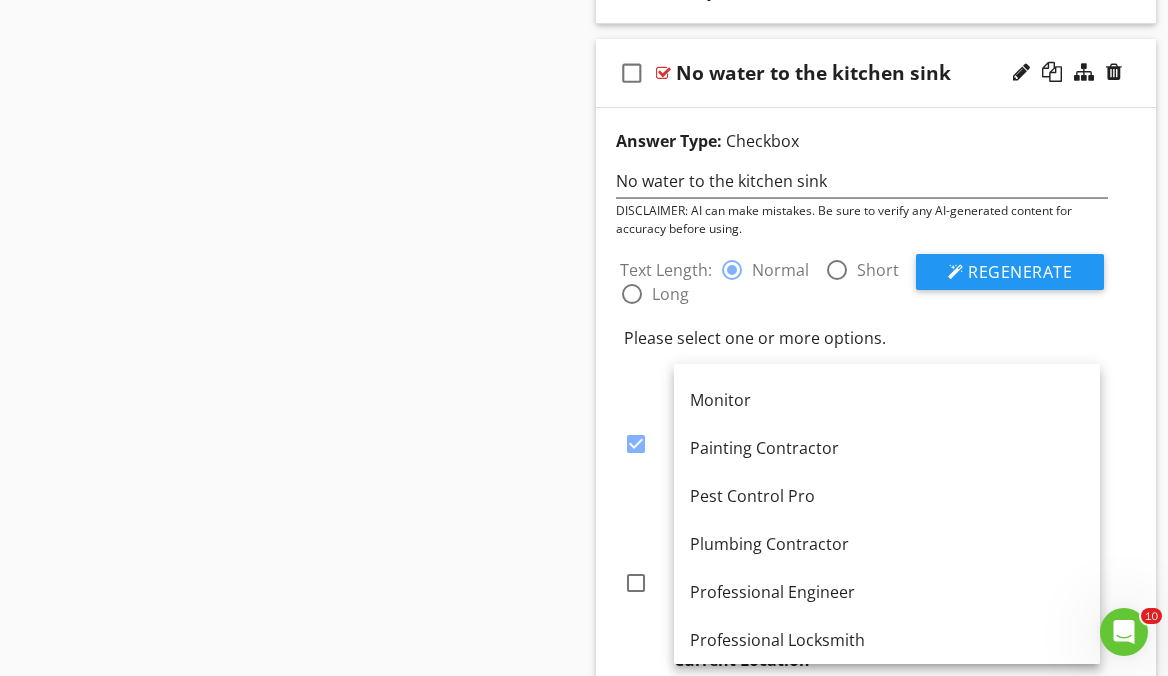 scroll, scrollTop: 2006, scrollLeft: 0, axis: vertical 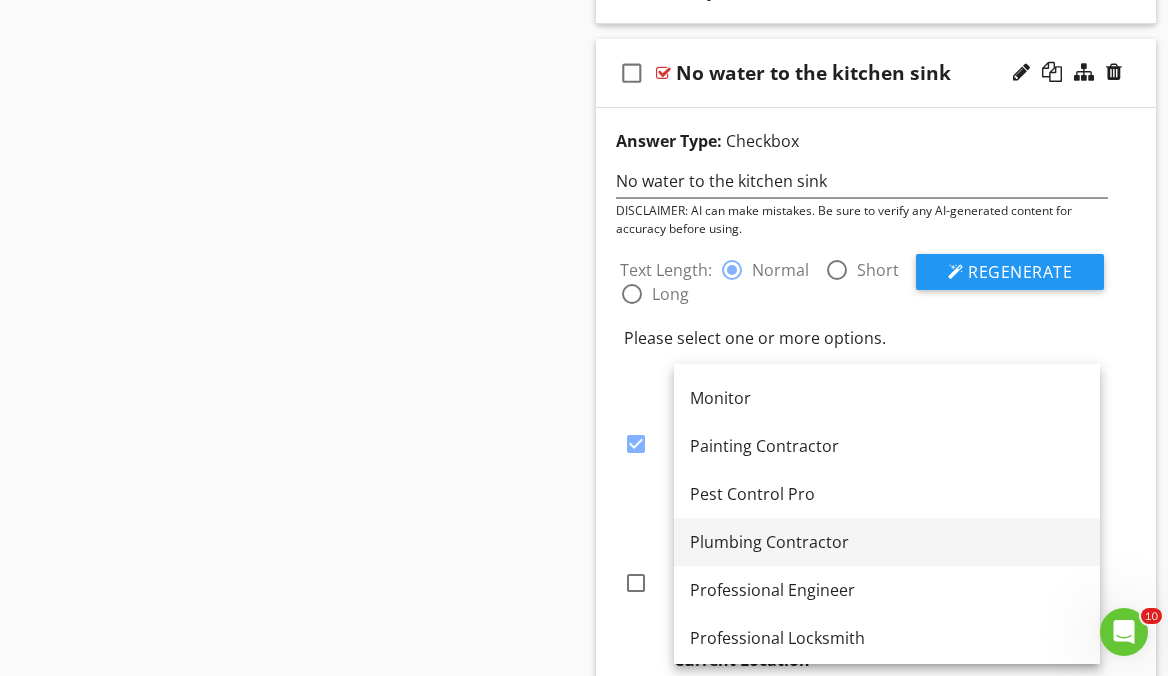 click on "Plumbing Contractor" at bounding box center (887, 542) 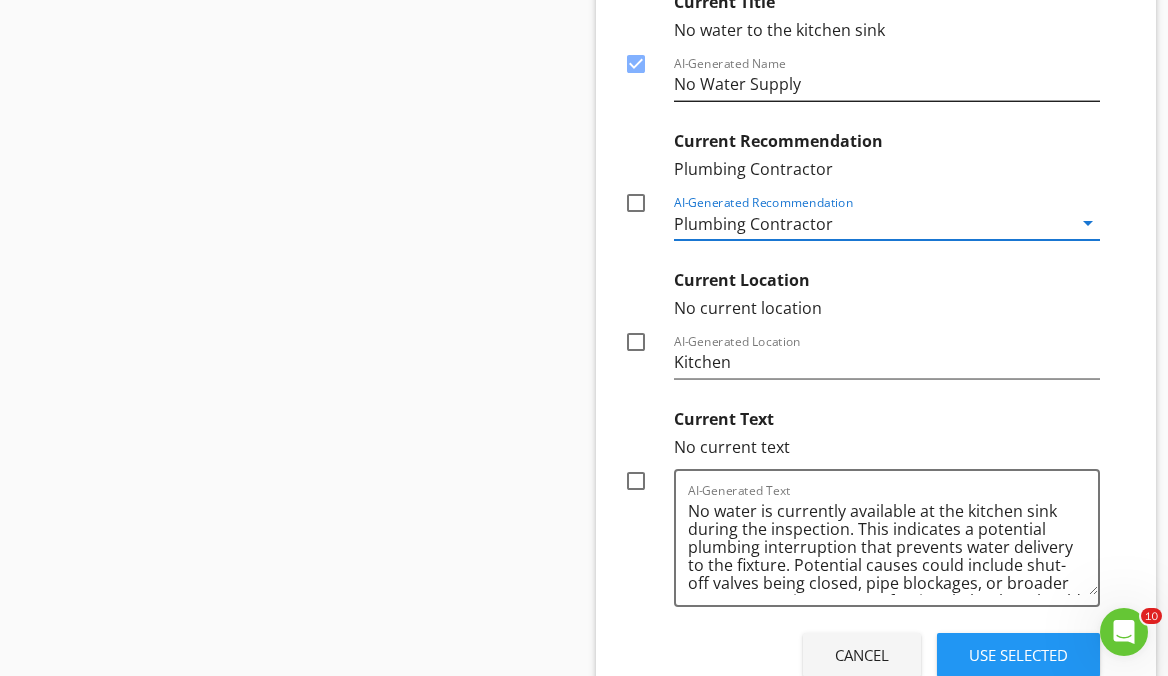 scroll, scrollTop: 3932, scrollLeft: 0, axis: vertical 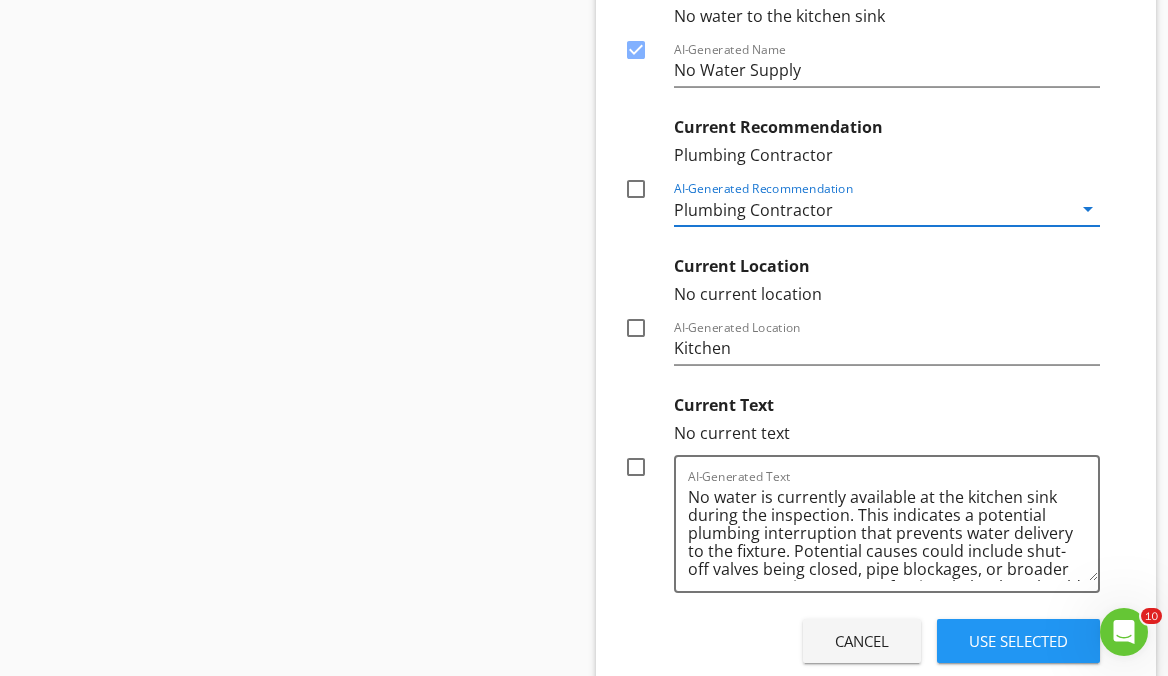 click at bounding box center (636, 328) 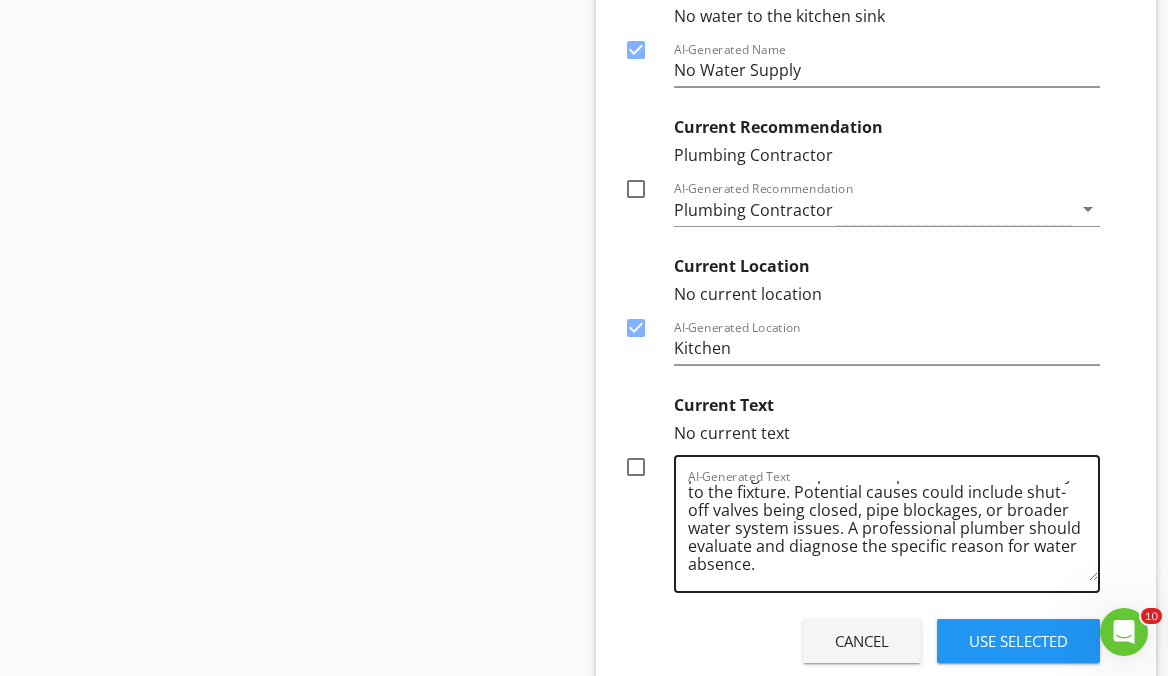 scroll, scrollTop: 59, scrollLeft: 0, axis: vertical 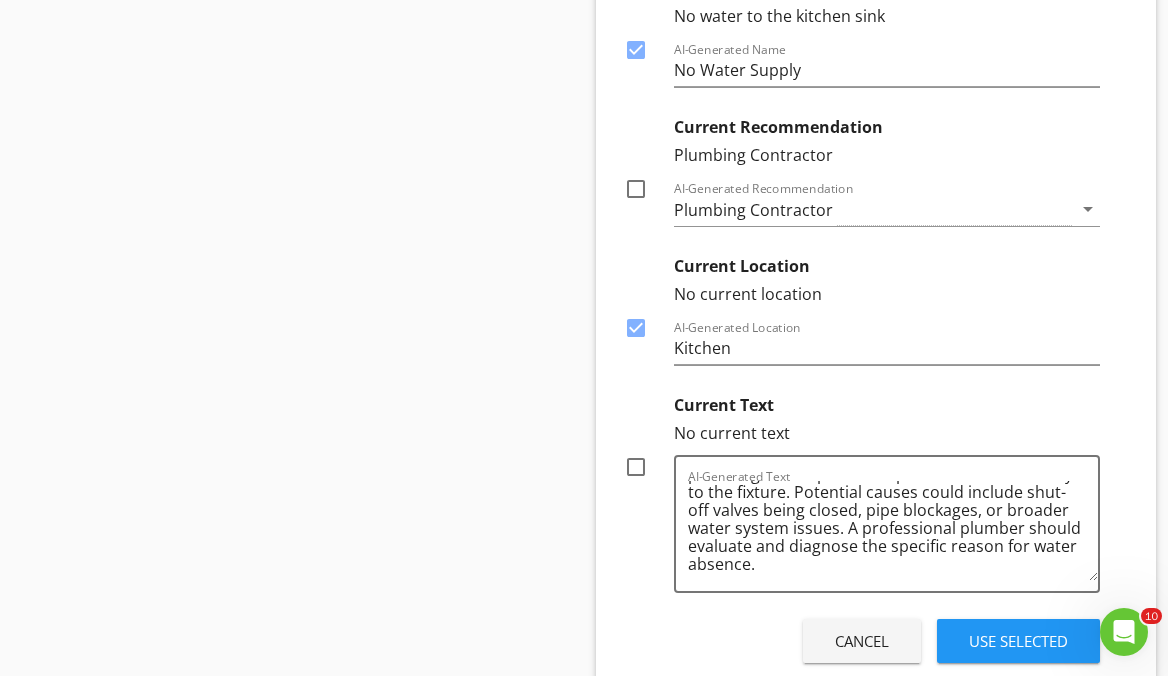click at bounding box center (636, 467) 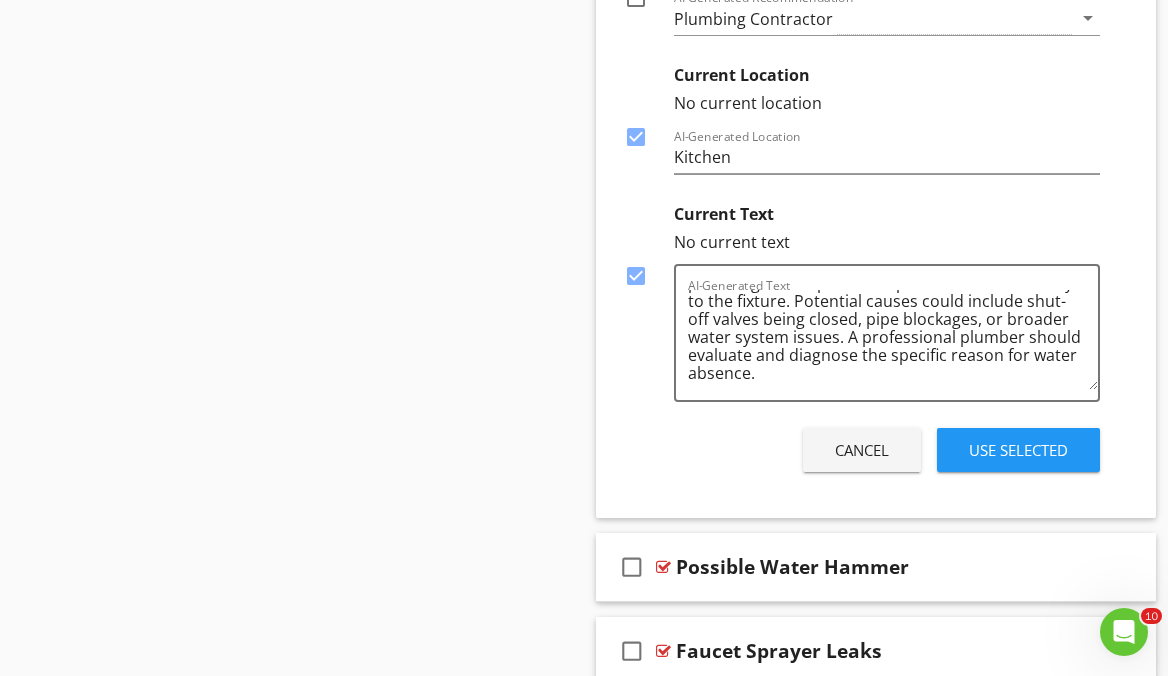 scroll, scrollTop: 4126, scrollLeft: 0, axis: vertical 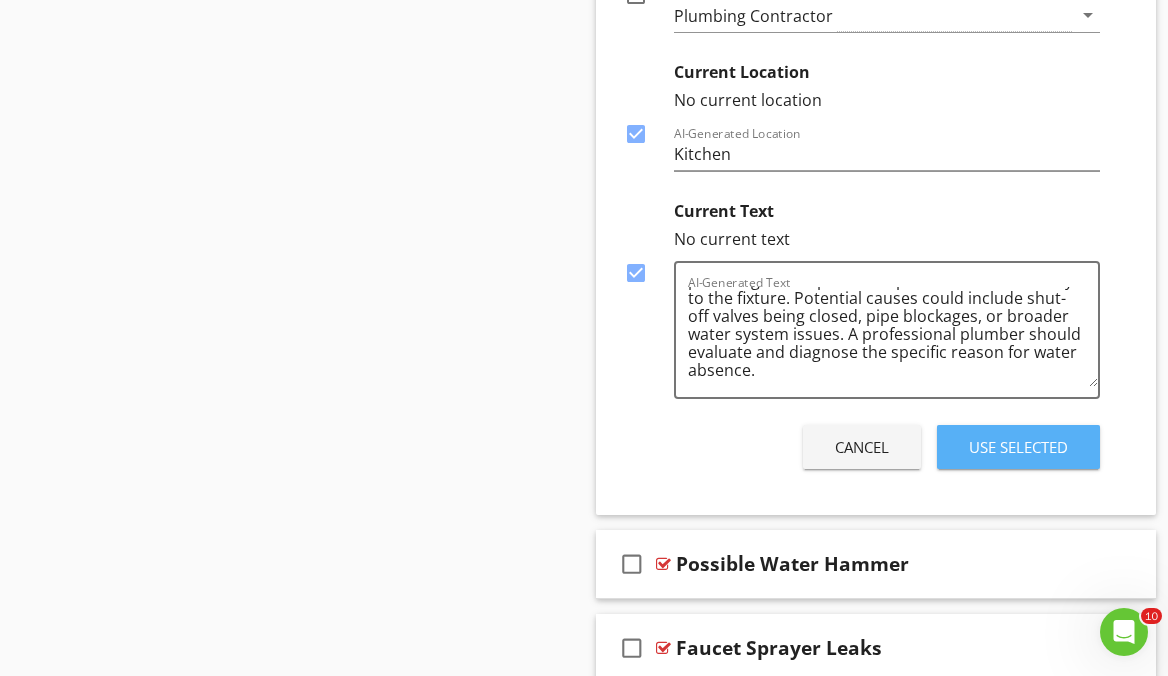 click on "Use Selected" at bounding box center (1018, 447) 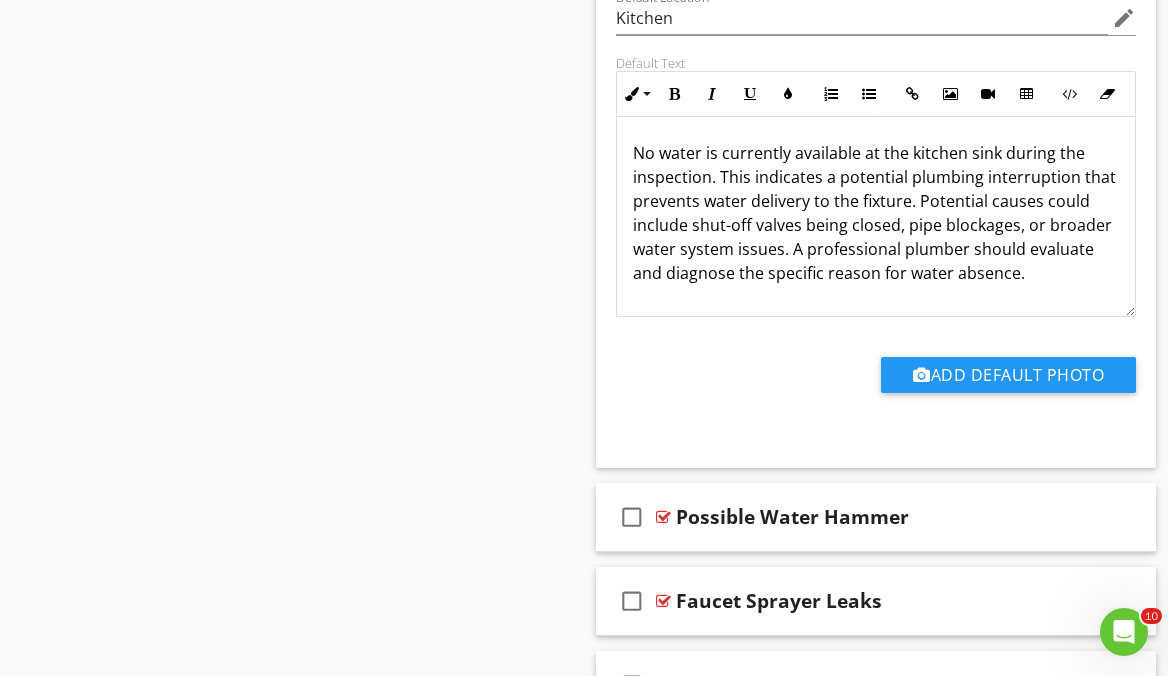 scroll, scrollTop: 3845, scrollLeft: 0, axis: vertical 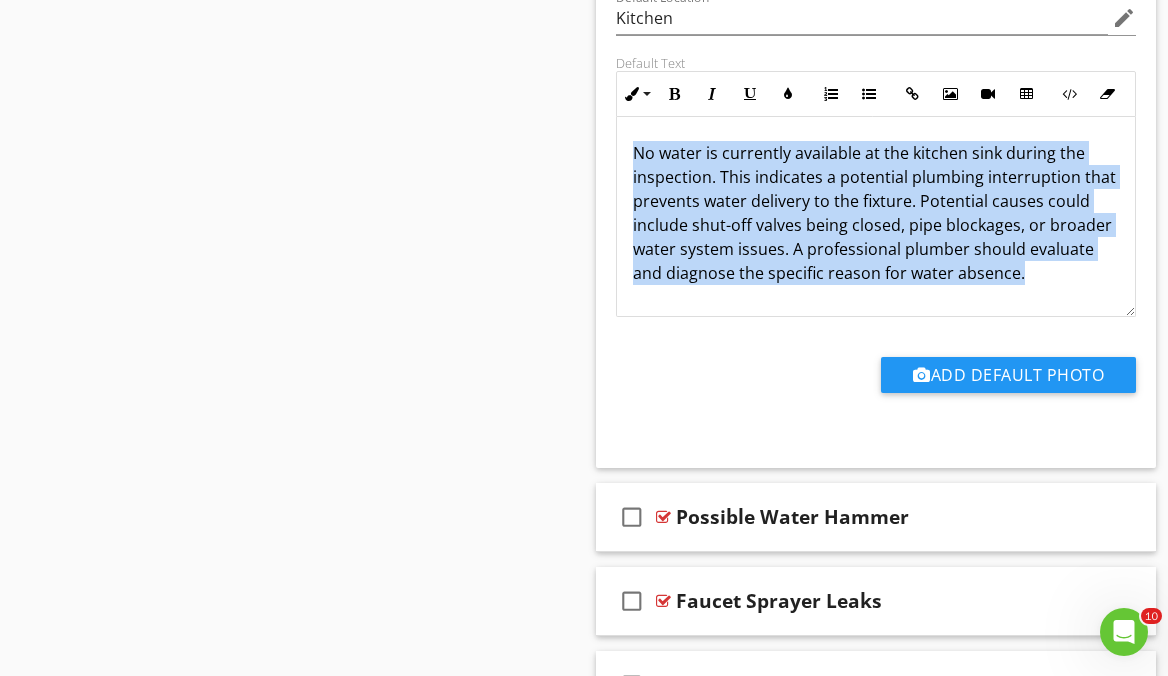 drag, startPoint x: 632, startPoint y: 153, endPoint x: 1050, endPoint y: 279, distance: 436.5776 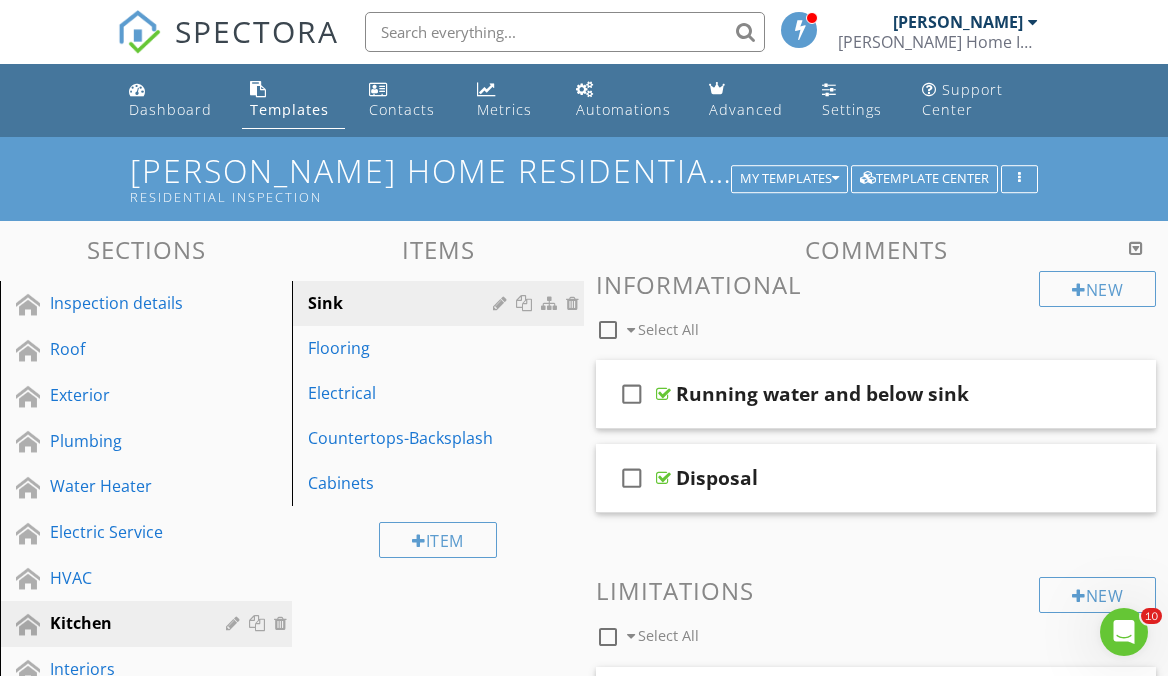 scroll, scrollTop: 0, scrollLeft: 0, axis: both 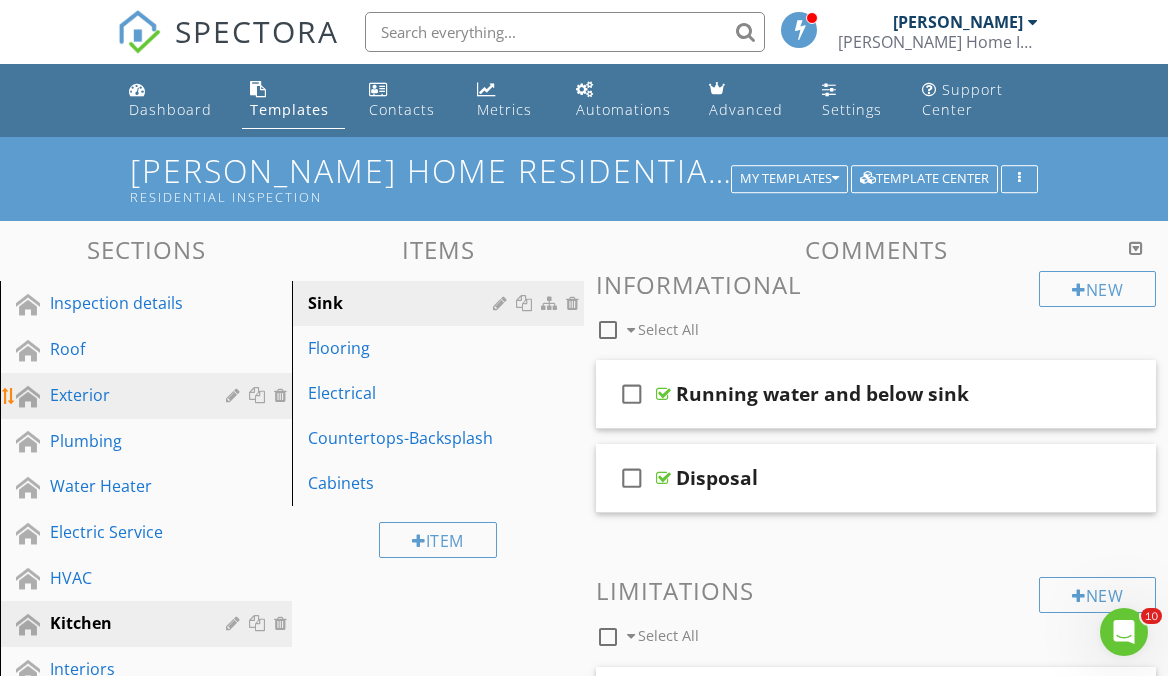 click on "Exterior" at bounding box center (123, 395) 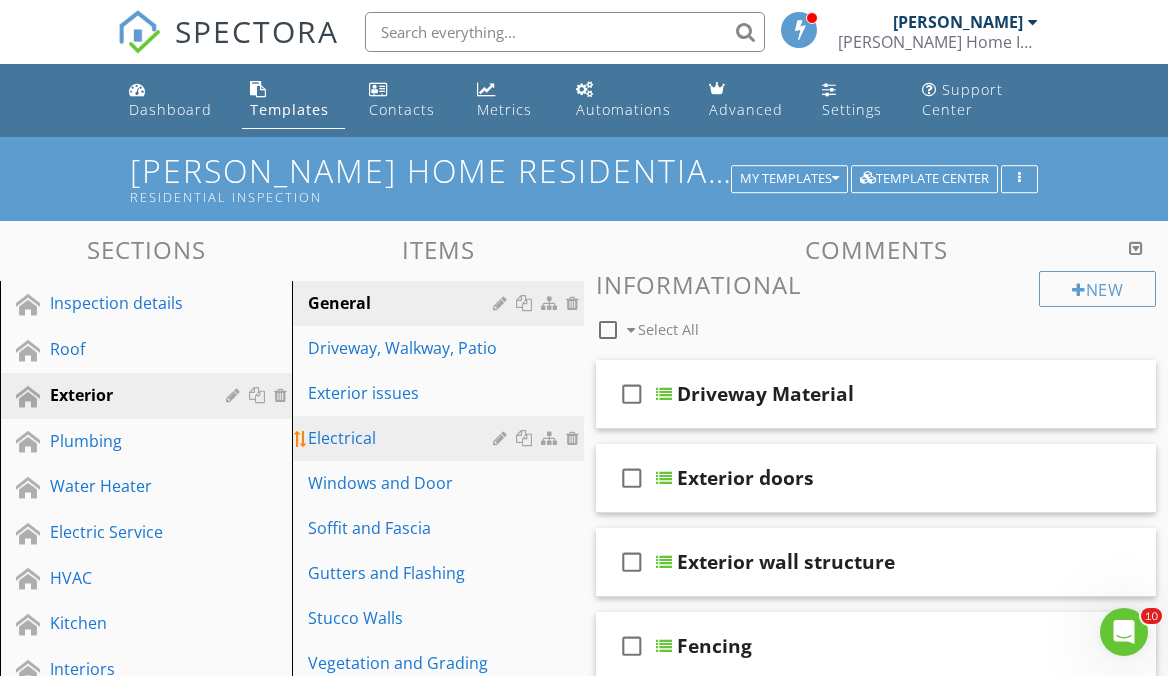 click on "Electrical" at bounding box center (403, 438) 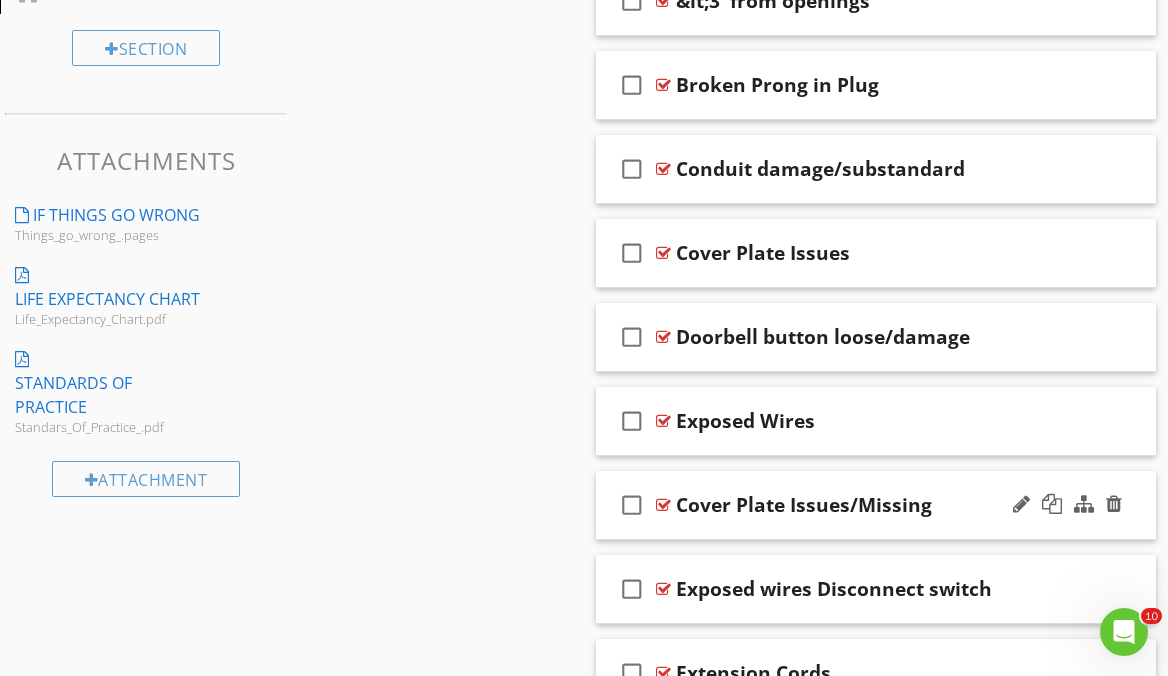 scroll, scrollTop: 1214, scrollLeft: 0, axis: vertical 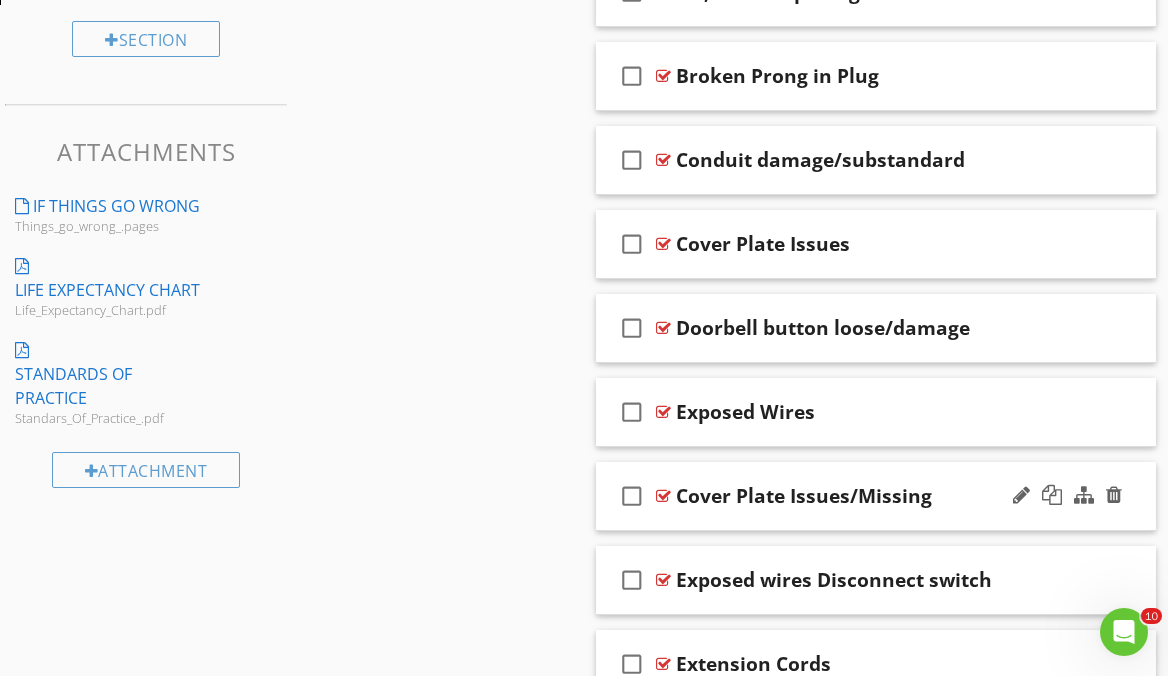 click on "Cover Plate Issues/Missing" at bounding box center [871, 496] 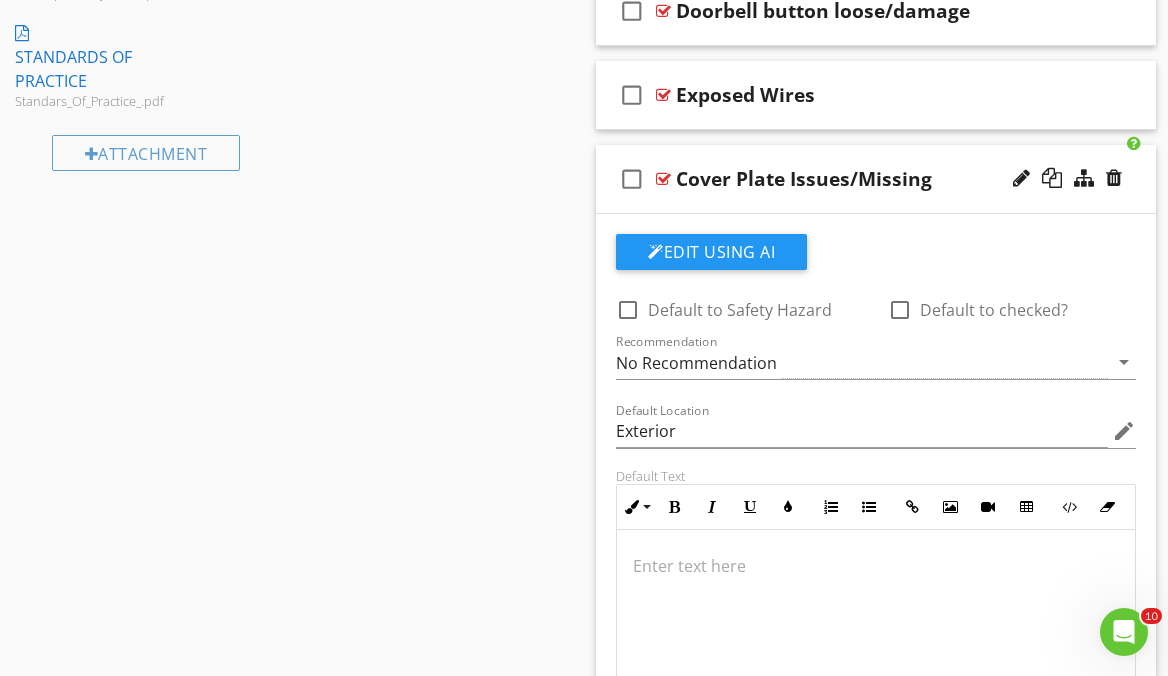 scroll, scrollTop: 1535, scrollLeft: 0, axis: vertical 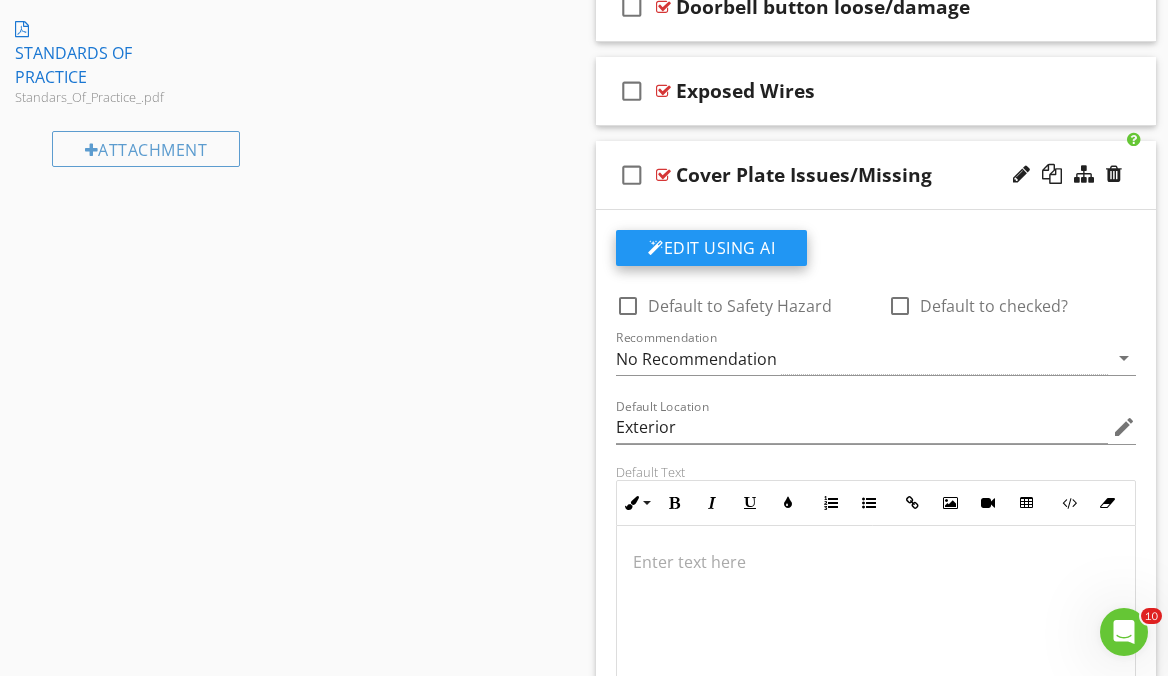 click on "Edit Using AI" at bounding box center (711, 248) 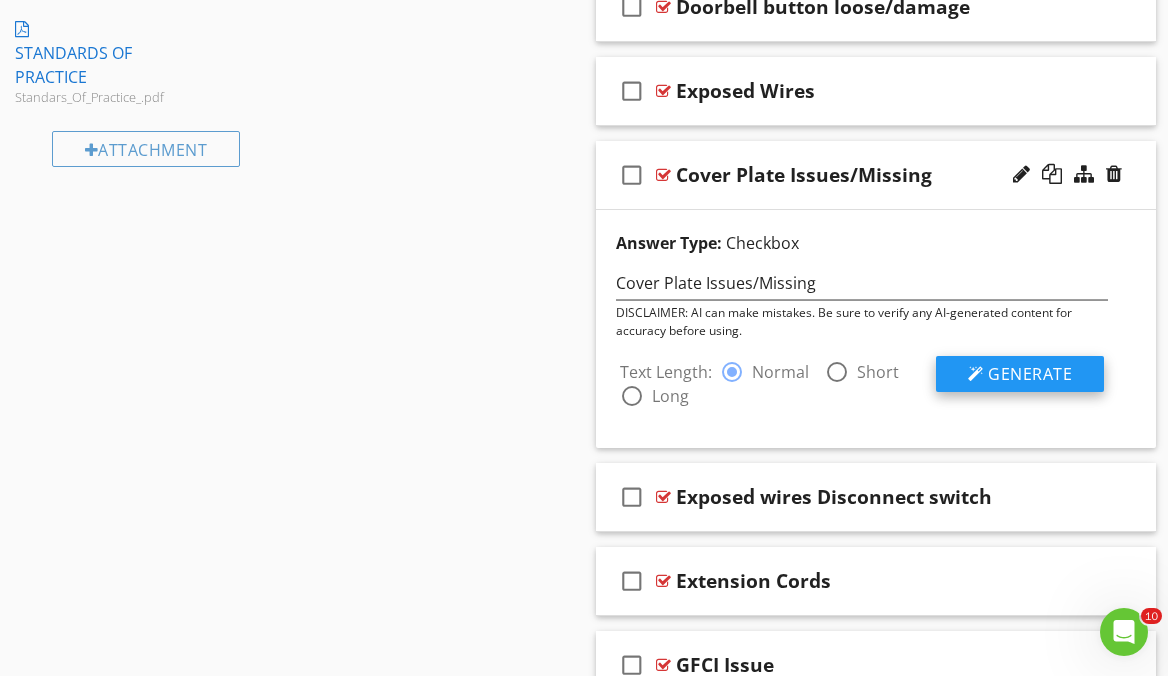 click on "Generate" at bounding box center (1030, 374) 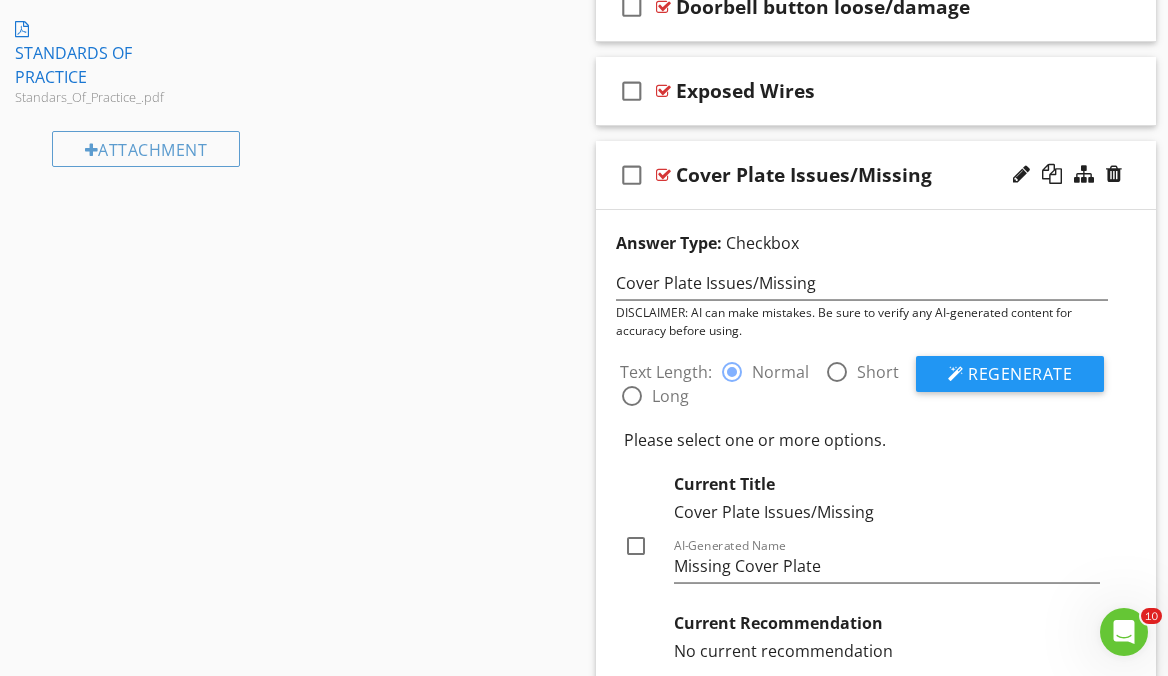 click at bounding box center (636, 546) 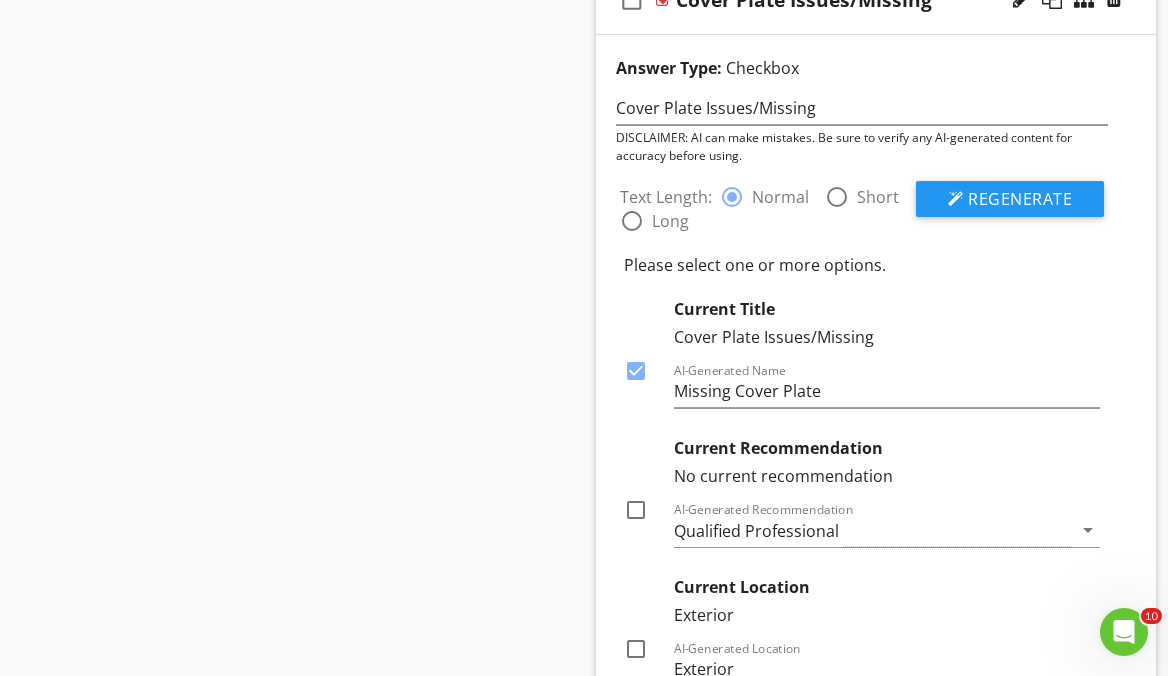 scroll, scrollTop: 1712, scrollLeft: 0, axis: vertical 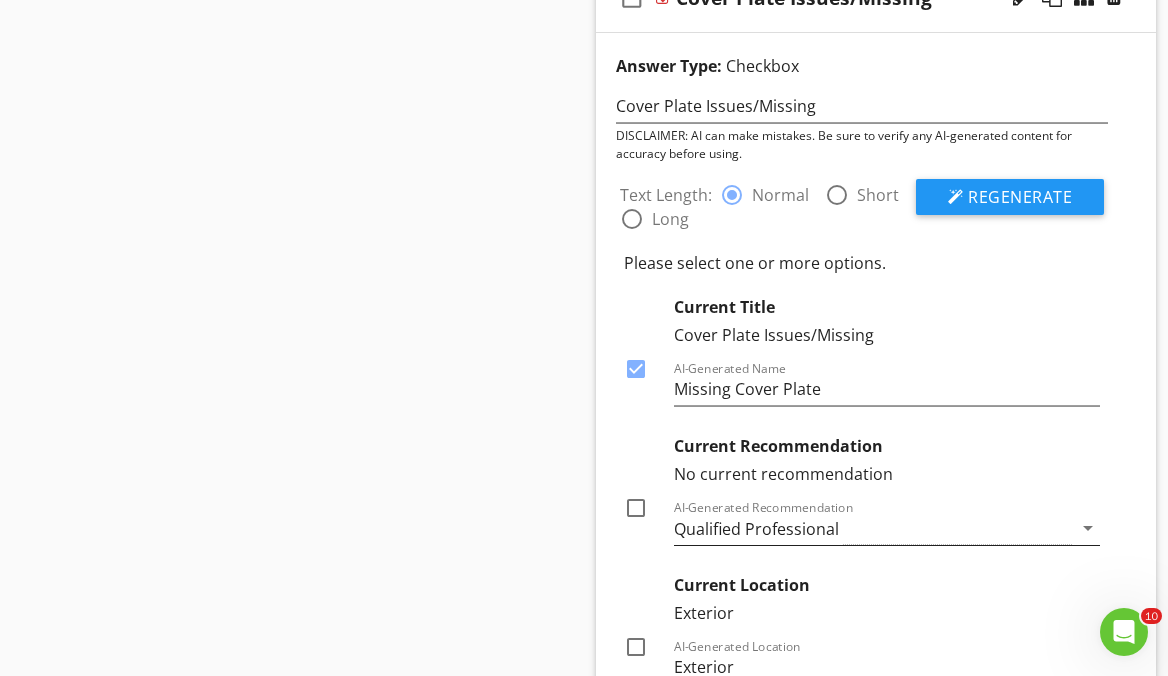 click on "Qualified Professional" at bounding box center (756, 529) 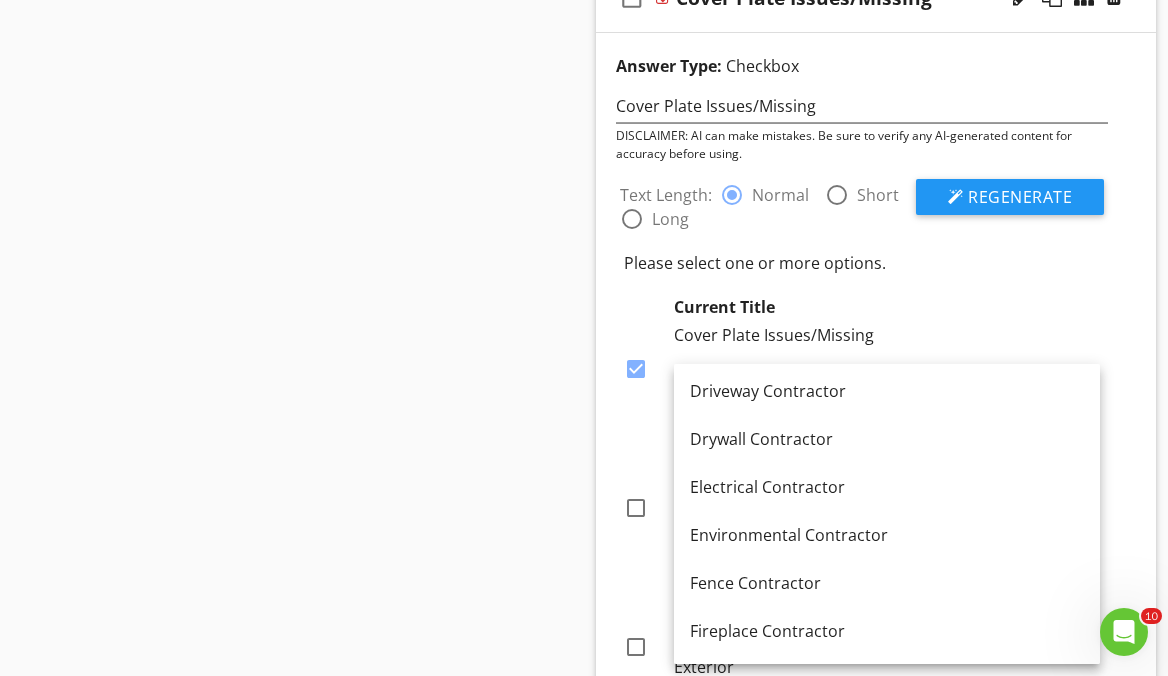 scroll, scrollTop: 672, scrollLeft: 0, axis: vertical 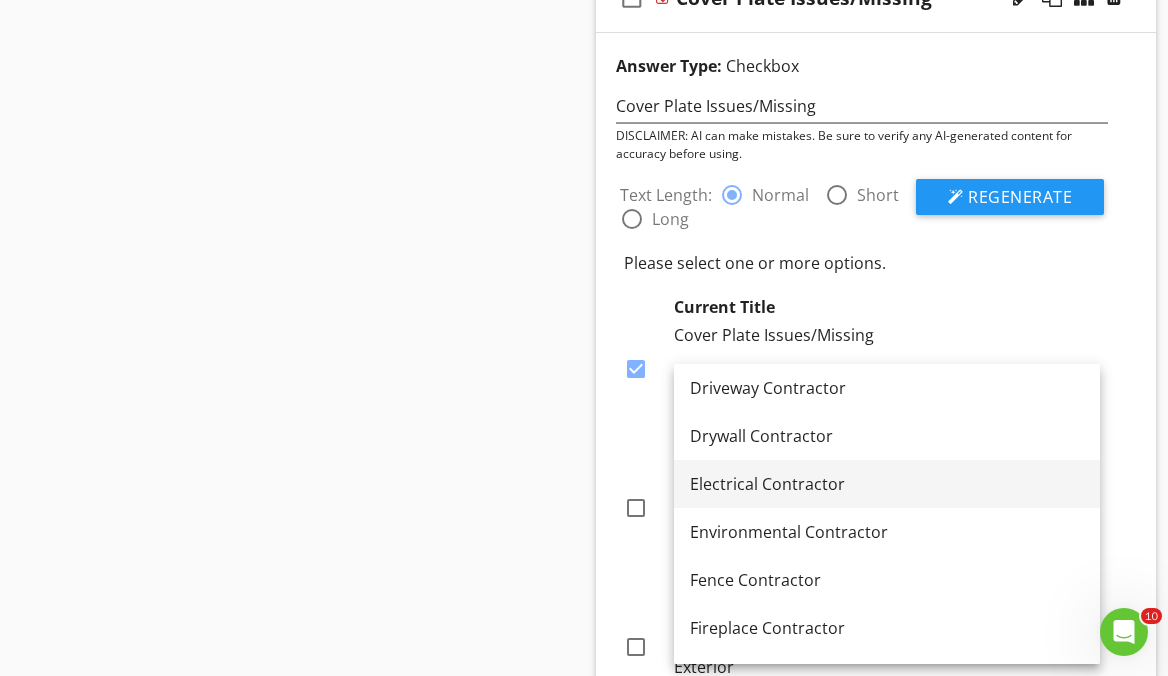 click on "Electrical Contractor" at bounding box center [887, 484] 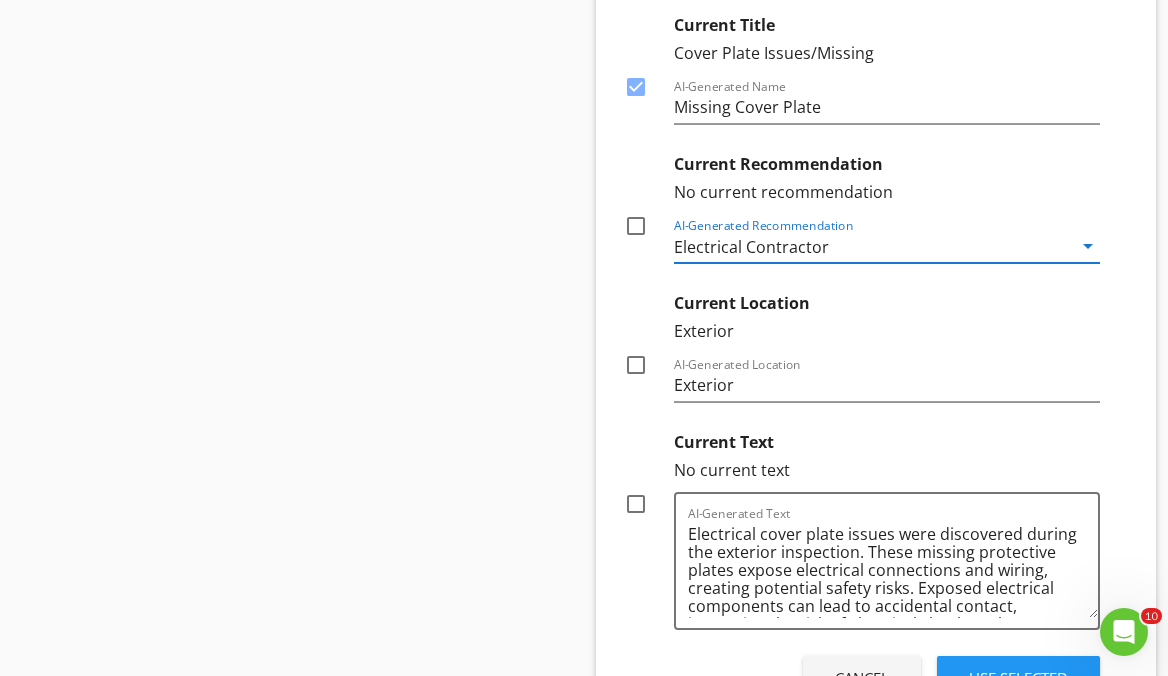 scroll, scrollTop: 2008, scrollLeft: 0, axis: vertical 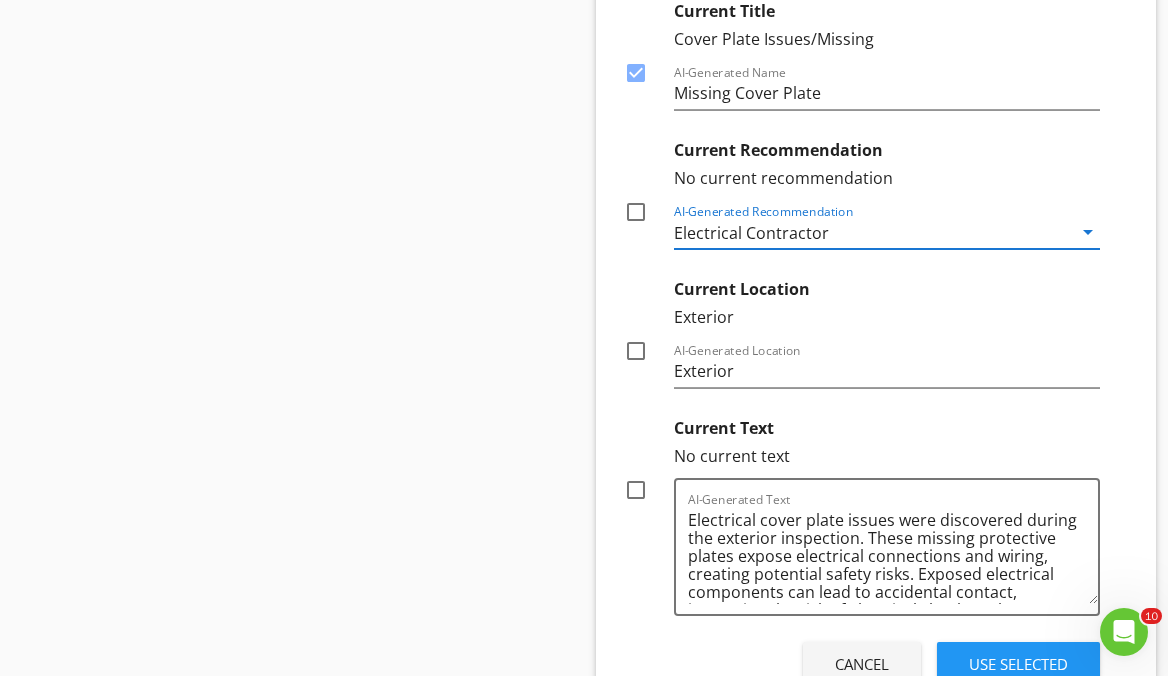 click at bounding box center [636, 351] 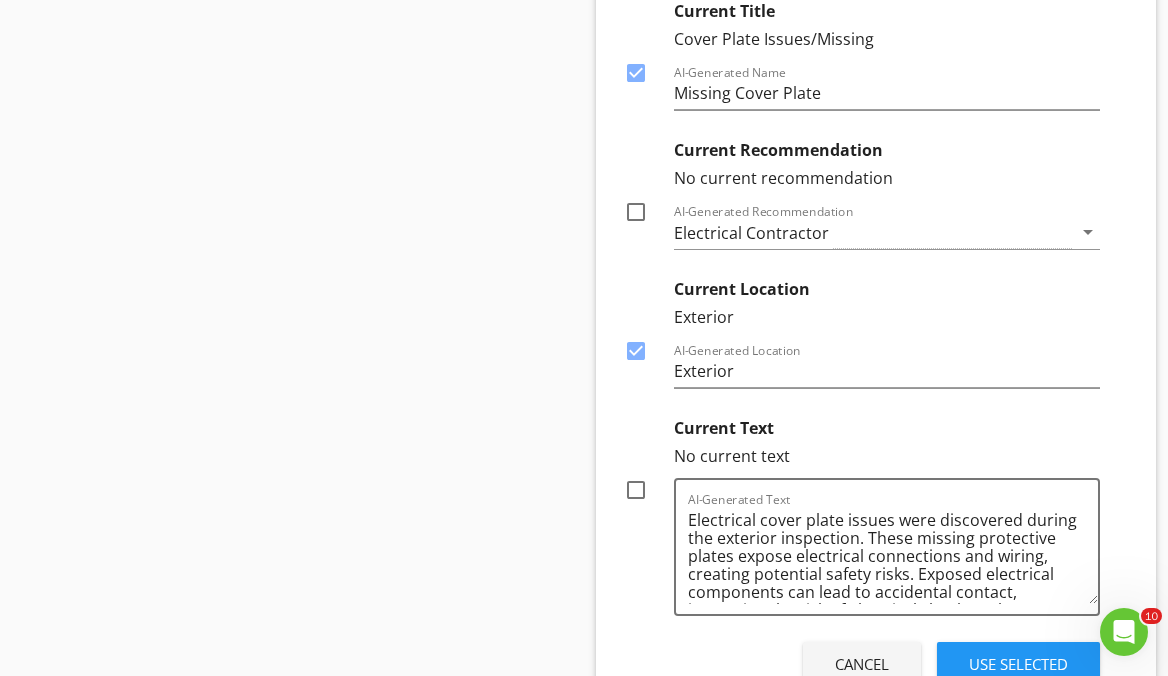 click at bounding box center (636, 490) 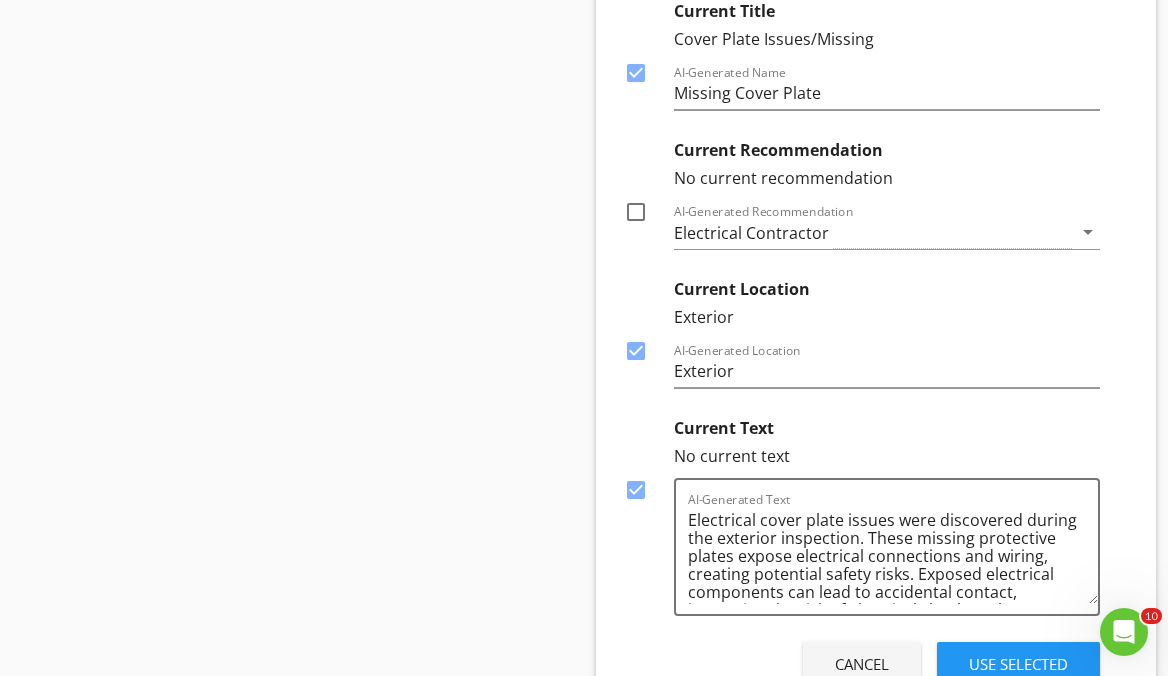 click on "Use Selected" at bounding box center [1018, 664] 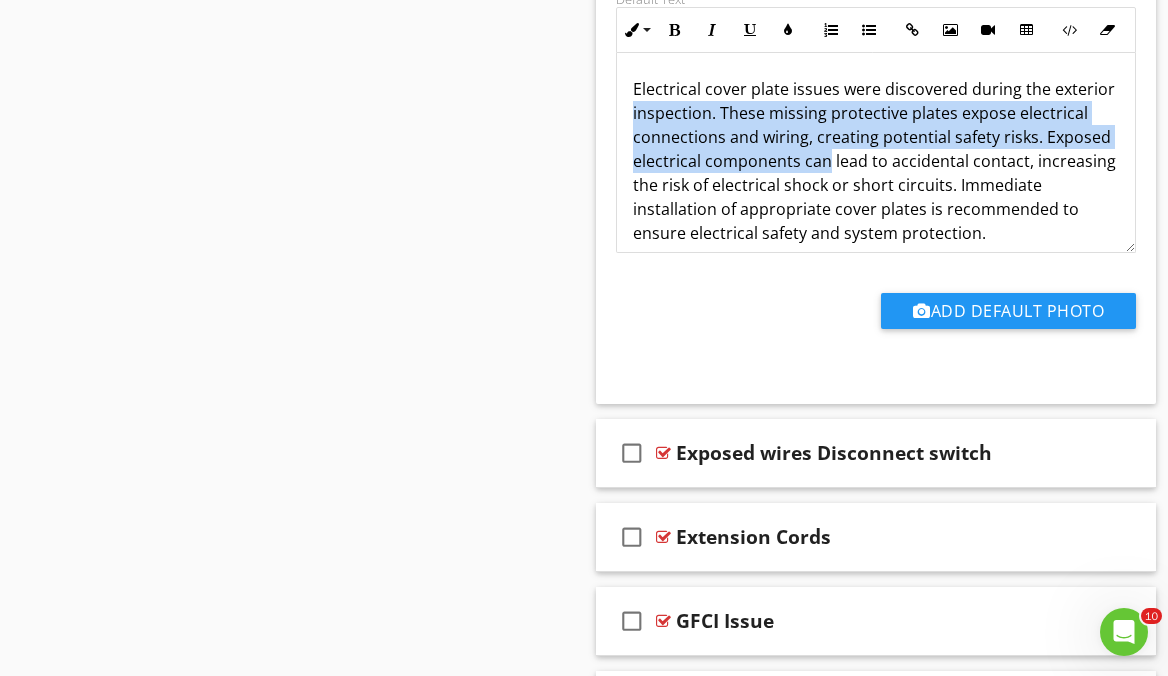 drag, startPoint x: 628, startPoint y: 98, endPoint x: 752, endPoint y: 198, distance: 159.29846 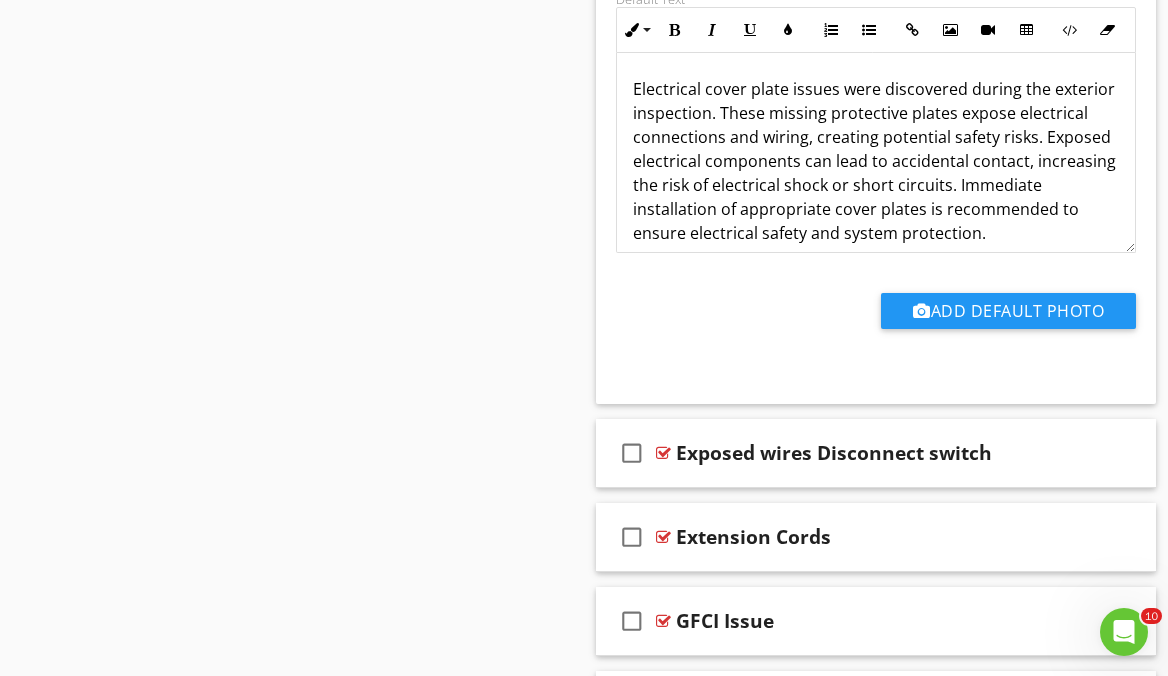 click on "Sections
Inspection details           Roof           Exterior           Plumbing           Water Heater           Electric Service           HVAC            Kitchen           Interiors           Bathrooms           Garage           Crawlspace           Attic           Swimming Pools and Spas           Fireplace           Foundation            Vegetation, Grading, Drainage & Retaining Walls           Insulation           Structural Integrity
Section
Attachments     If Things Go Wrong    Things_go_wrong_.pages     Life Expectancy Chart    Life_Expectancy_Chart.pdf     Standards Of Practice    Standars_Of_Practice_.pdf
Attachment
Items
General           Driveway, Walkway, Patio           Exterior issues           Electrical           Windows and Door           Soffit and Fascia           Gutters and Flashing           Stucco Walls           Vegetation and Grading" at bounding box center (584, 979) 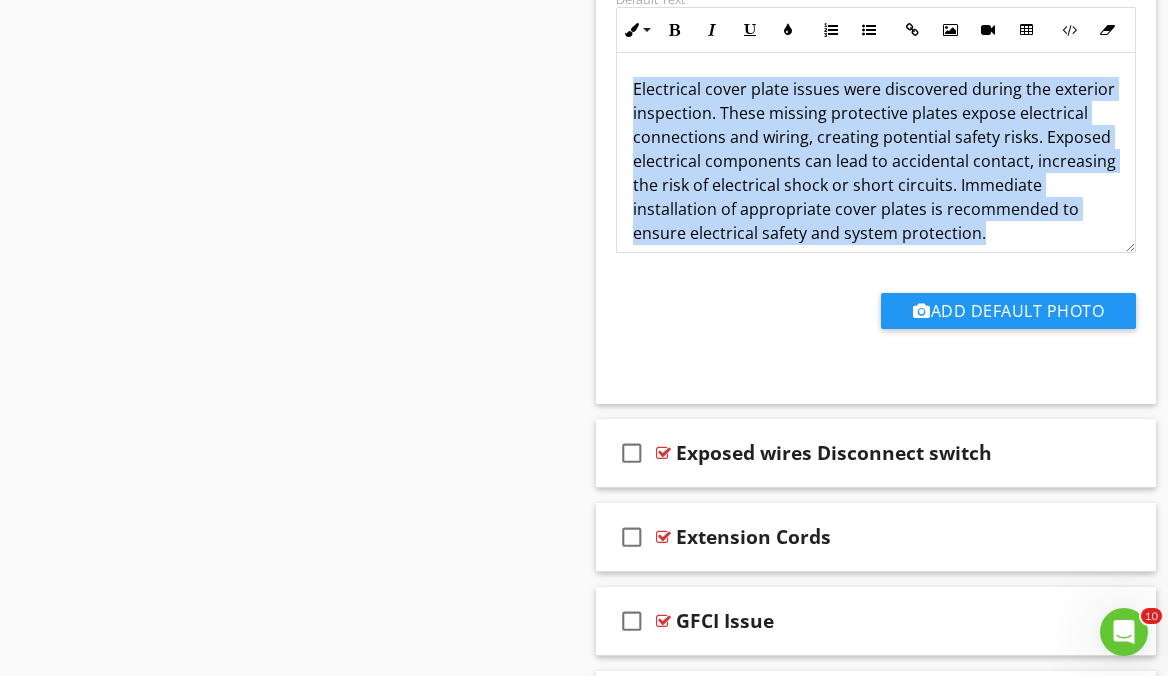 drag, startPoint x: 629, startPoint y: 83, endPoint x: 1054, endPoint y: 231, distance: 450.03223 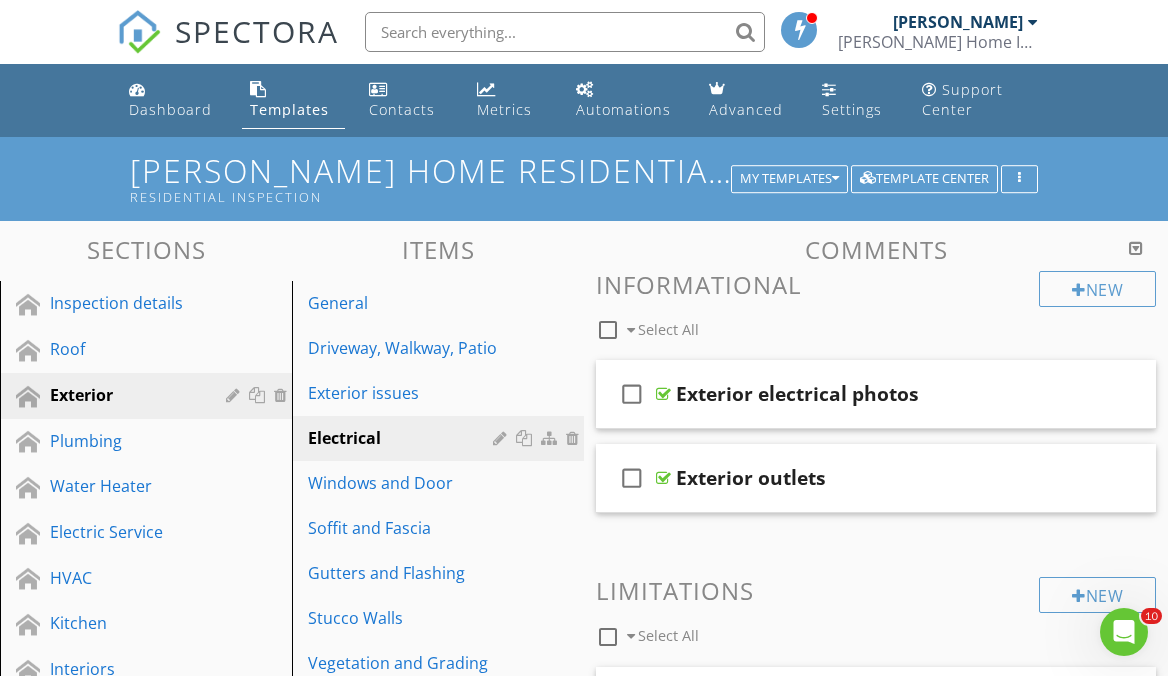 scroll, scrollTop: 0, scrollLeft: 0, axis: both 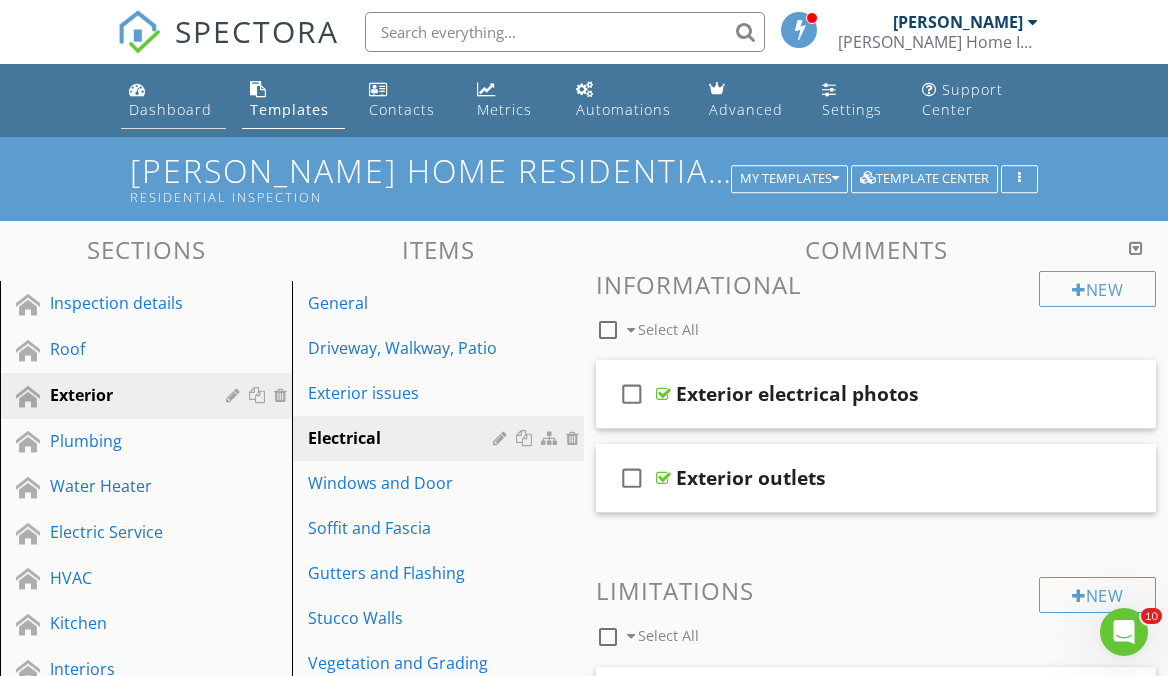 click on "Dashboard" at bounding box center (170, 109) 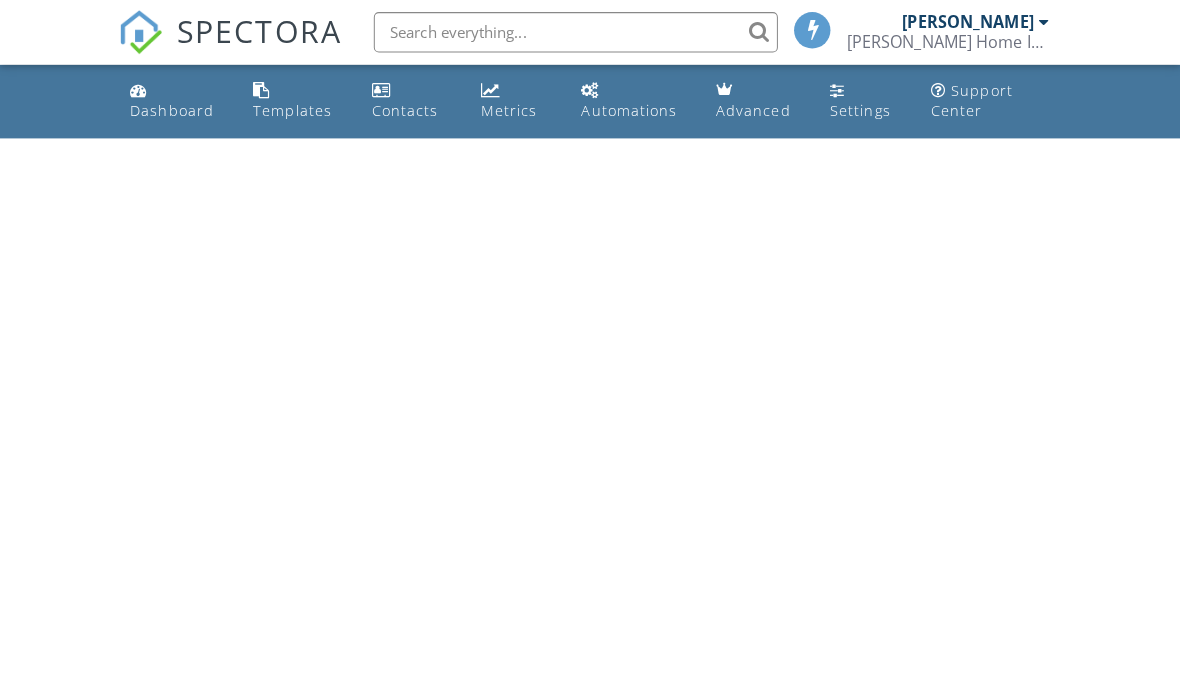 scroll, scrollTop: 0, scrollLeft: 0, axis: both 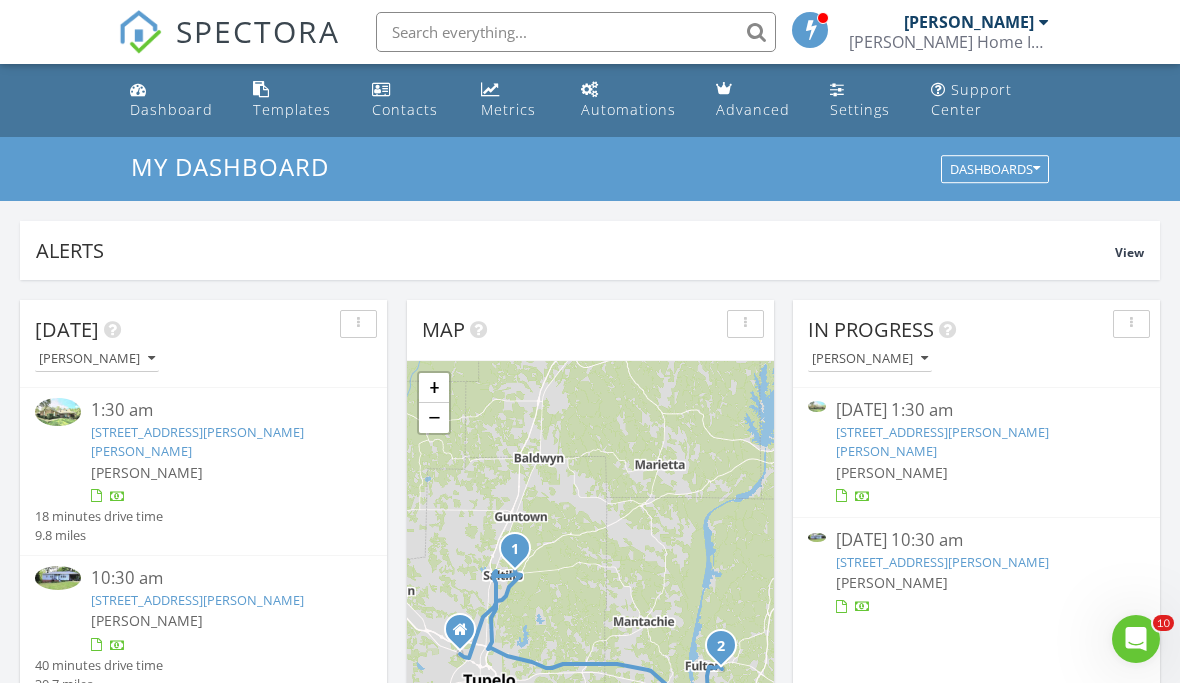 click on "410 Willow Rd , Fulton, MS 38843" at bounding box center (197, 600) 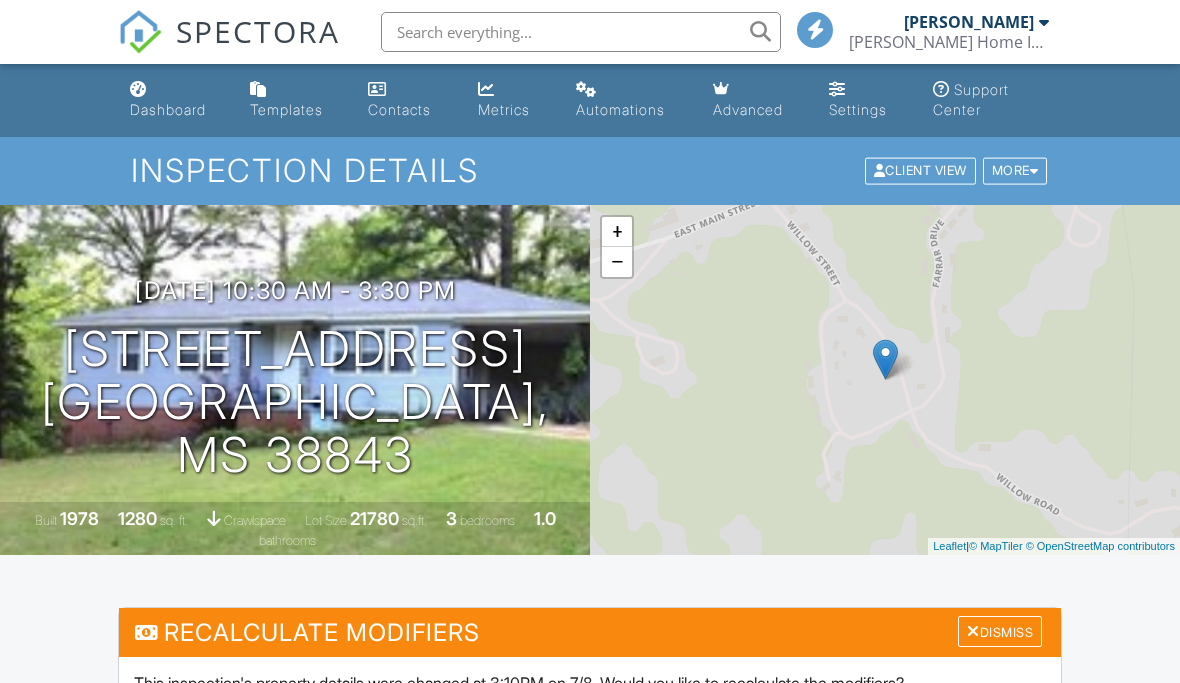 scroll, scrollTop: 0, scrollLeft: 0, axis: both 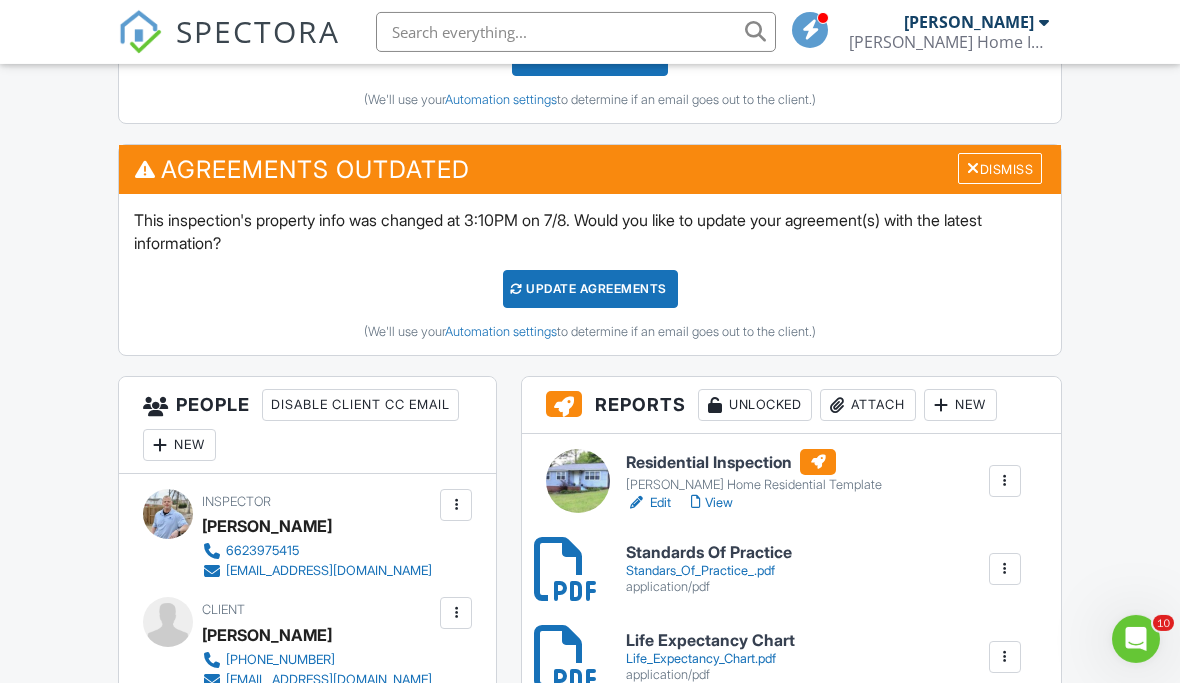 click on "View" at bounding box center (712, 503) 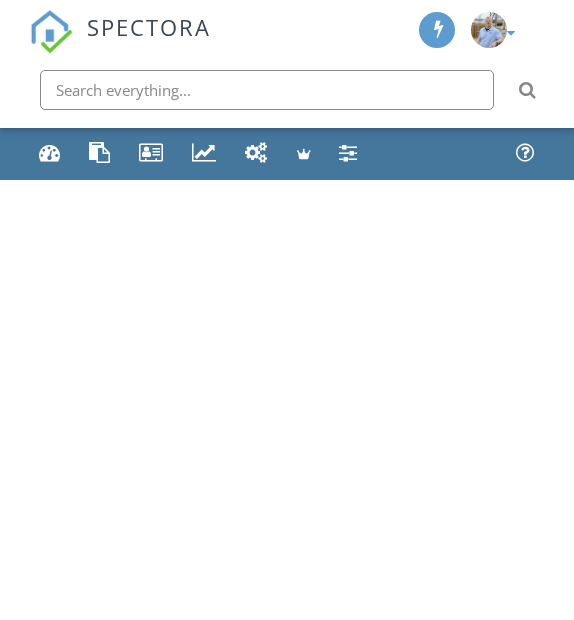 scroll, scrollTop: 0, scrollLeft: 0, axis: both 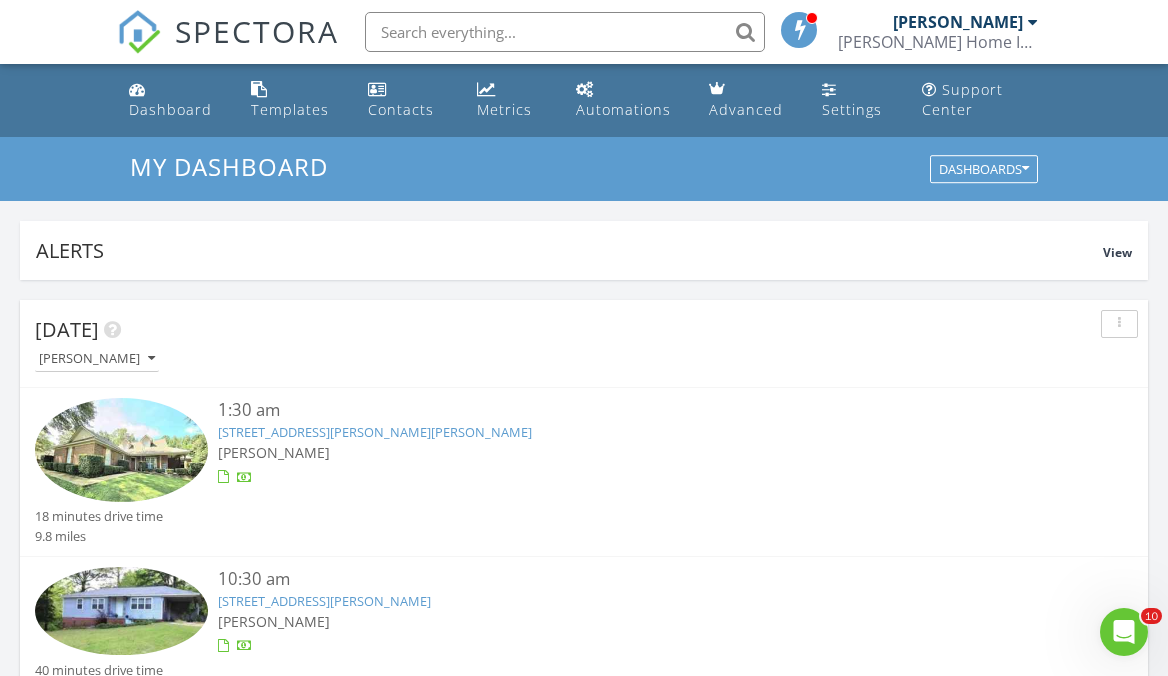 click on "410 Willow Rd , Fulton, MS 38843" at bounding box center [324, 601] 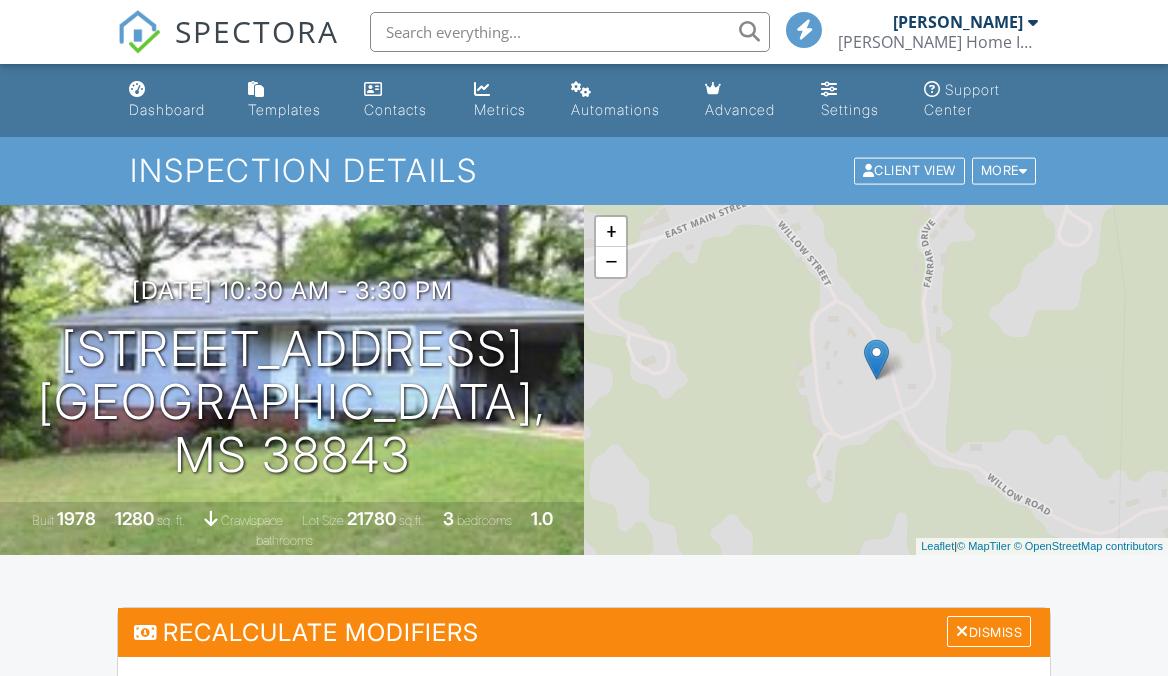 scroll, scrollTop: 0, scrollLeft: 0, axis: both 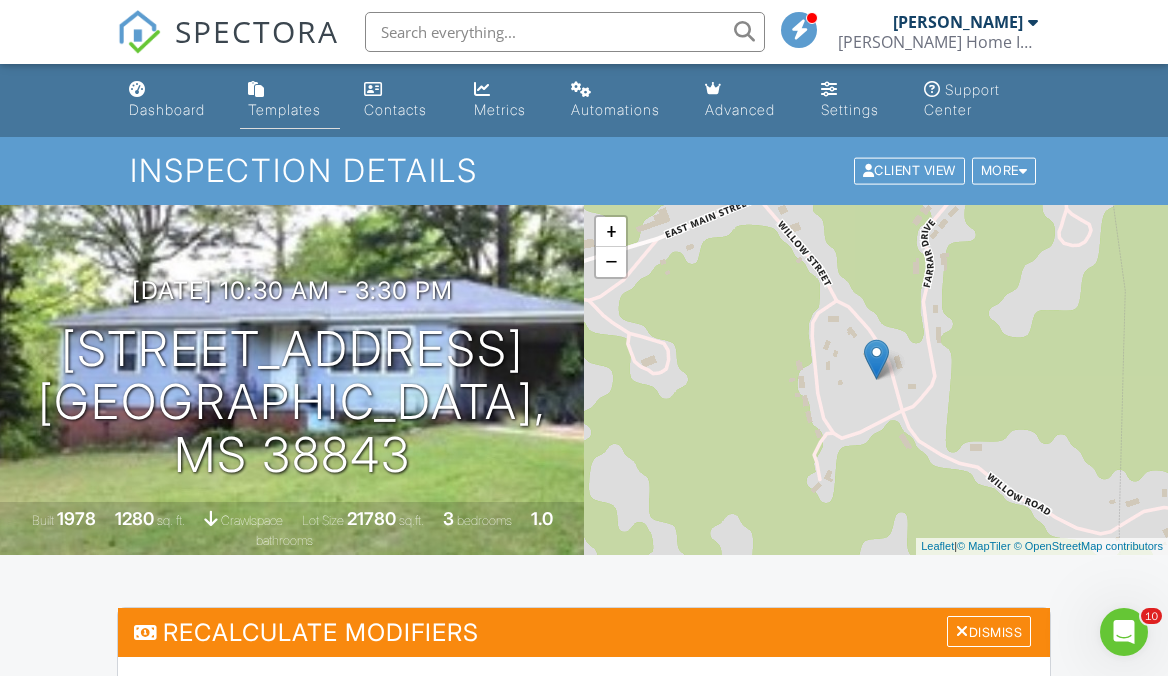 click on "Templates" at bounding box center [284, 109] 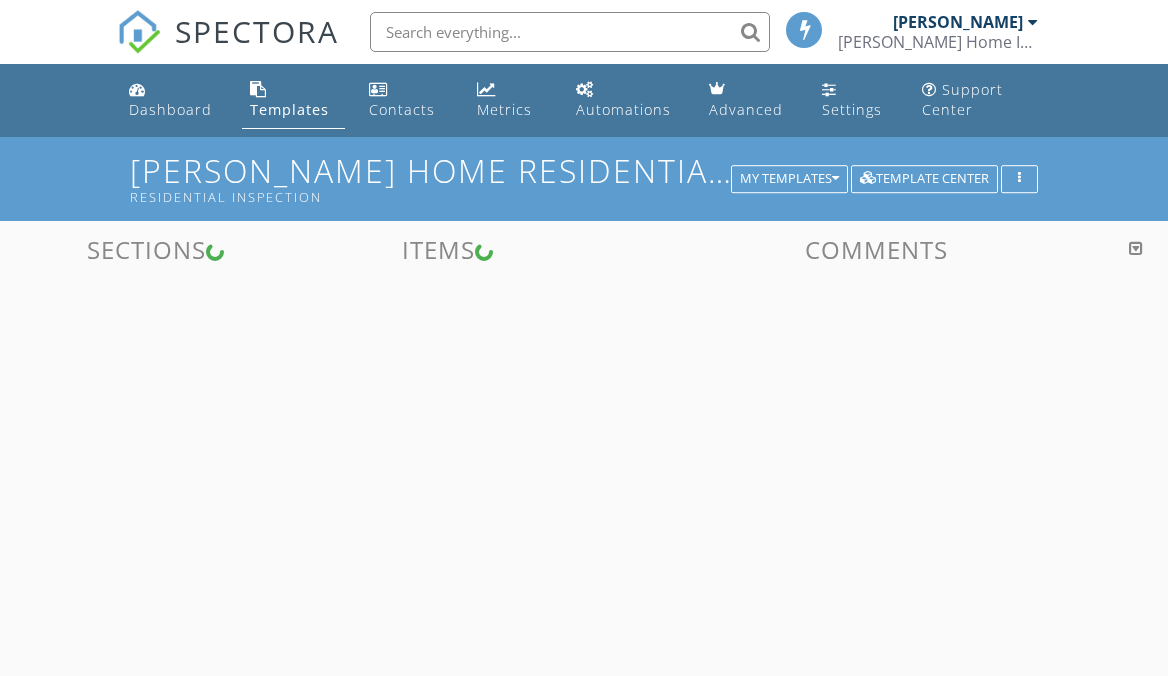 scroll, scrollTop: 0, scrollLeft: 0, axis: both 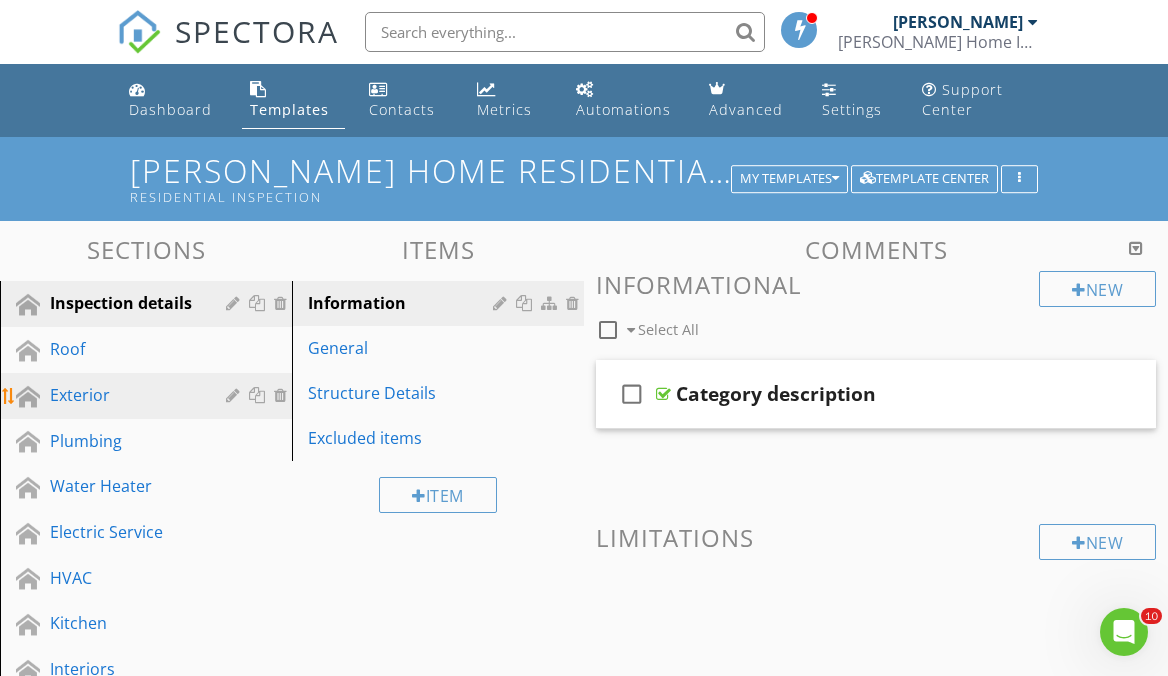 click on "Exterior" at bounding box center (123, 395) 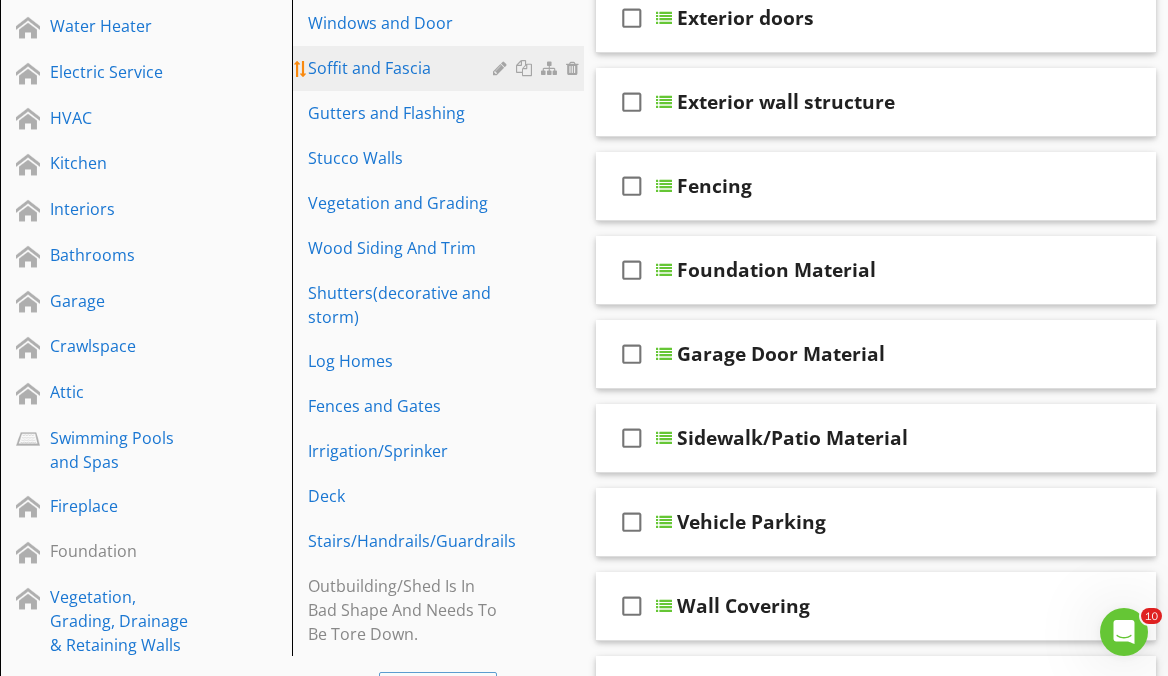 scroll, scrollTop: 462, scrollLeft: 0, axis: vertical 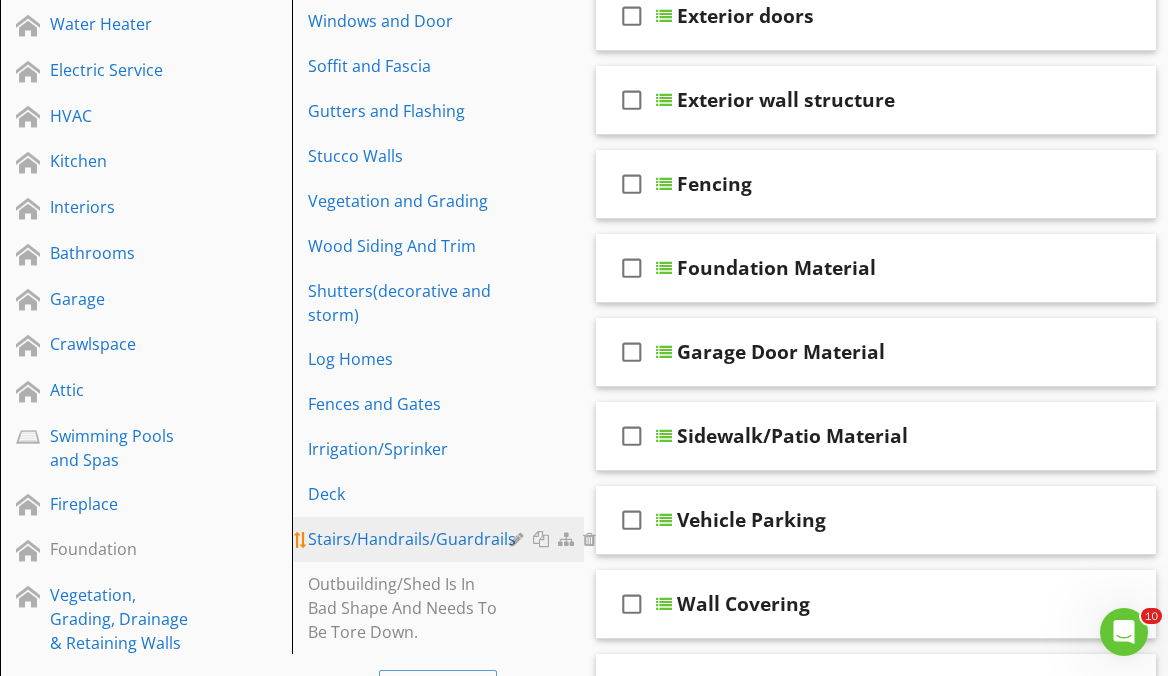 click on "Stairs/Handrails/Guardrails" at bounding box center [412, 539] 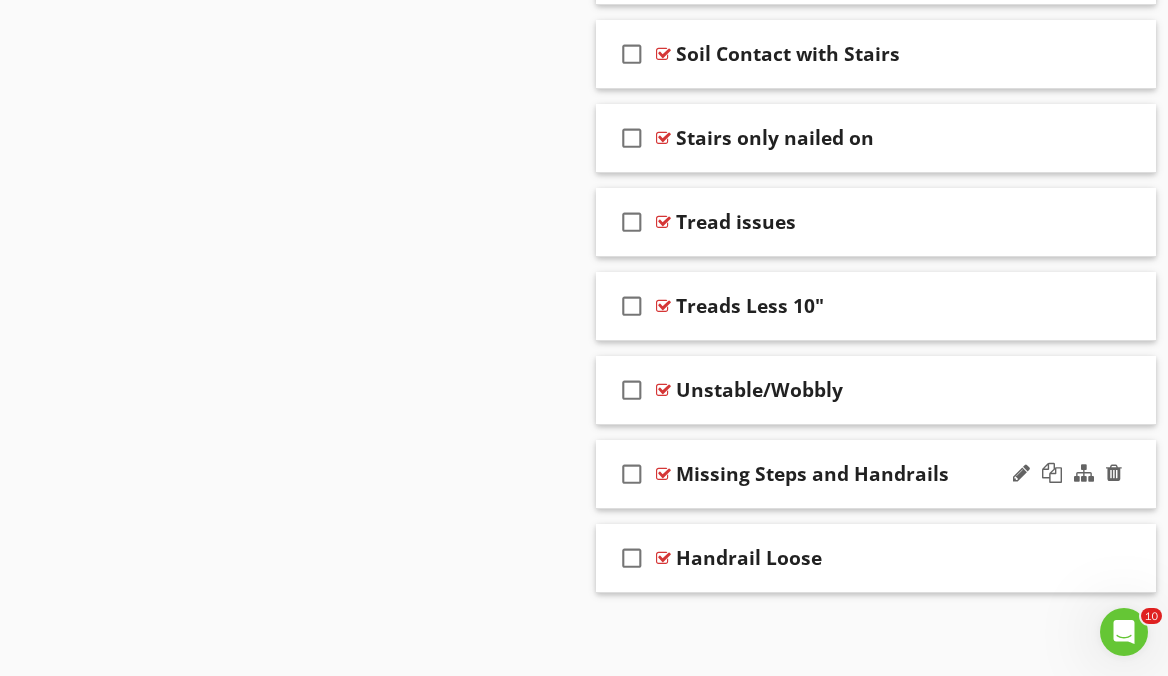 scroll, scrollTop: 2206, scrollLeft: 0, axis: vertical 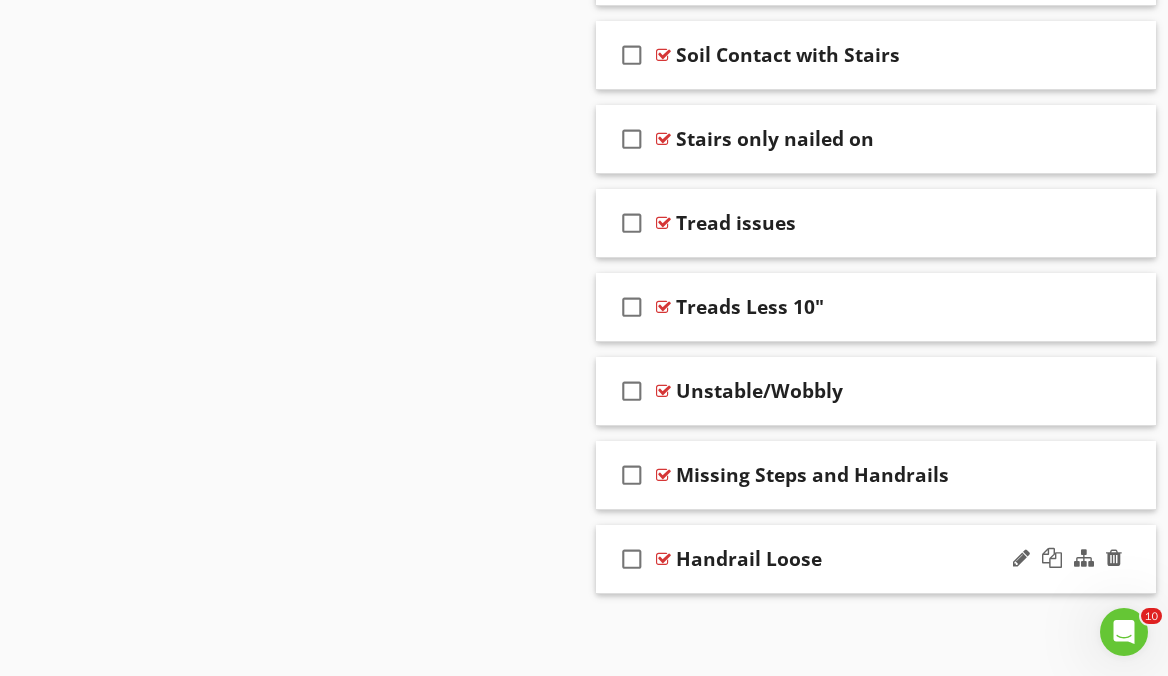 click on "Handrail Loose" at bounding box center (871, 559) 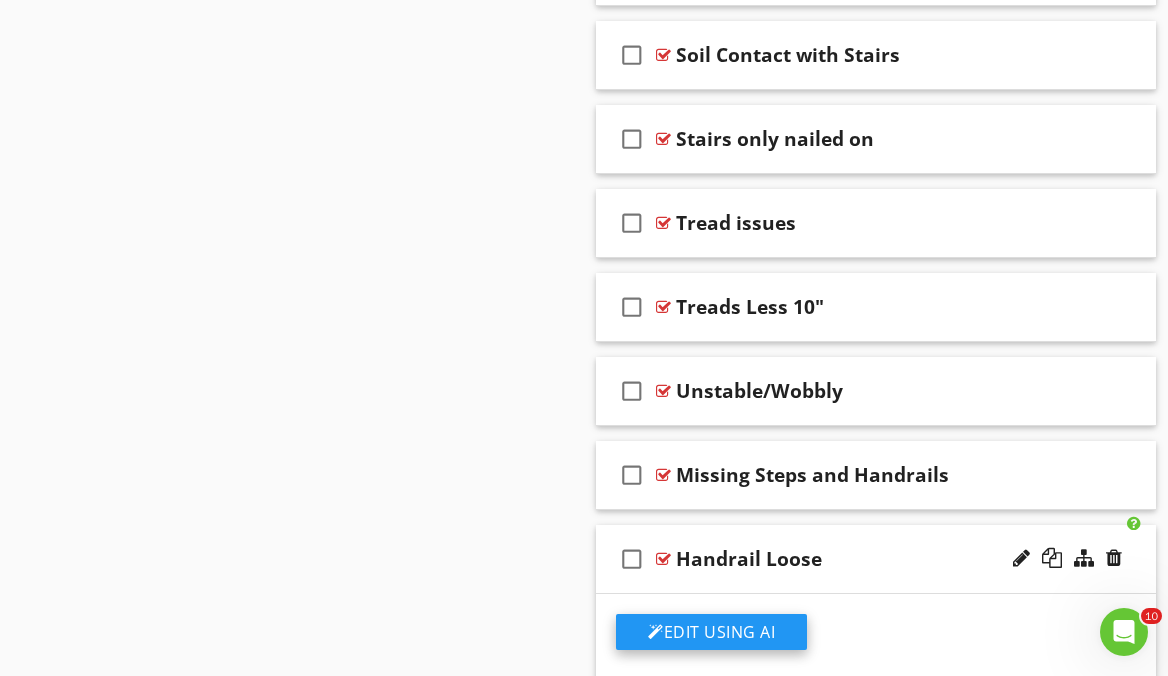 click on "Edit Using AI" at bounding box center (711, 632) 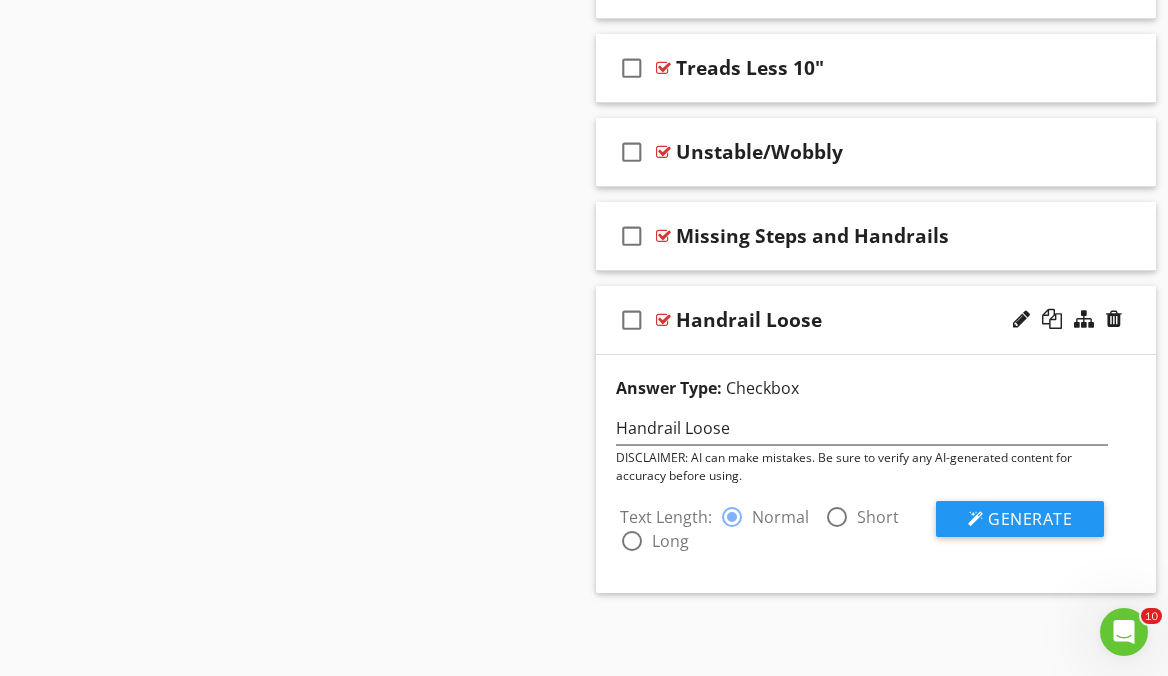 scroll, scrollTop: 2444, scrollLeft: 0, axis: vertical 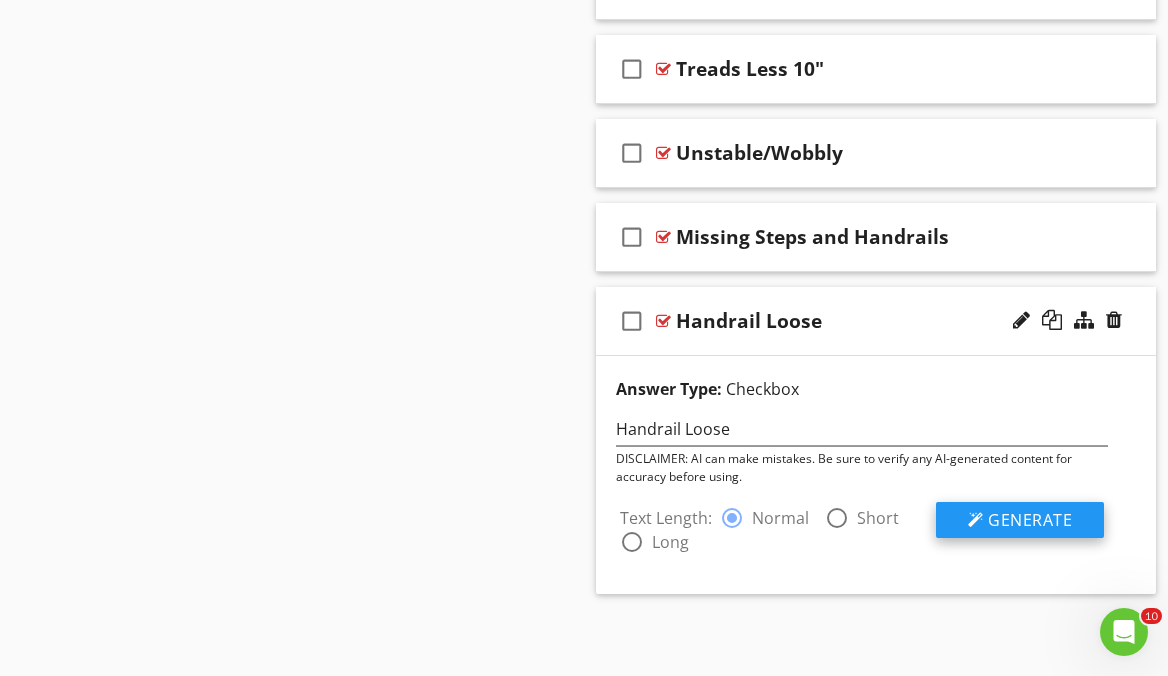 click on "Generate" at bounding box center [1030, 520] 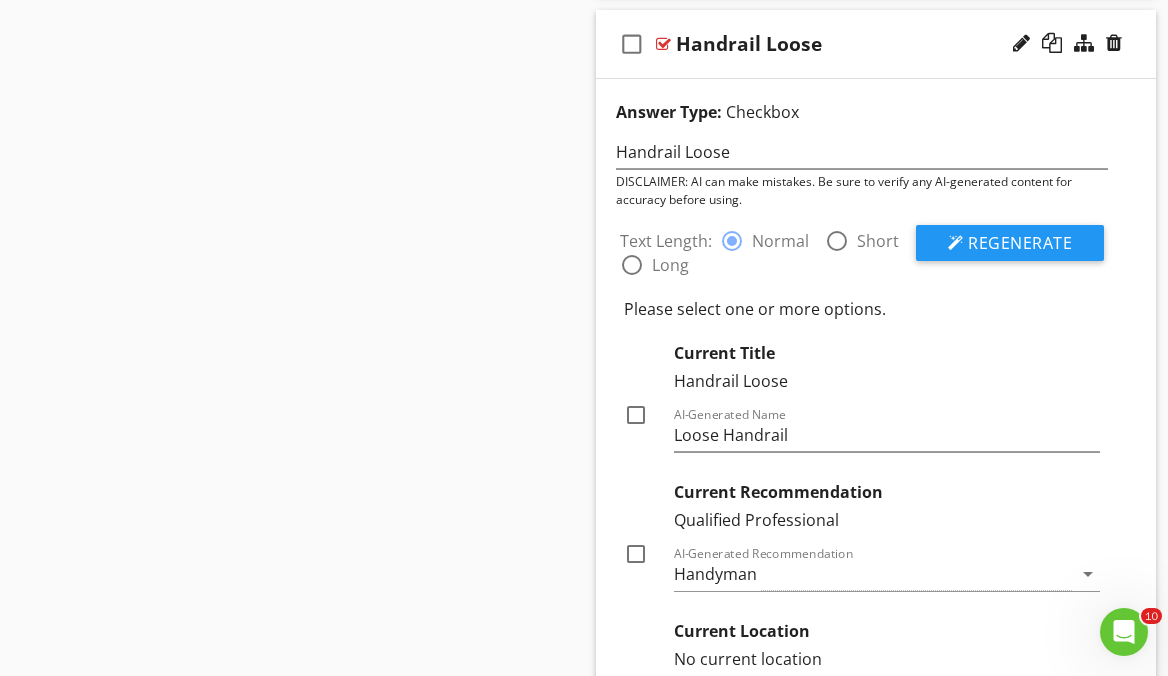 scroll, scrollTop: 2722, scrollLeft: 0, axis: vertical 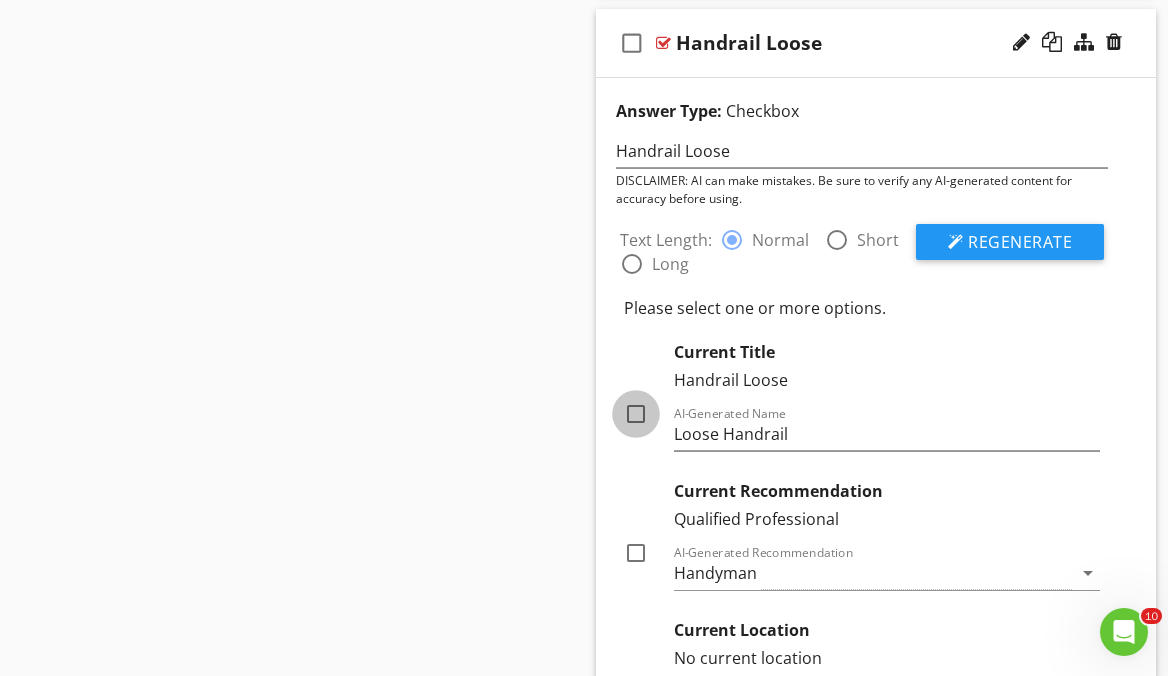 click at bounding box center (636, 414) 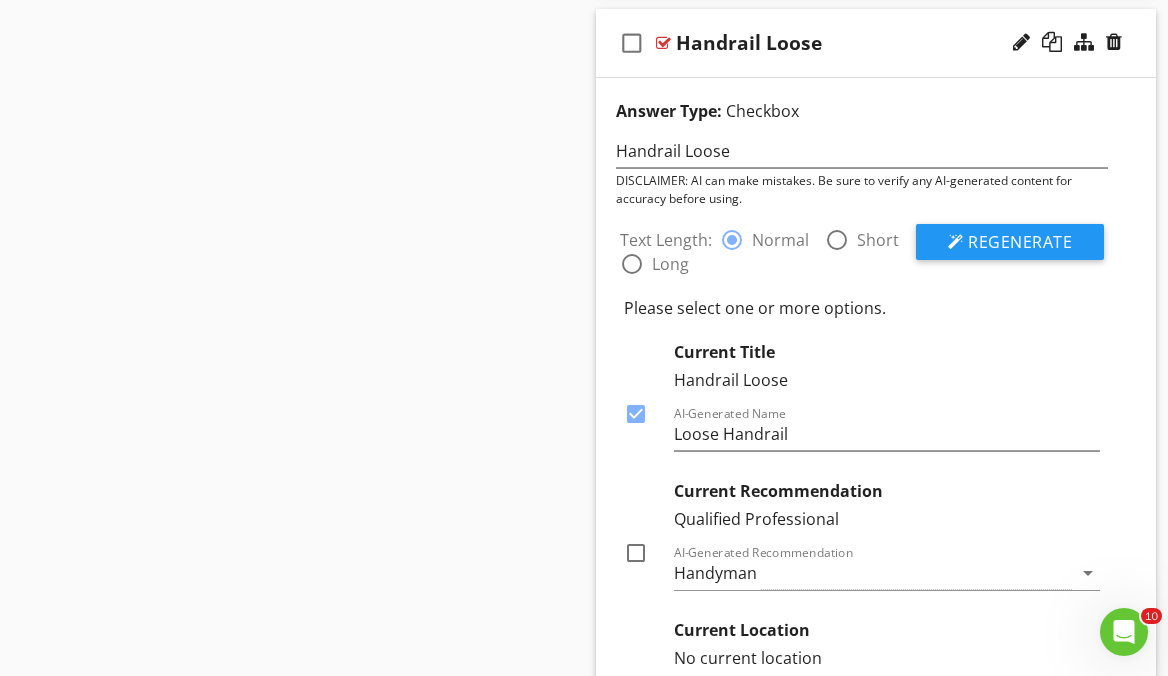 click at bounding box center [636, 553] 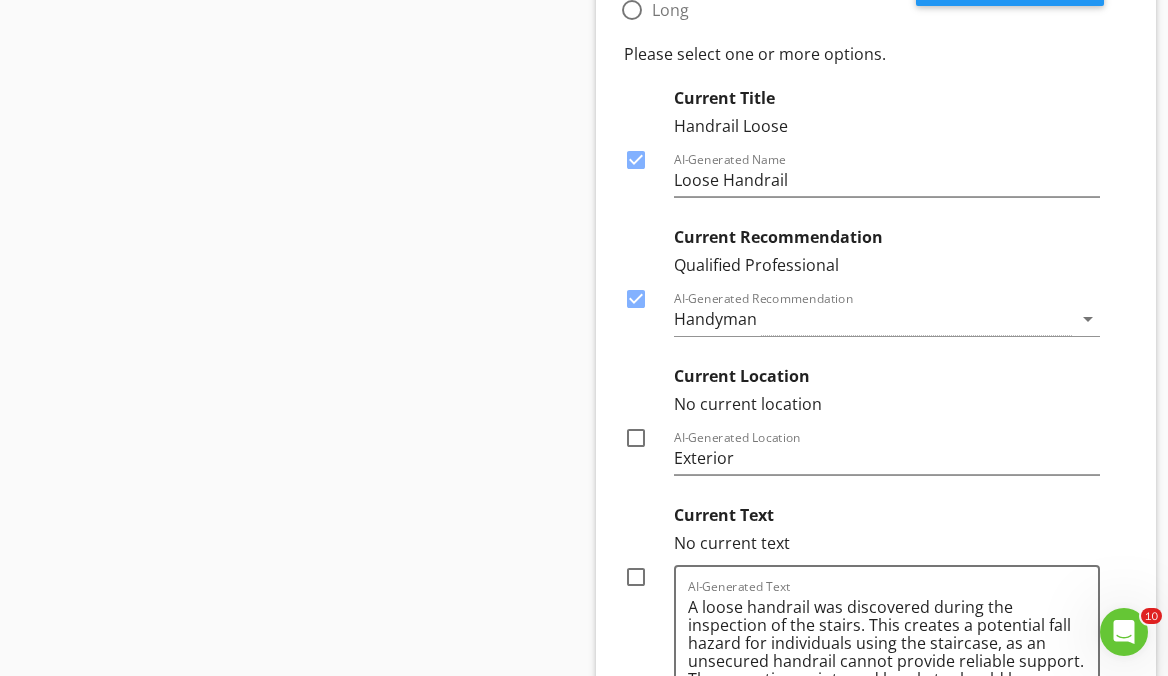 scroll, scrollTop: 2978, scrollLeft: 0, axis: vertical 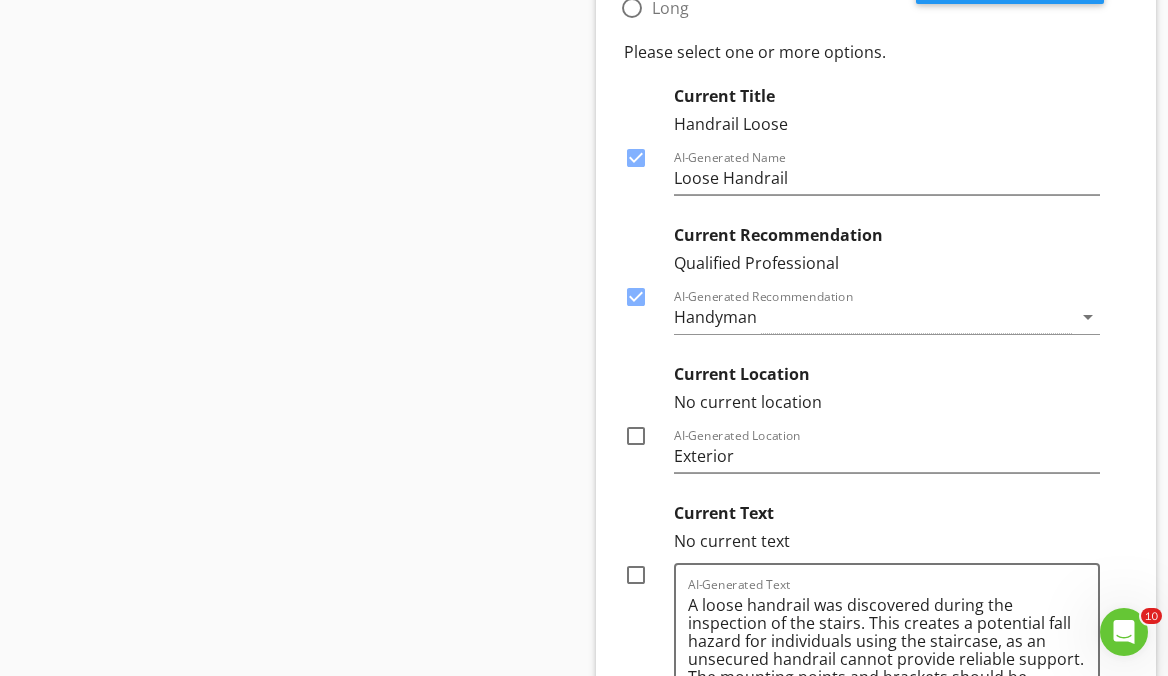 click at bounding box center [636, 436] 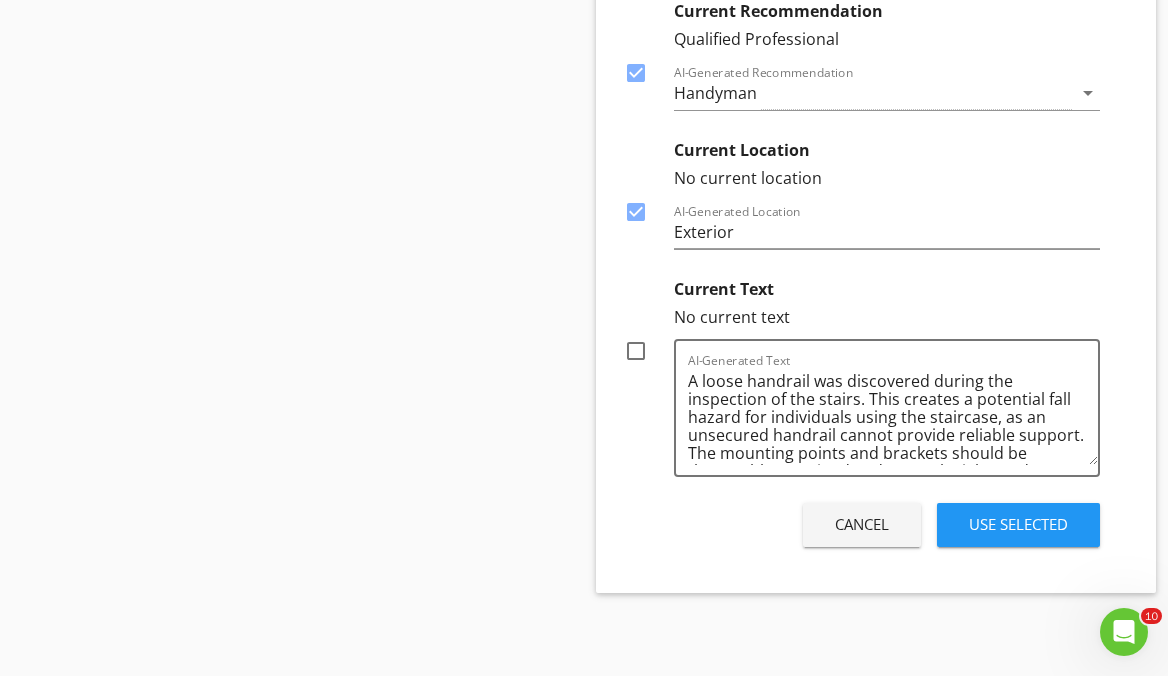 scroll, scrollTop: 3201, scrollLeft: 0, axis: vertical 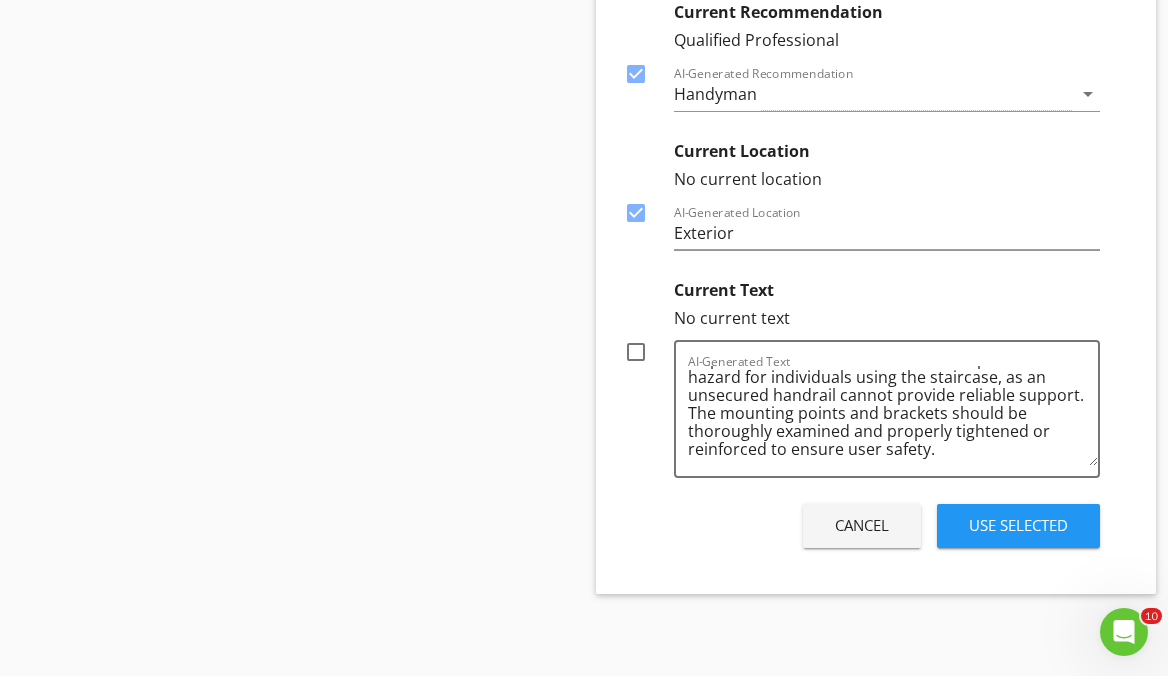click at bounding box center [636, 352] 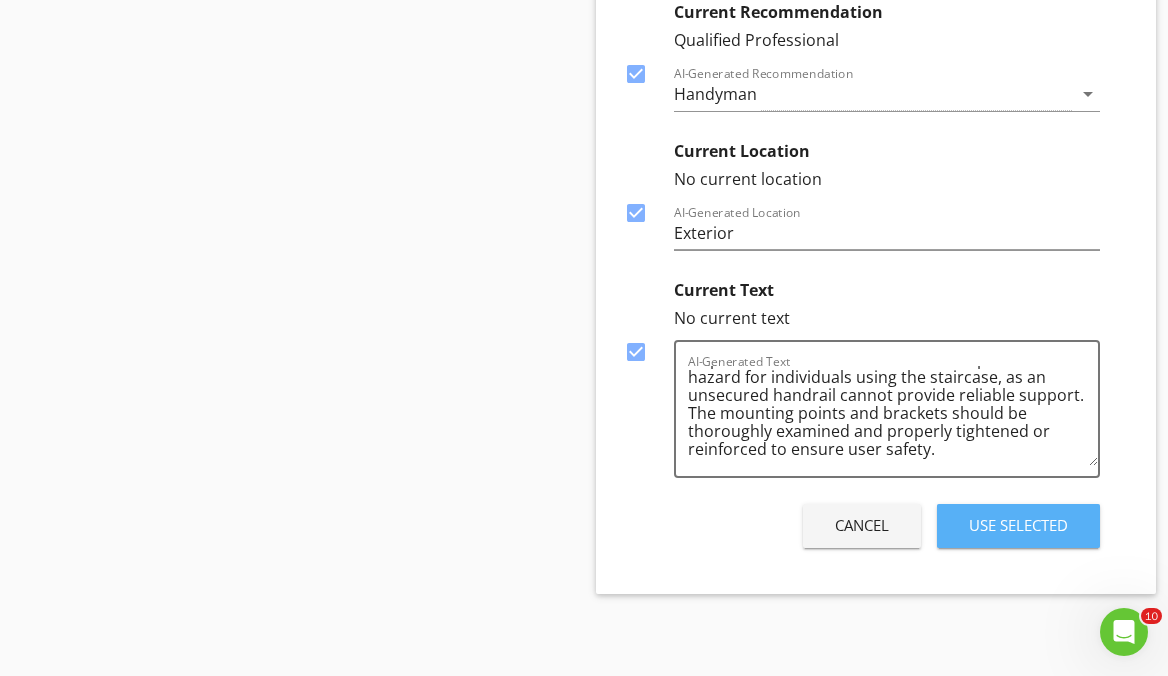 click on "Use Selected" at bounding box center [1018, 525] 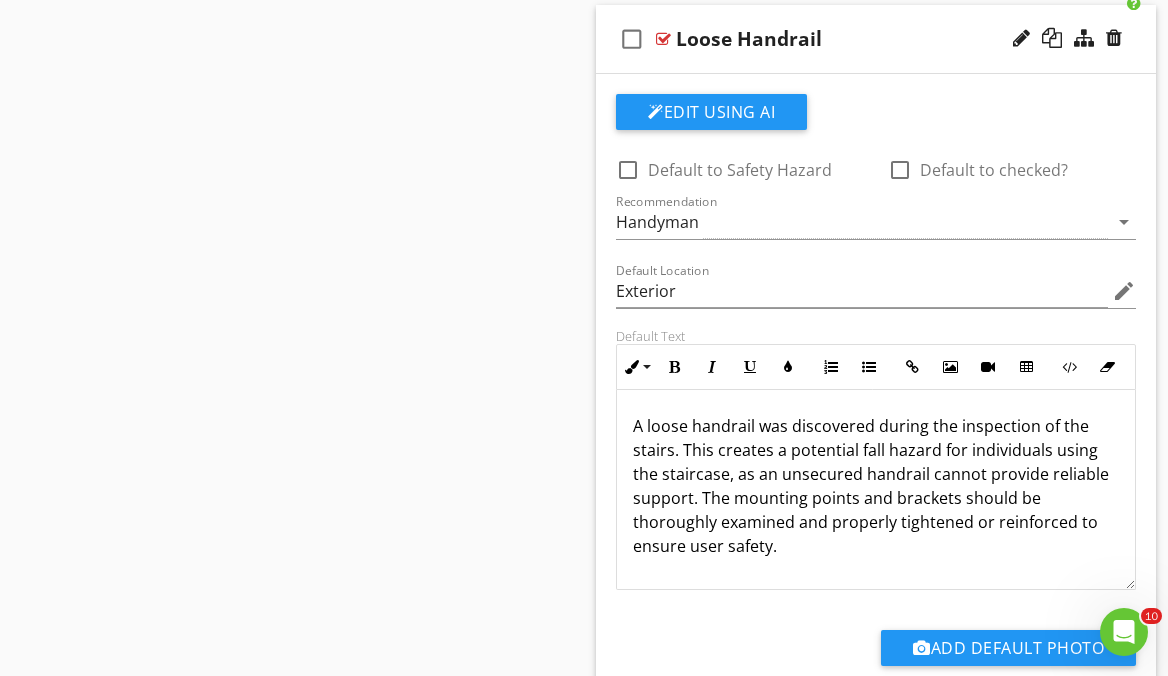 scroll, scrollTop: 2730, scrollLeft: 0, axis: vertical 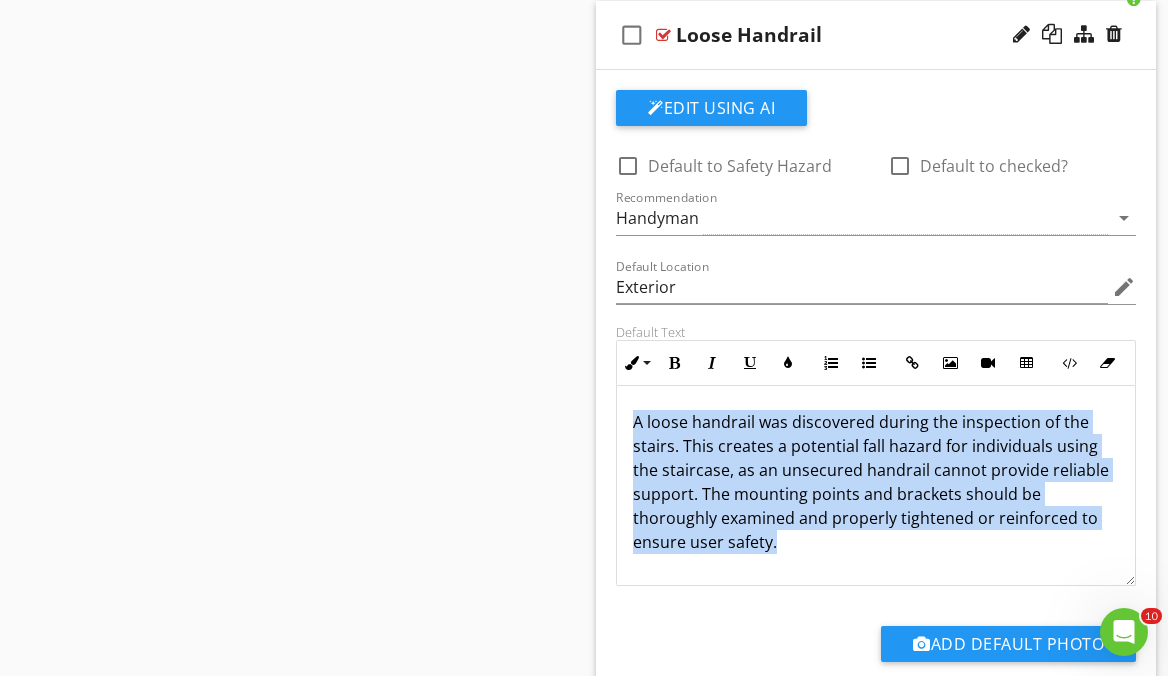 drag, startPoint x: 631, startPoint y: 424, endPoint x: 799, endPoint y: 568, distance: 221.26907 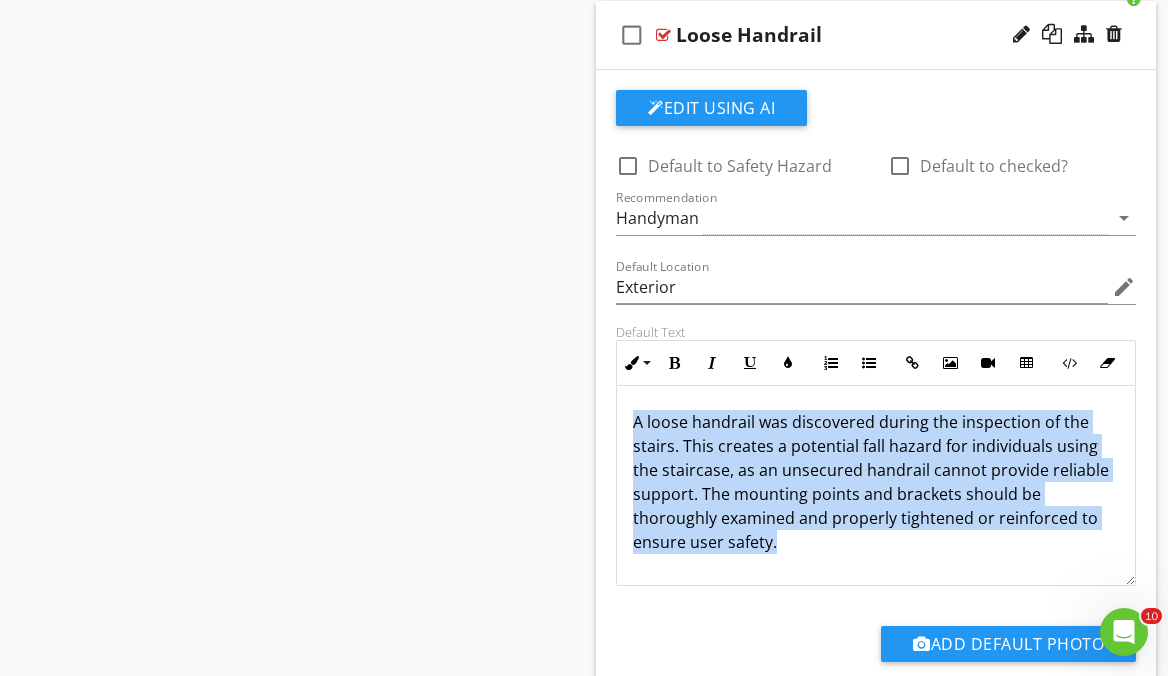 copy on "A loose handrail was discovered during the inspection of the stairs. This creates a potential fall hazard for individuals using the staircase, as an unsecured handrail cannot provide reliable support. The mounting points and brackets should be thoroughly examined and properly tightened or reinforced to ensure user safety." 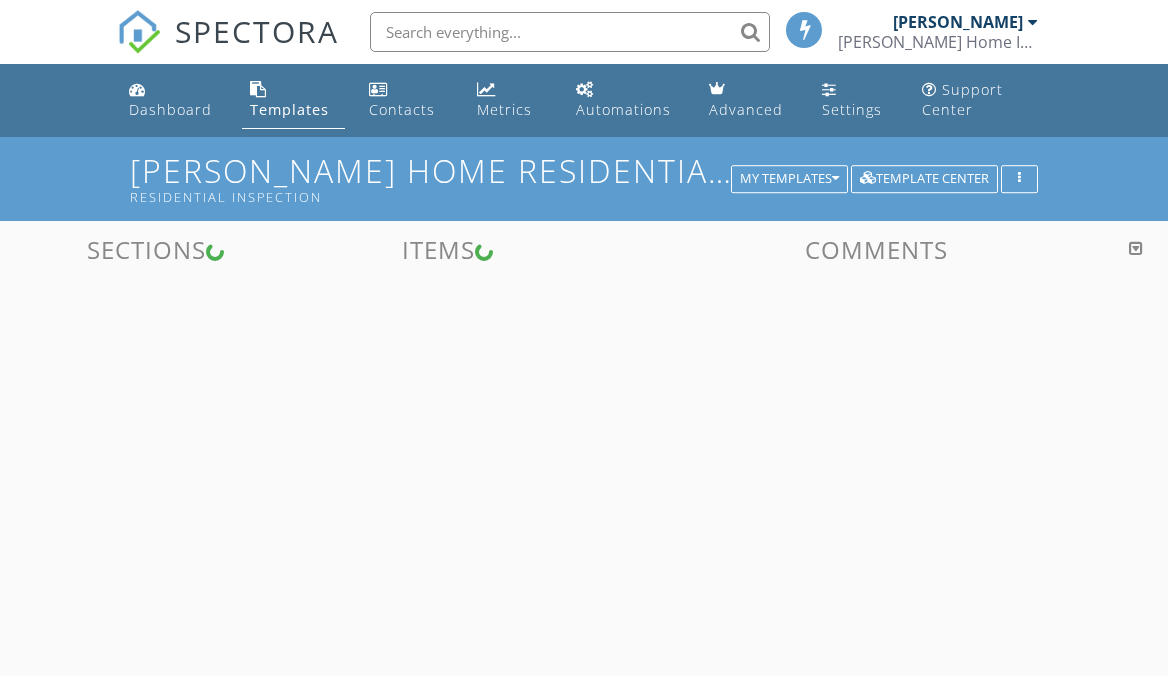 scroll, scrollTop: 0, scrollLeft: 0, axis: both 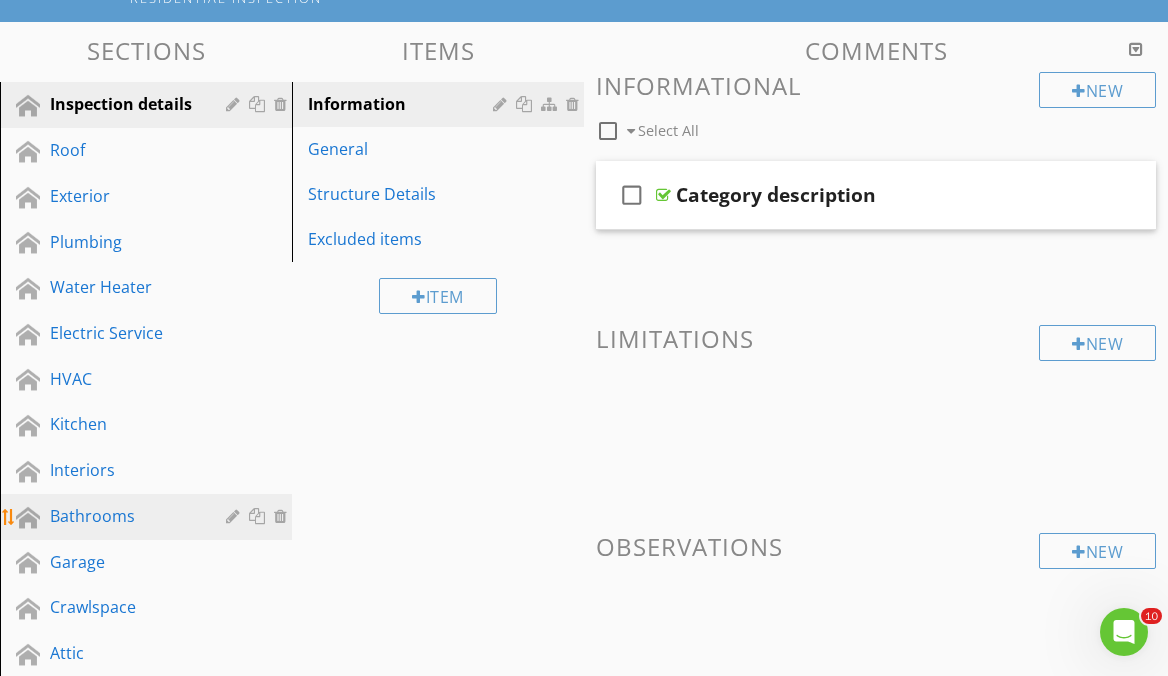 click on "Bathrooms" at bounding box center (123, 516) 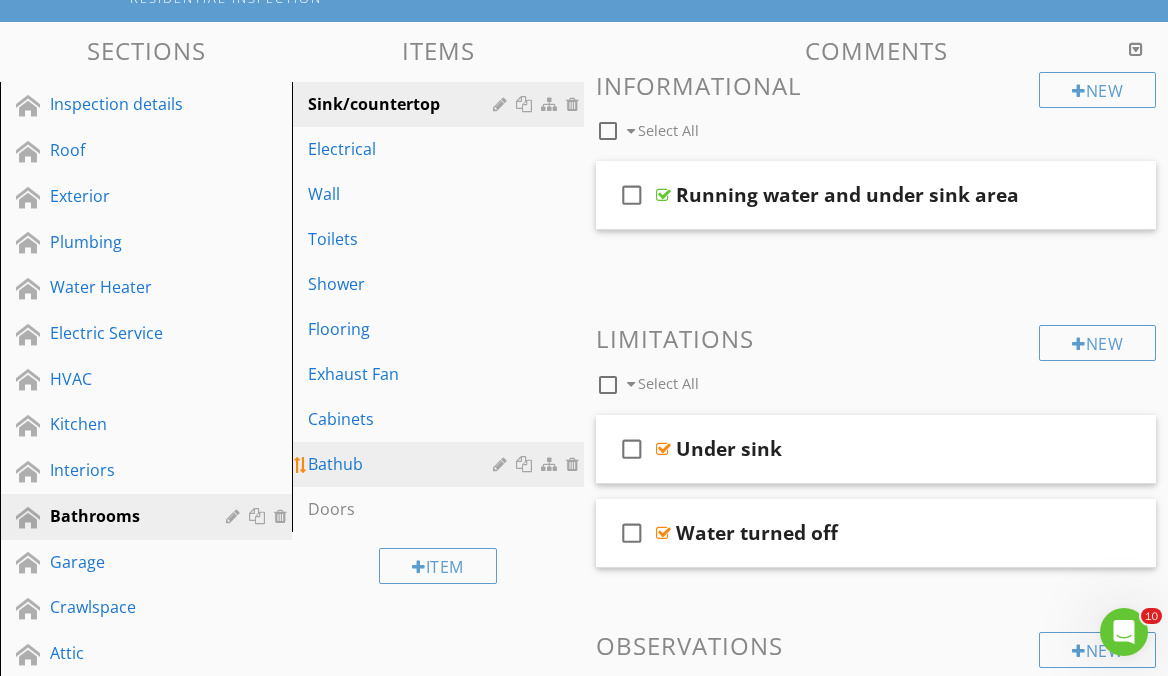 click on "Bathub" at bounding box center [403, 464] 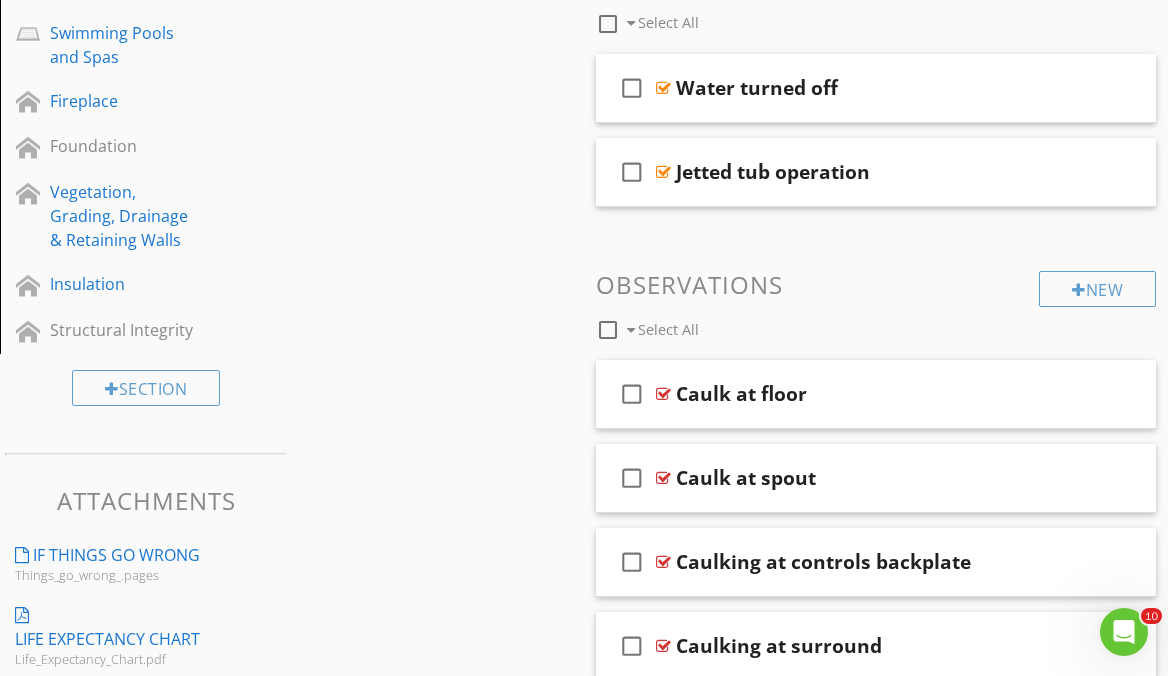 scroll, scrollTop: 858, scrollLeft: 0, axis: vertical 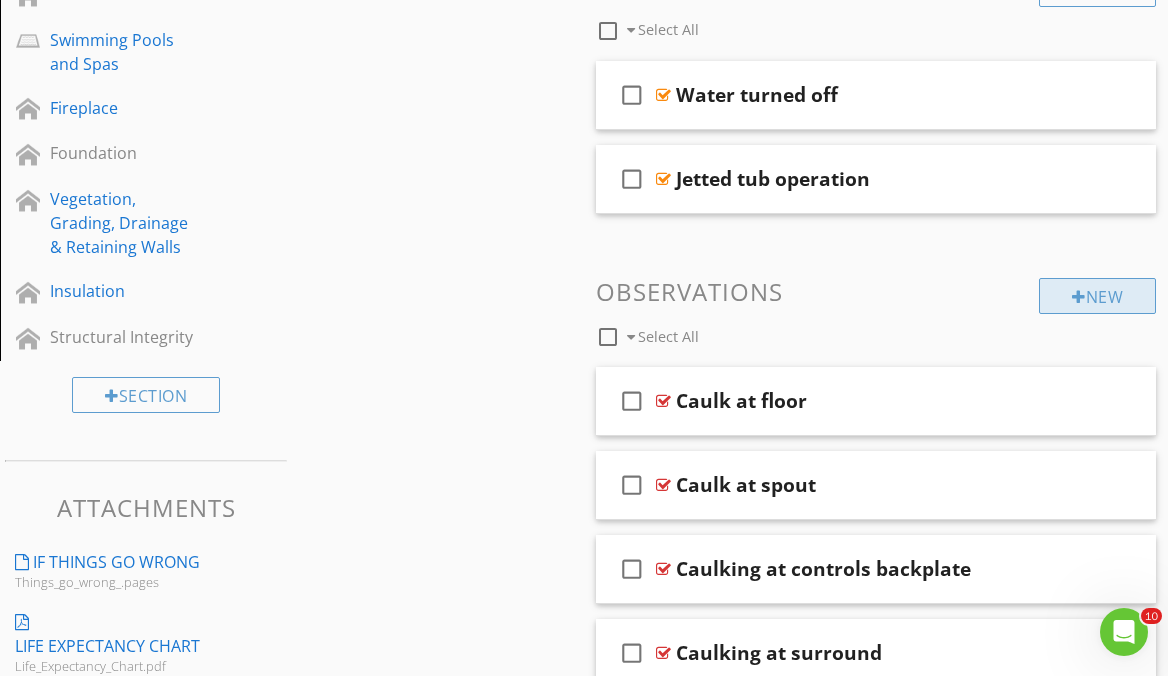click on "New" at bounding box center (1097, 296) 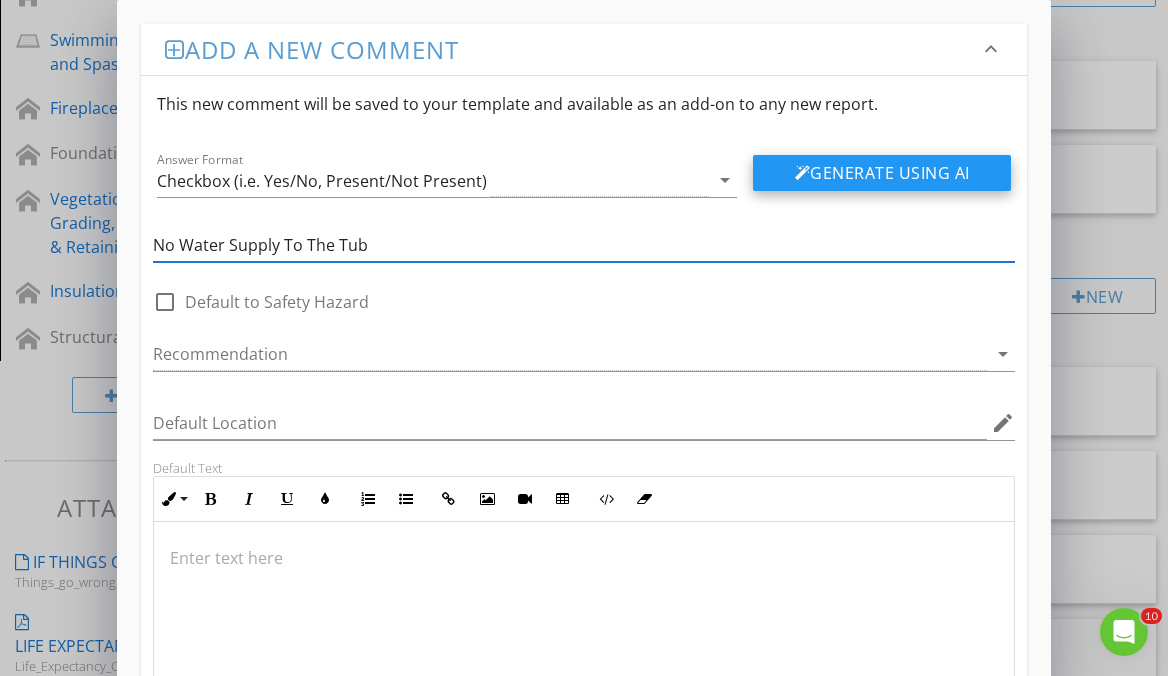 type on "No Water Supply To The Tub" 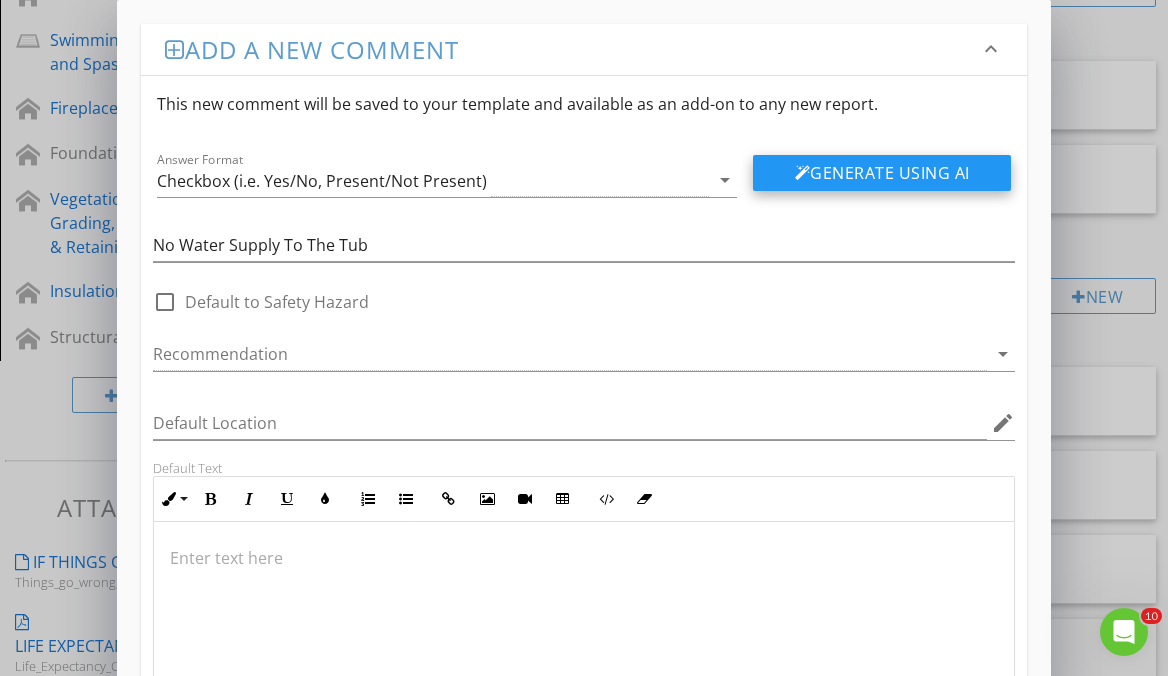 click on "Generate Using AI" at bounding box center (882, 173) 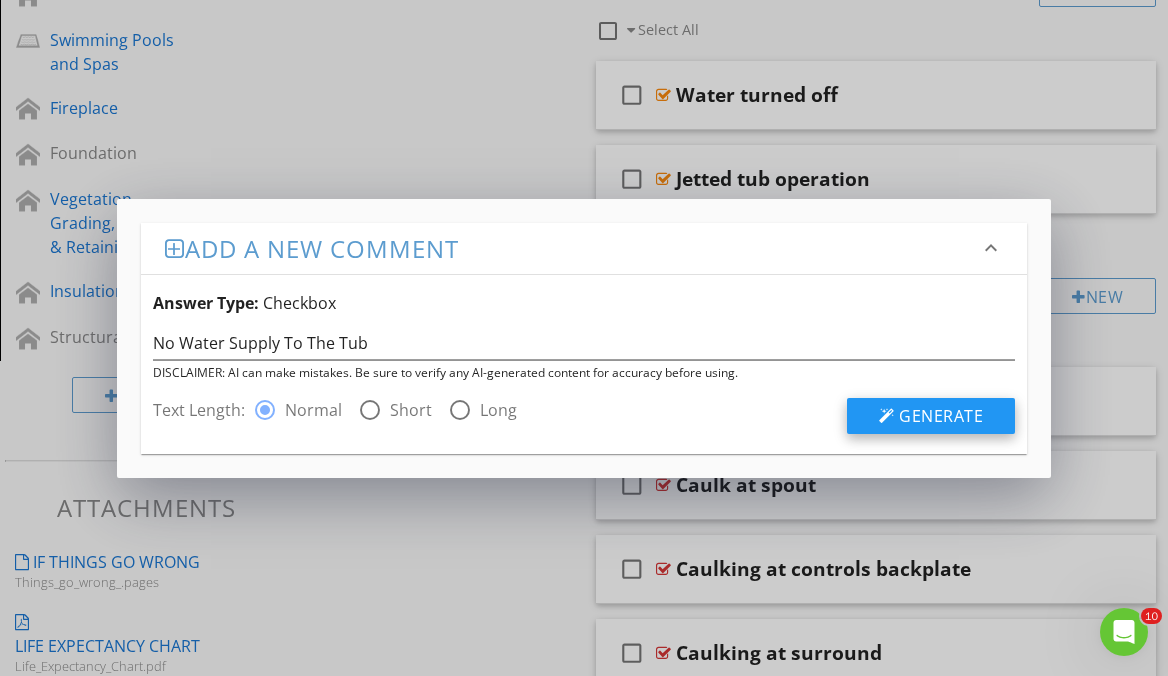 click on "Generate" at bounding box center [941, 416] 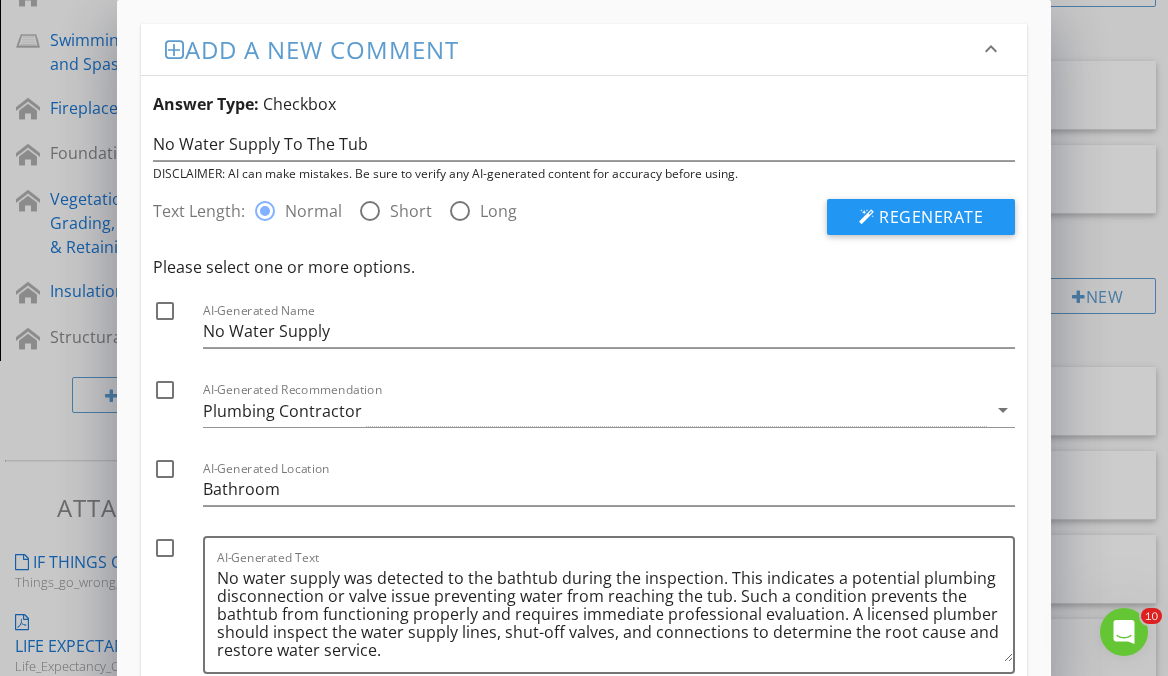 click at bounding box center (165, 390) 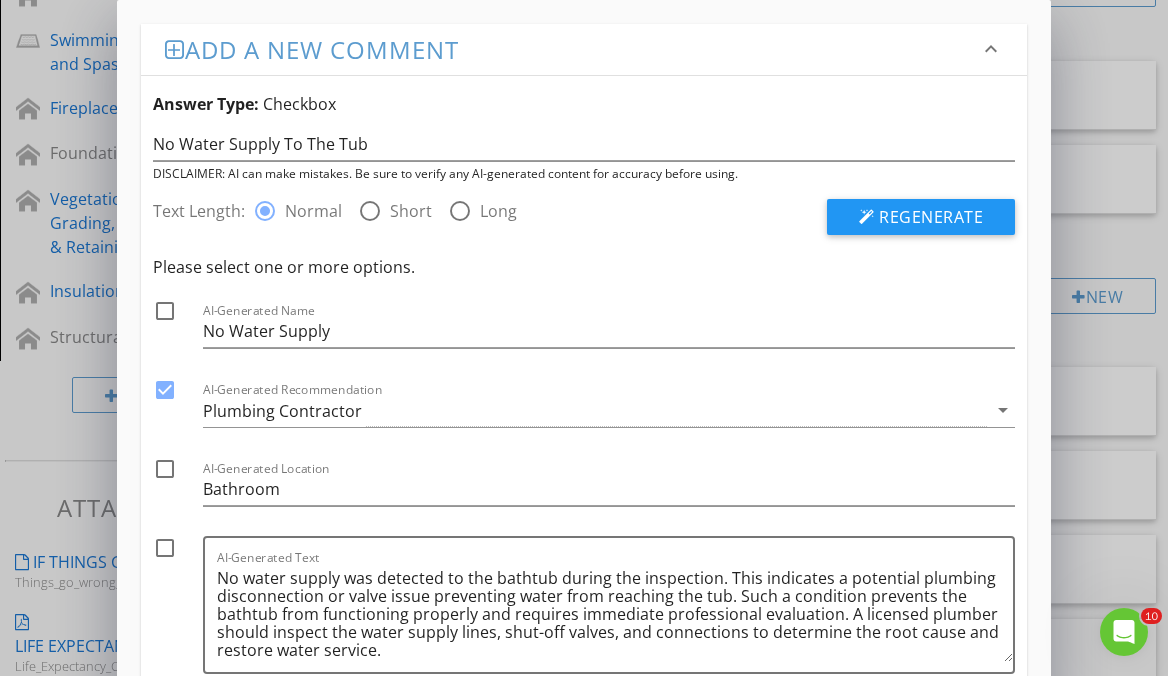 click at bounding box center [165, 311] 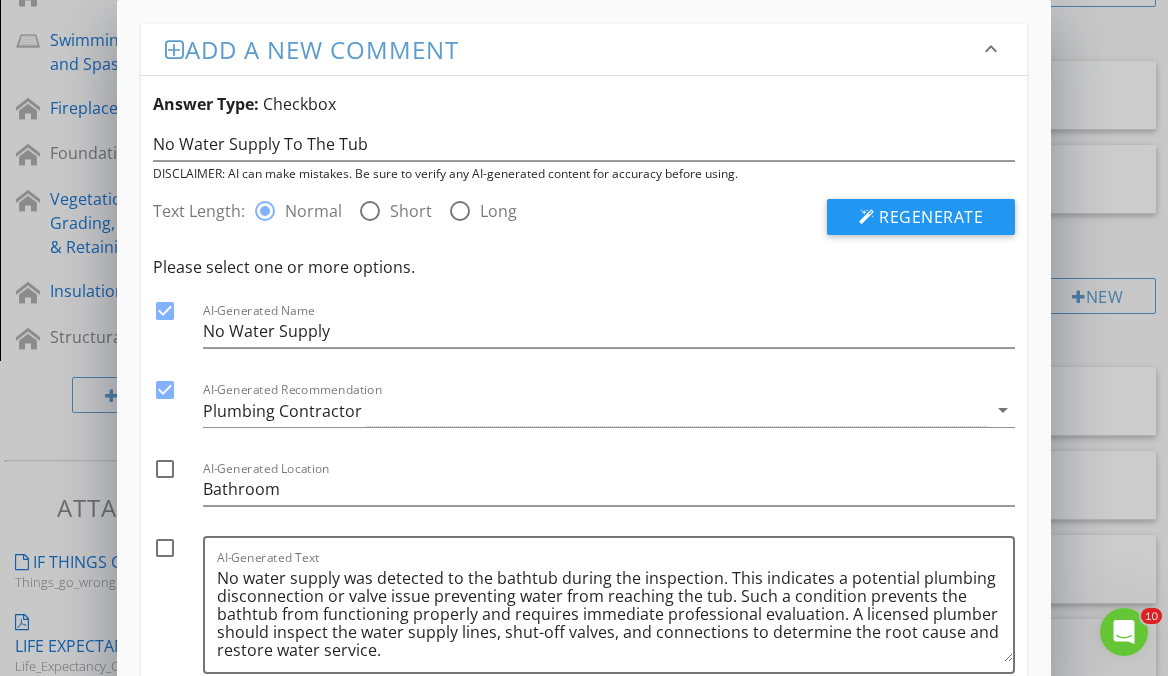 click at bounding box center (165, 469) 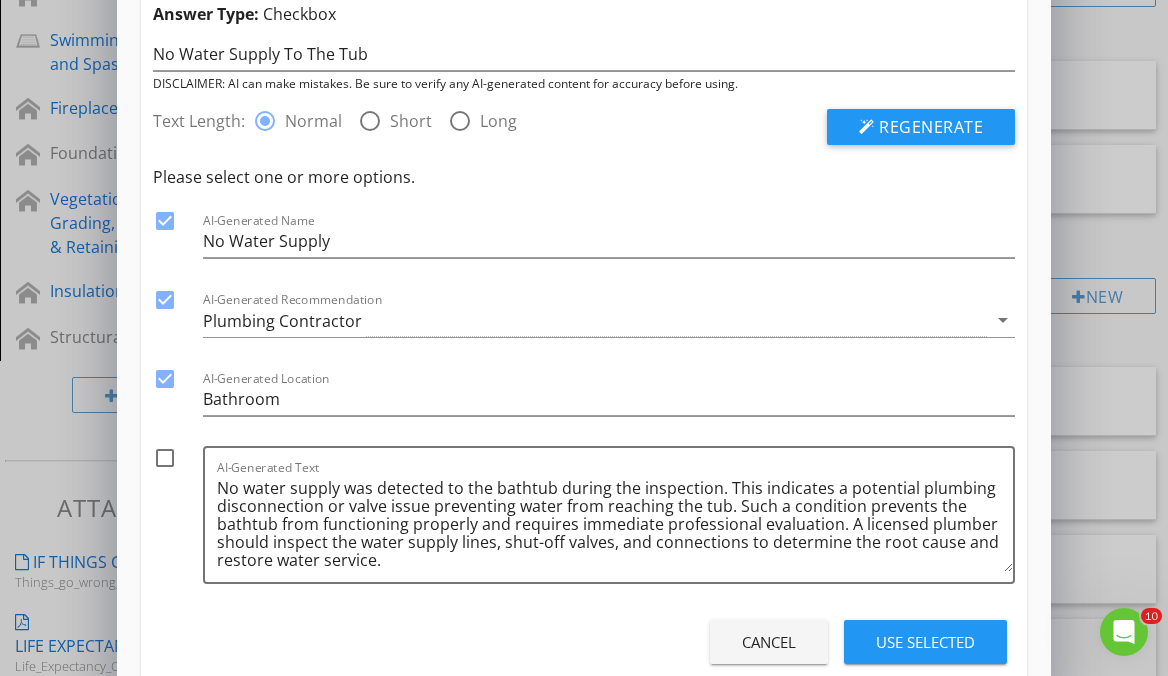 scroll, scrollTop: 107, scrollLeft: 0, axis: vertical 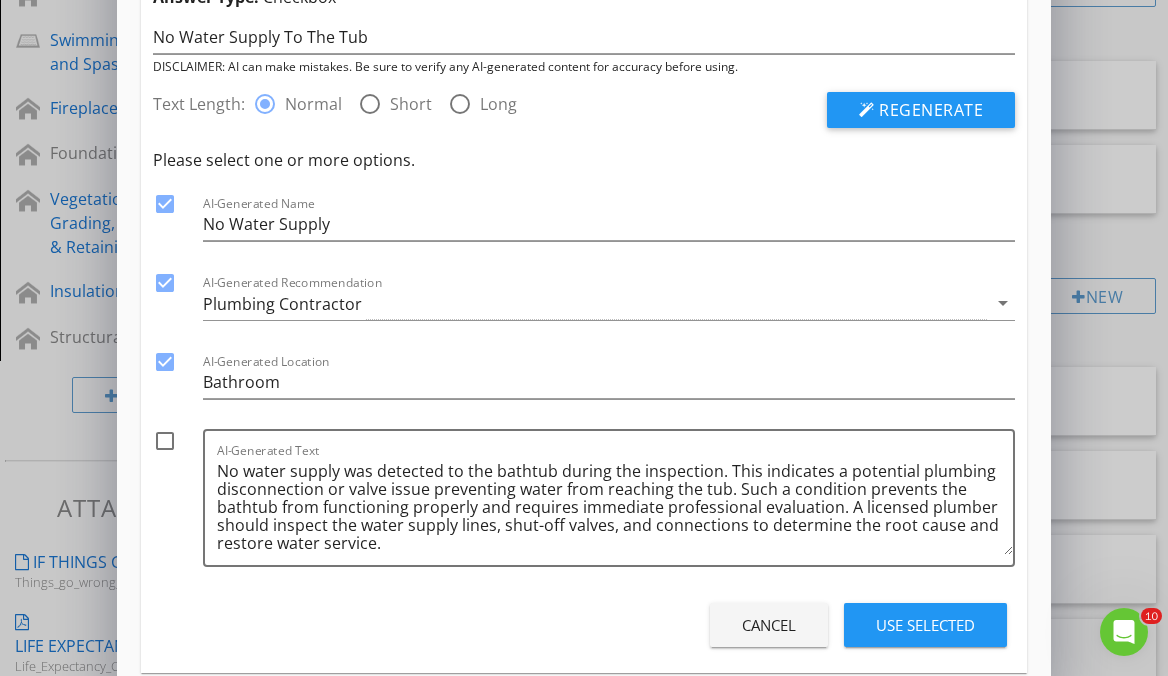 click at bounding box center (165, 441) 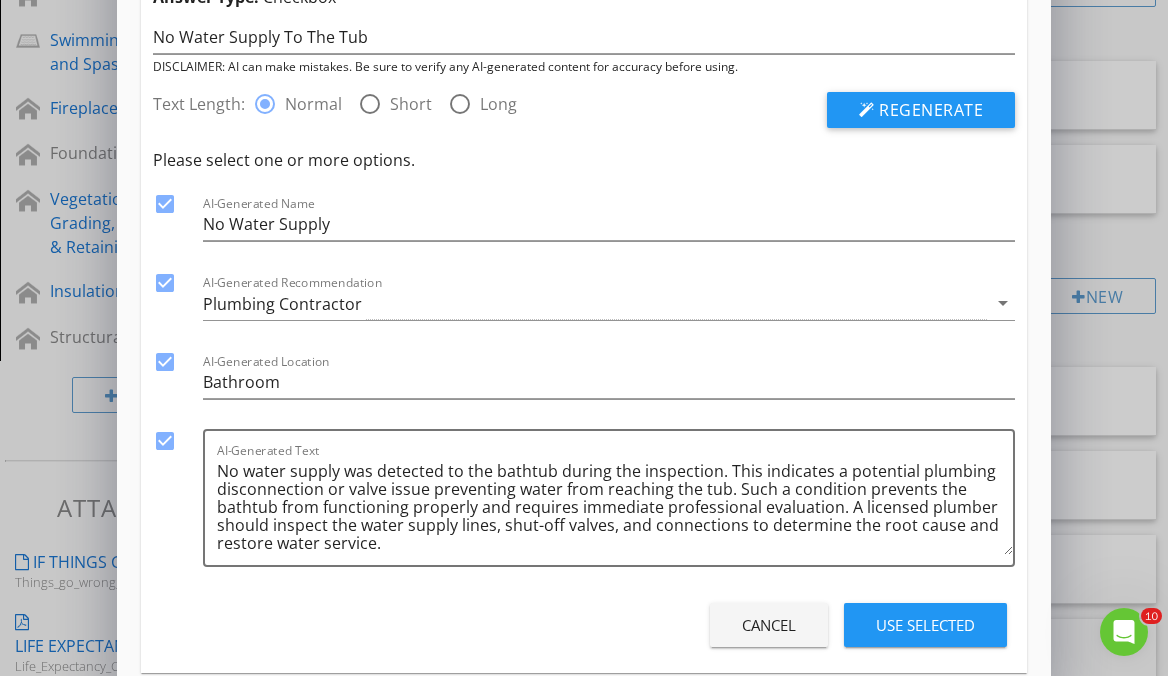 click on "Use Selected" at bounding box center [925, 625] 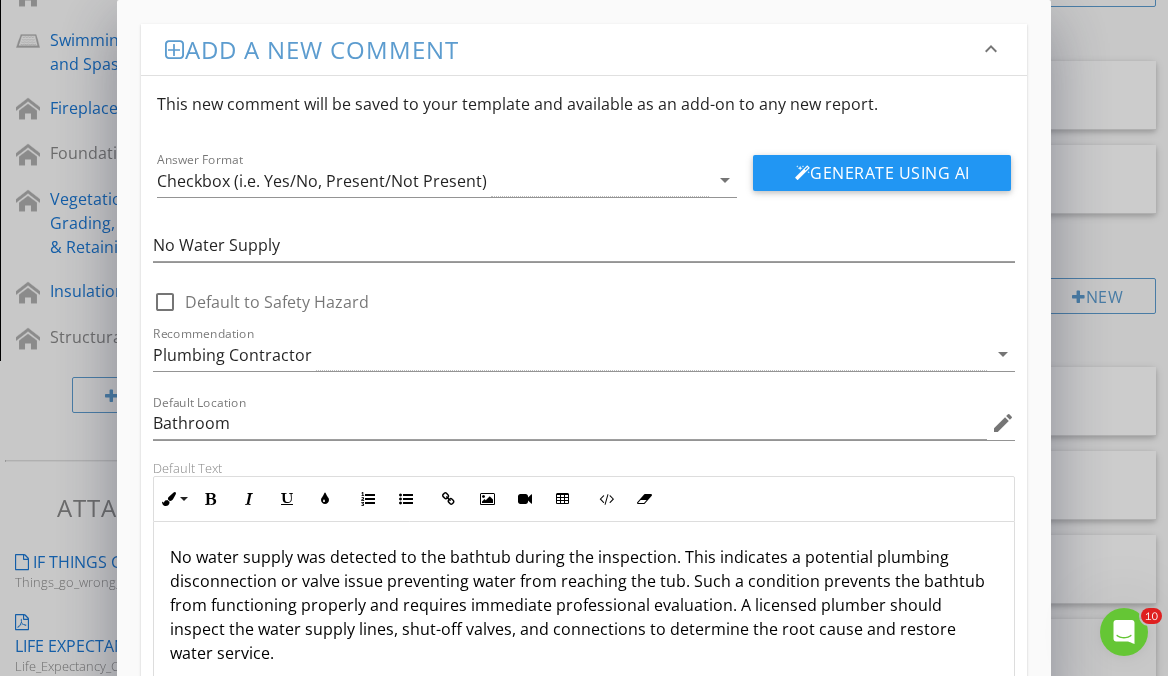 scroll, scrollTop: 1, scrollLeft: 0, axis: vertical 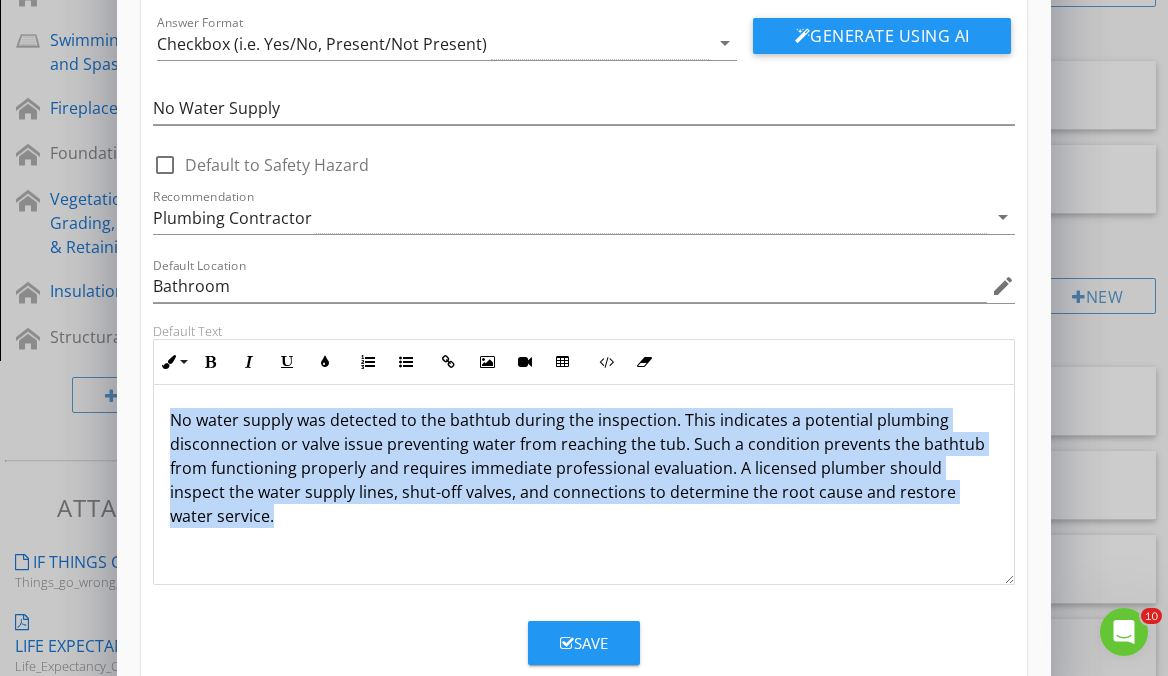 drag, startPoint x: 166, startPoint y: 418, endPoint x: 1000, endPoint y: 496, distance: 837.6395 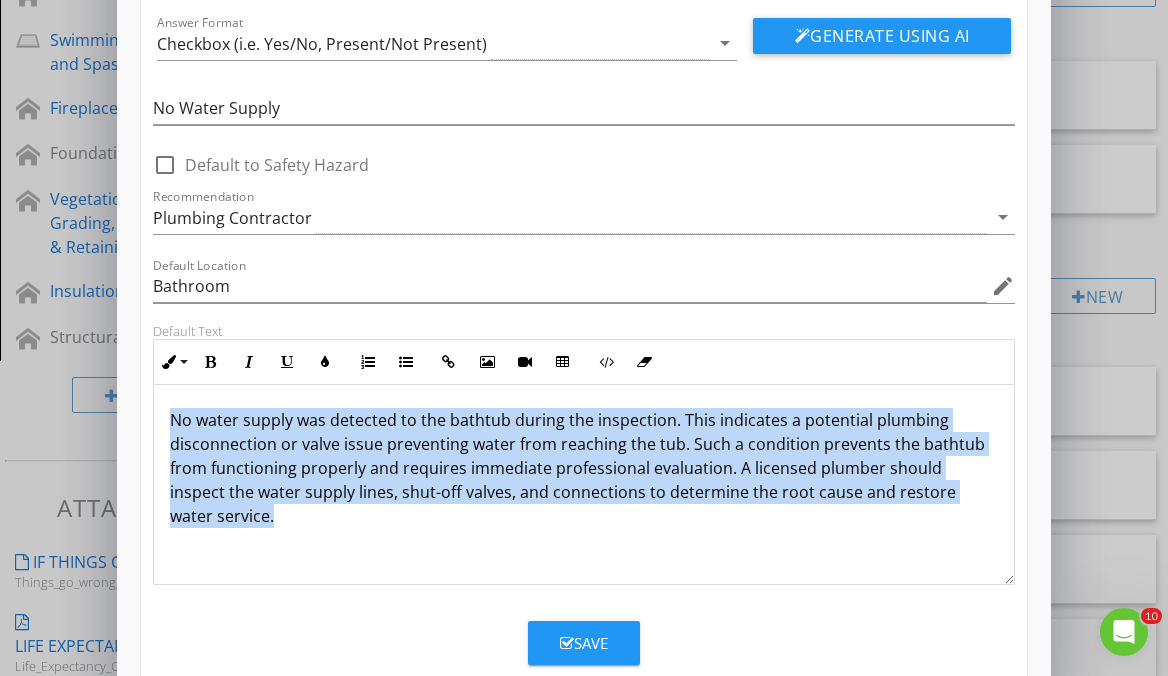 copy on "No water supply was detected to the bathtub during the inspection. This indicates a potential plumbing disconnection or valve issue preventing water from reaching the tub. Such a condition prevents the bathtub from functioning properly and requires immediate professional evaluation. A licensed plumber should inspect the water supply lines, shut-off valves, and connections to determine the root cause and restore water service." 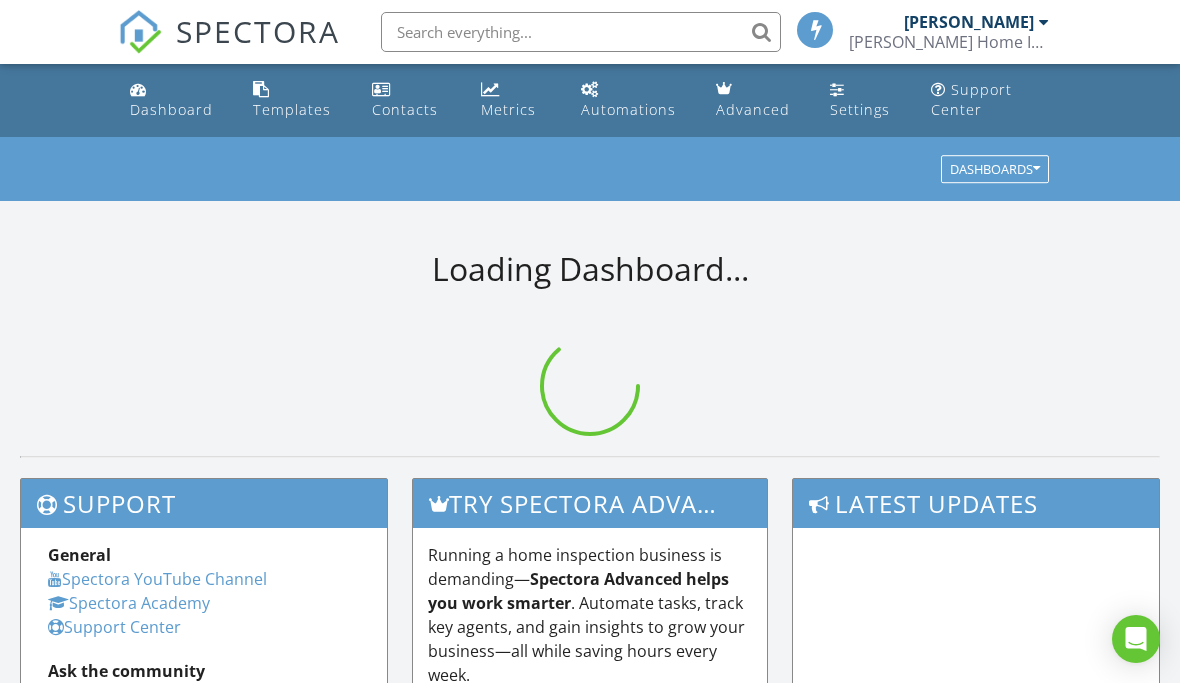 scroll, scrollTop: 0, scrollLeft: 0, axis: both 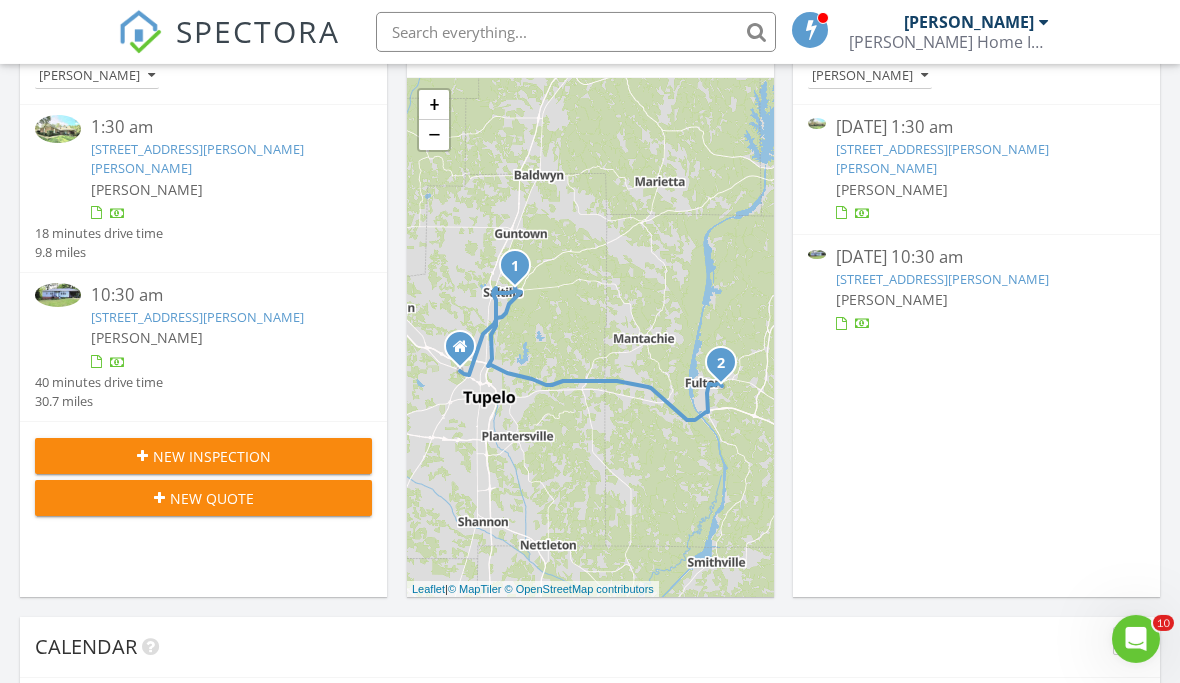 click on "[STREET_ADDRESS][PERSON_NAME]" at bounding box center [197, 317] 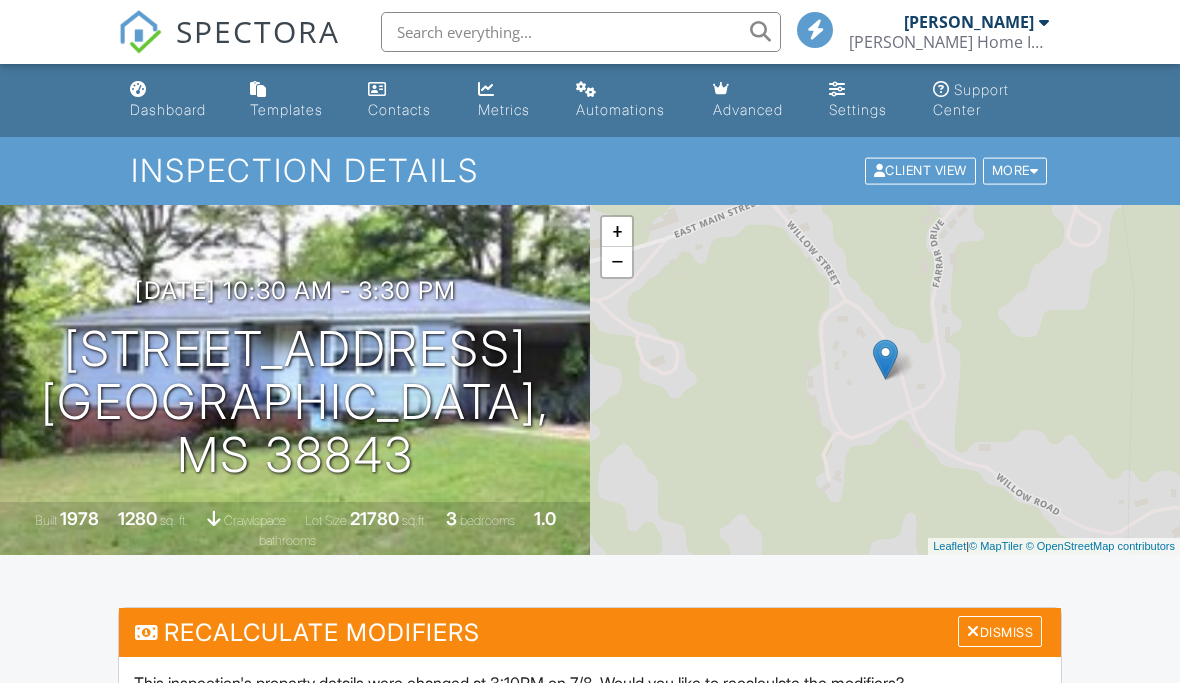 scroll, scrollTop: 0, scrollLeft: 0, axis: both 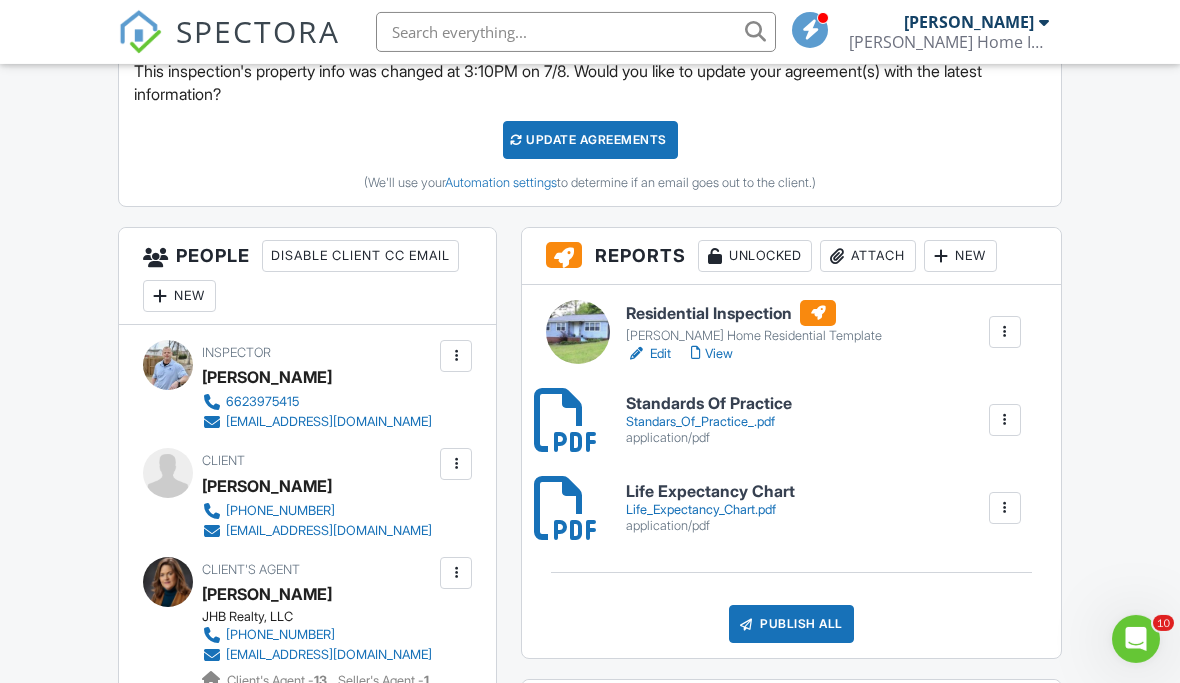 click on "View" at bounding box center [712, 354] 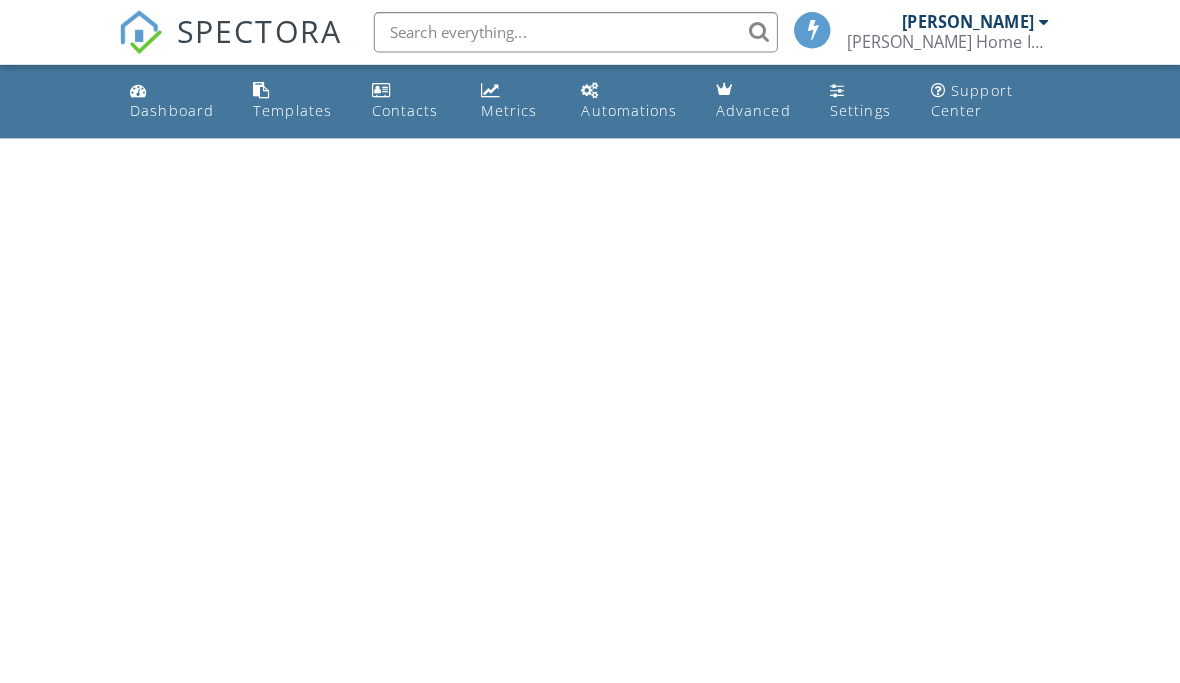 scroll, scrollTop: 0, scrollLeft: 0, axis: both 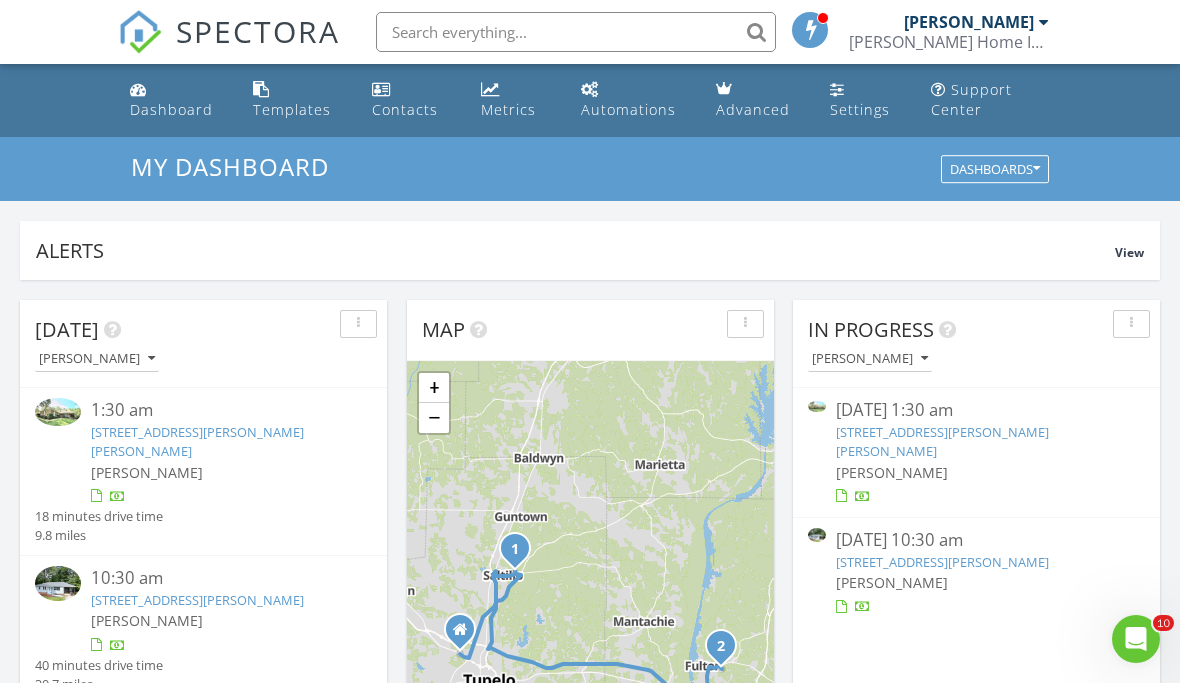 click on "[STREET_ADDRESS][PERSON_NAME]" at bounding box center (197, 600) 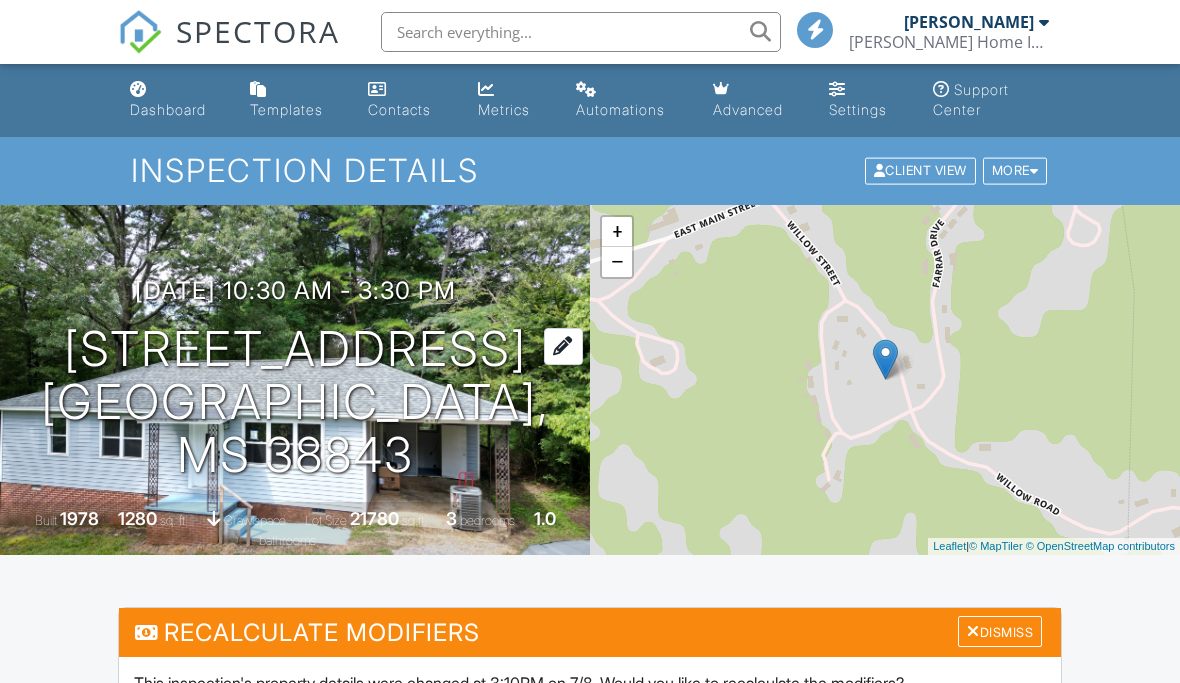 scroll, scrollTop: 0, scrollLeft: 0, axis: both 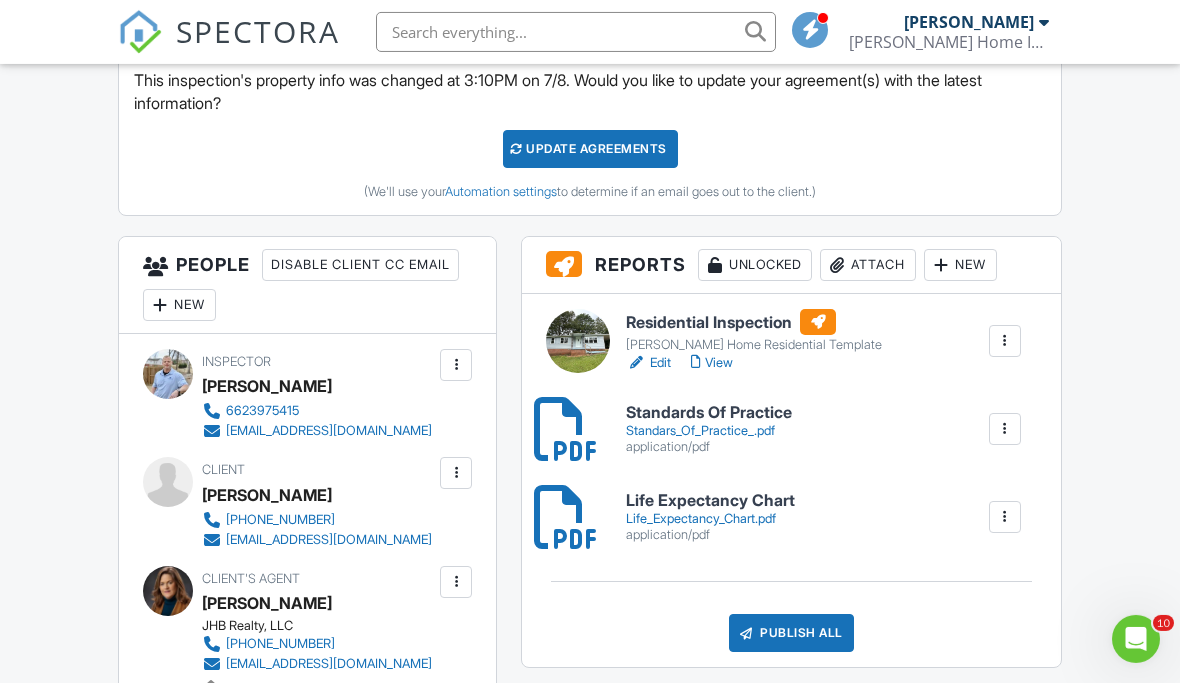 click on "View" at bounding box center [712, 363] 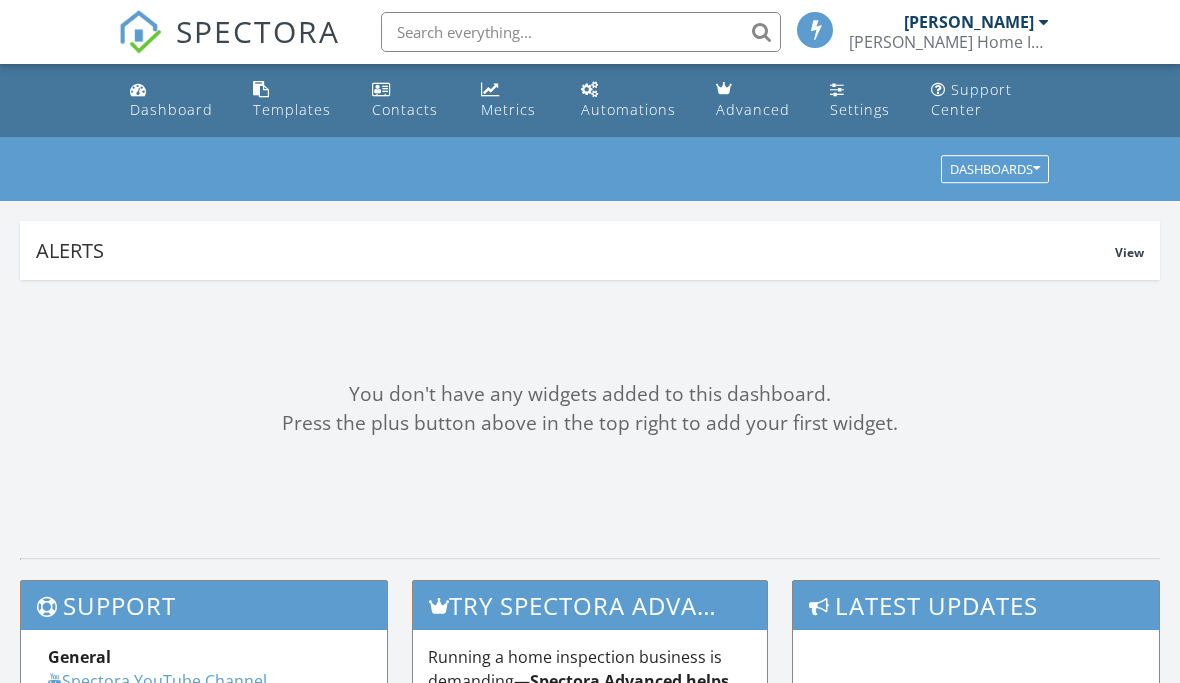 scroll, scrollTop: 0, scrollLeft: 0, axis: both 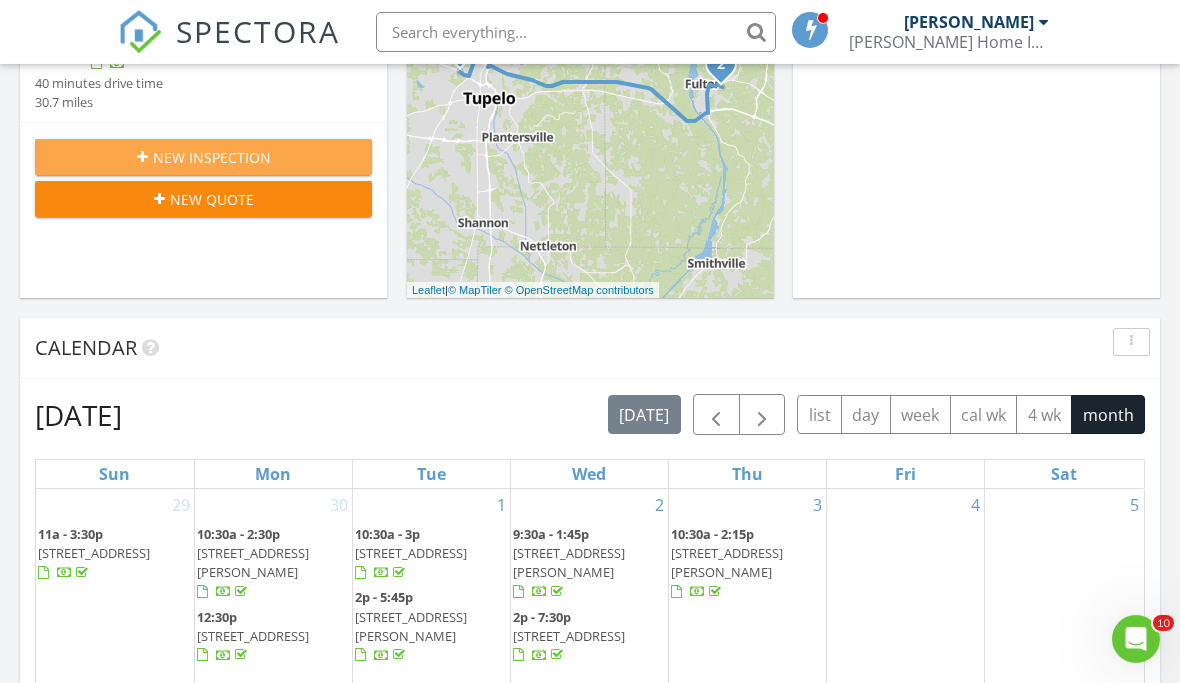 click on "New Inspection" at bounding box center [212, 157] 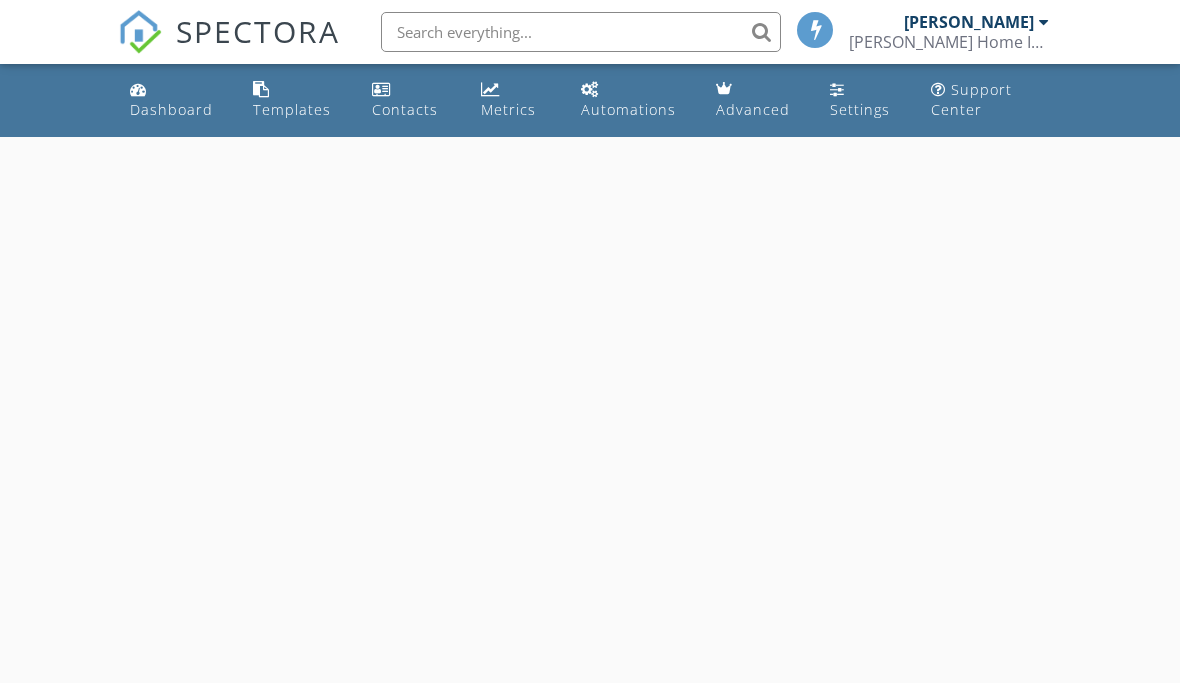 scroll, scrollTop: 0, scrollLeft: 0, axis: both 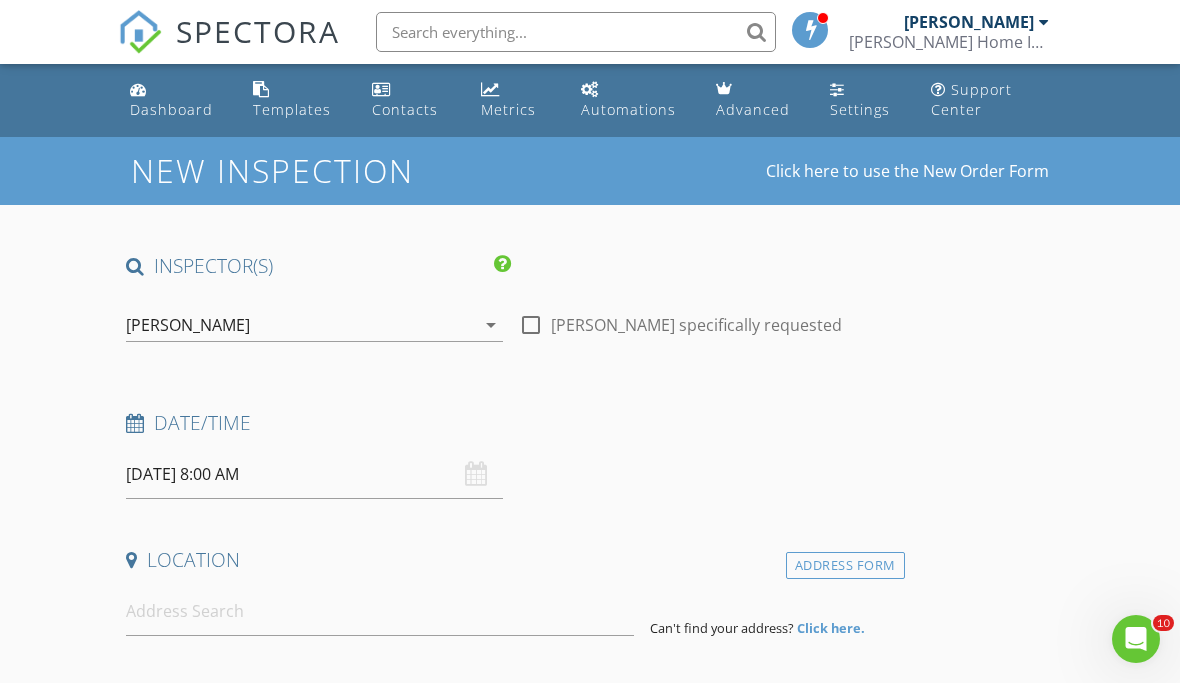click on "[DATE] 8:00 AM" at bounding box center (314, 474) 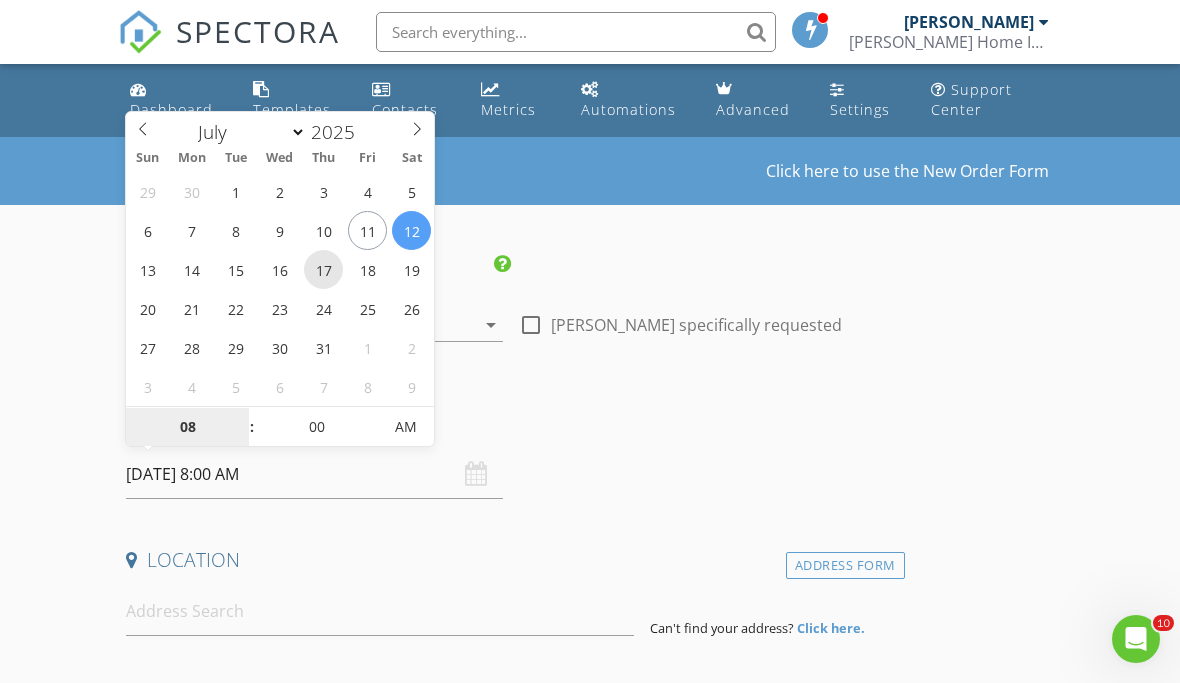 type on "[DATE] 8:00 AM" 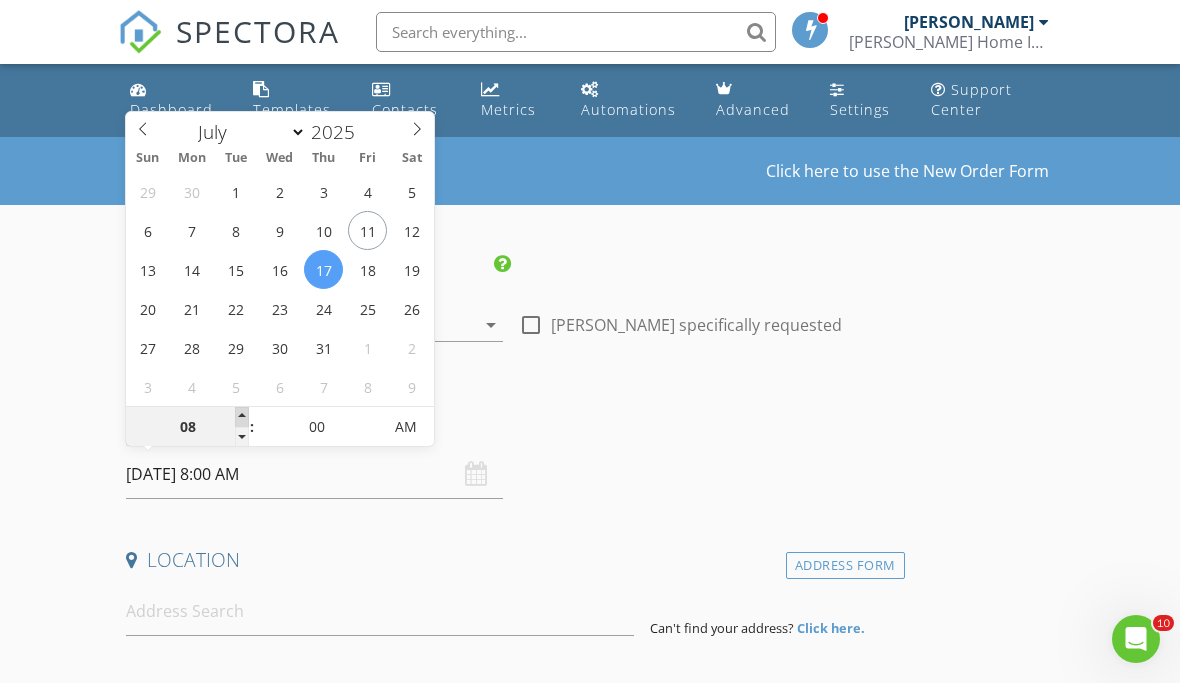 type on "09" 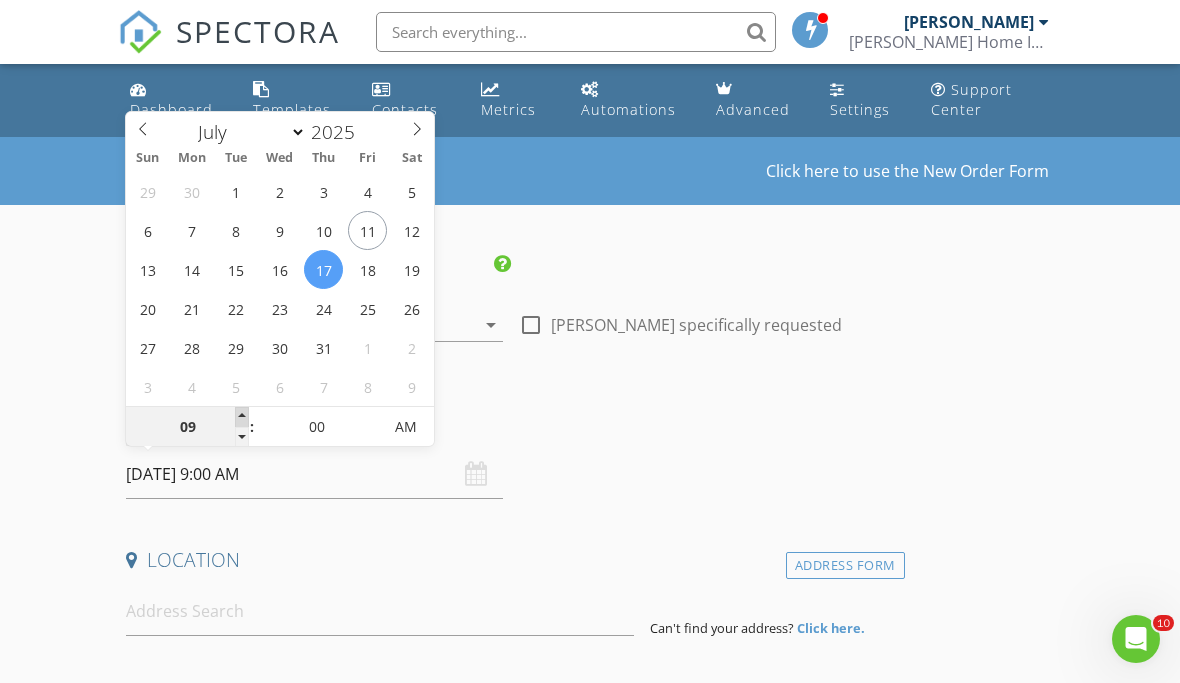click at bounding box center (242, 417) 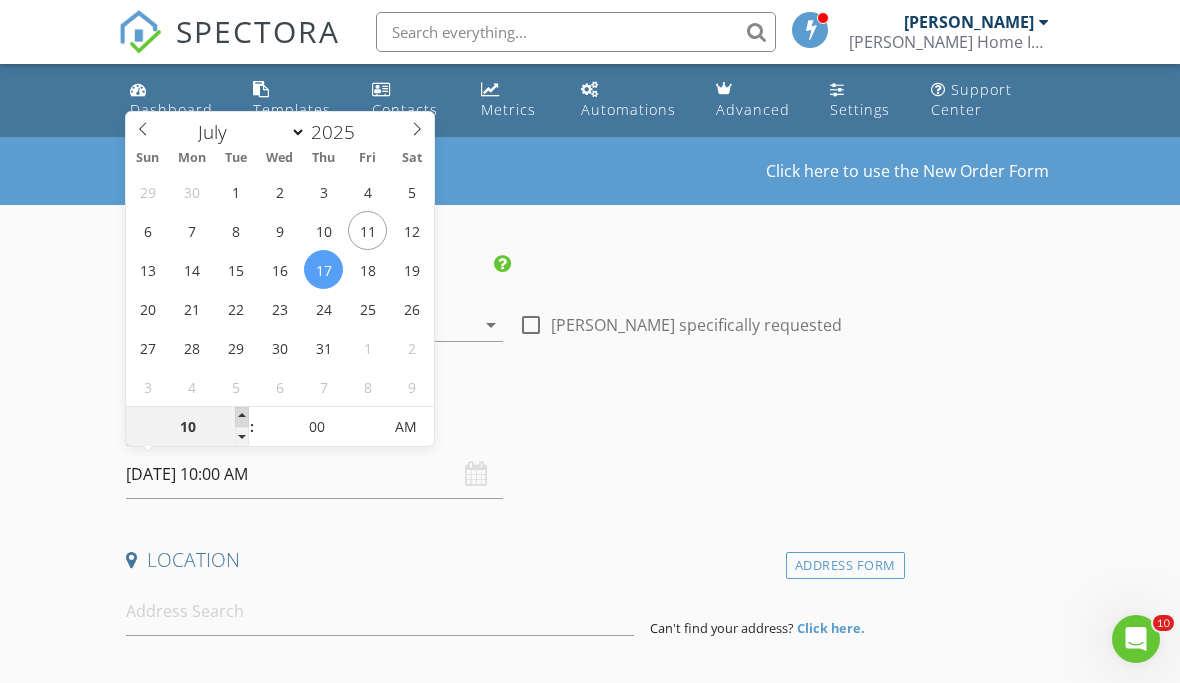 click at bounding box center (242, 417) 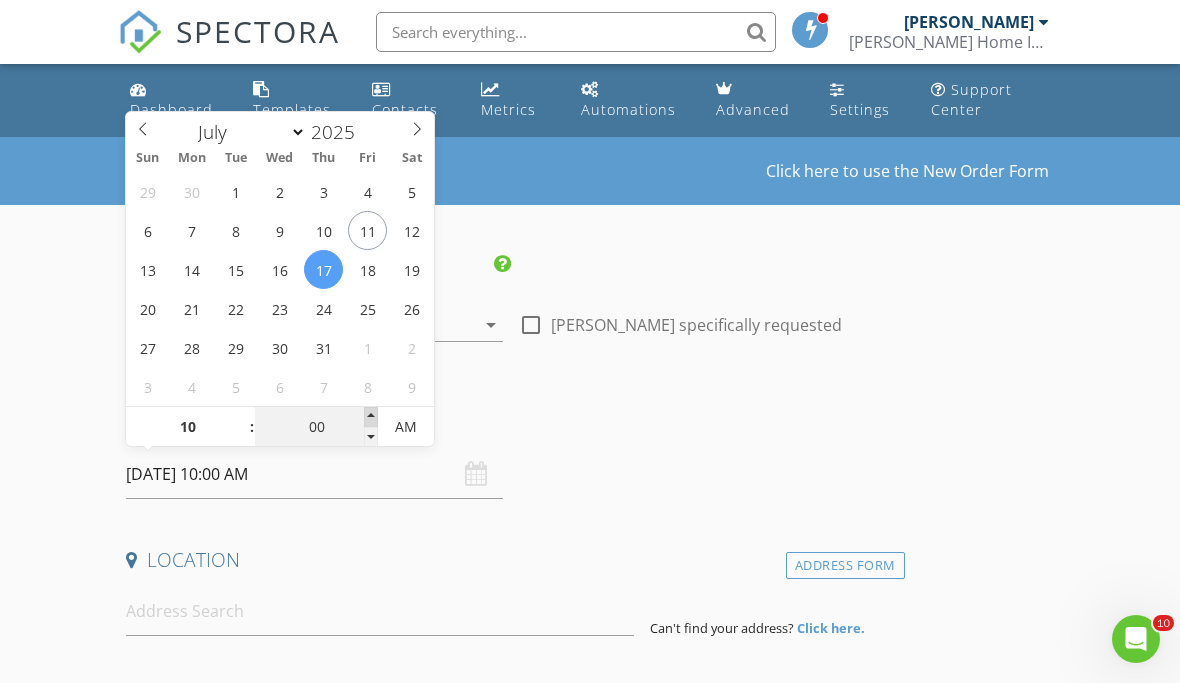 type on "05" 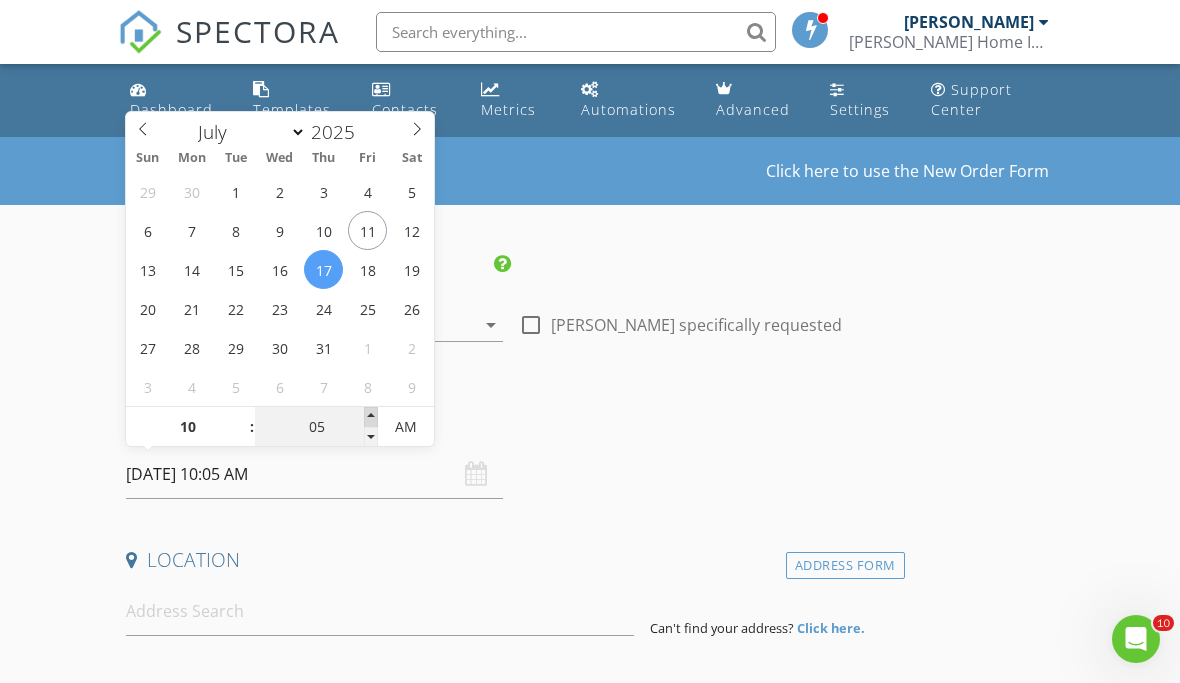 click at bounding box center [371, 417] 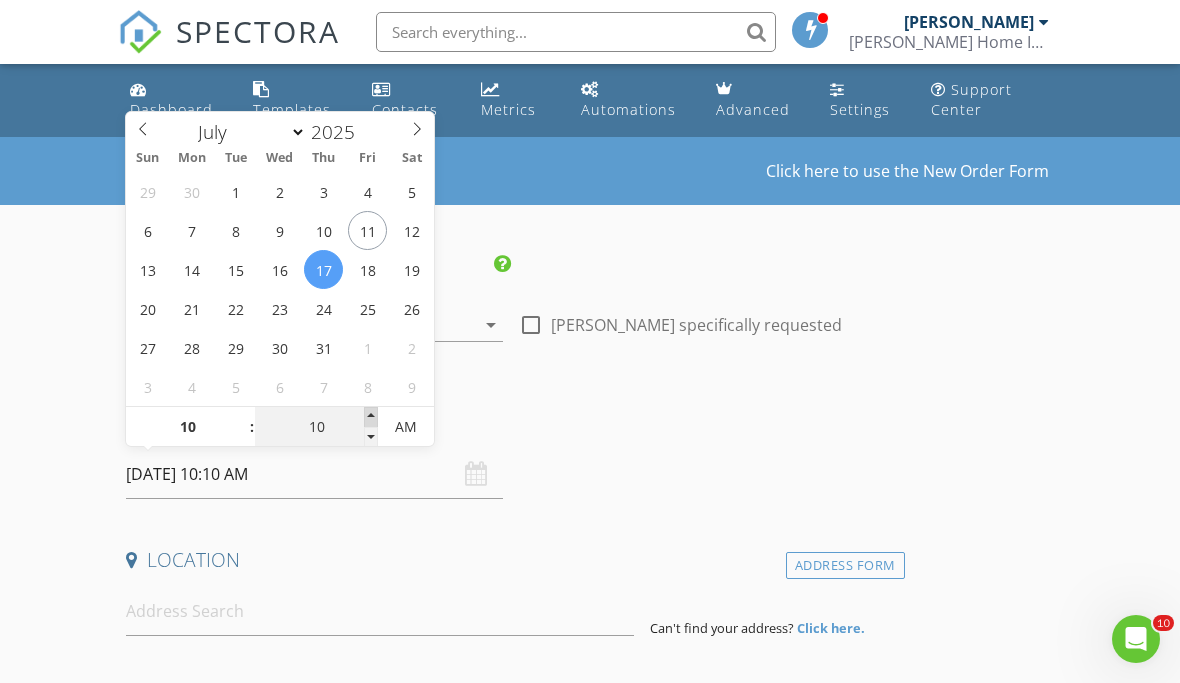 click at bounding box center (371, 417) 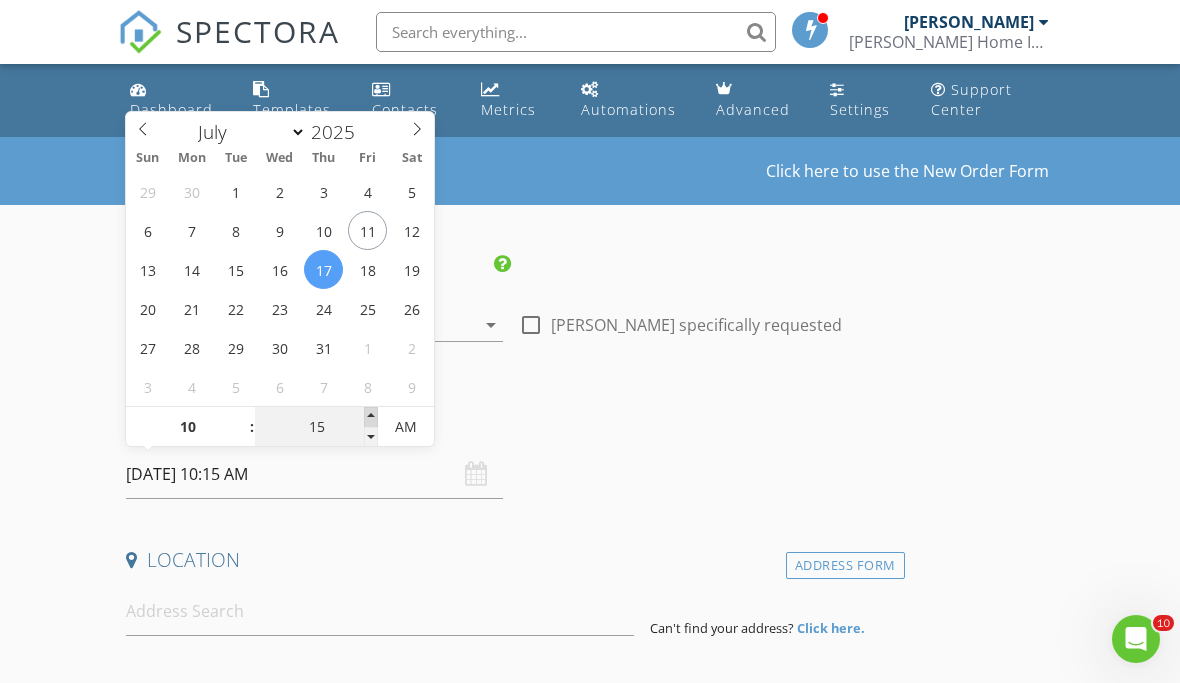 click at bounding box center [371, 417] 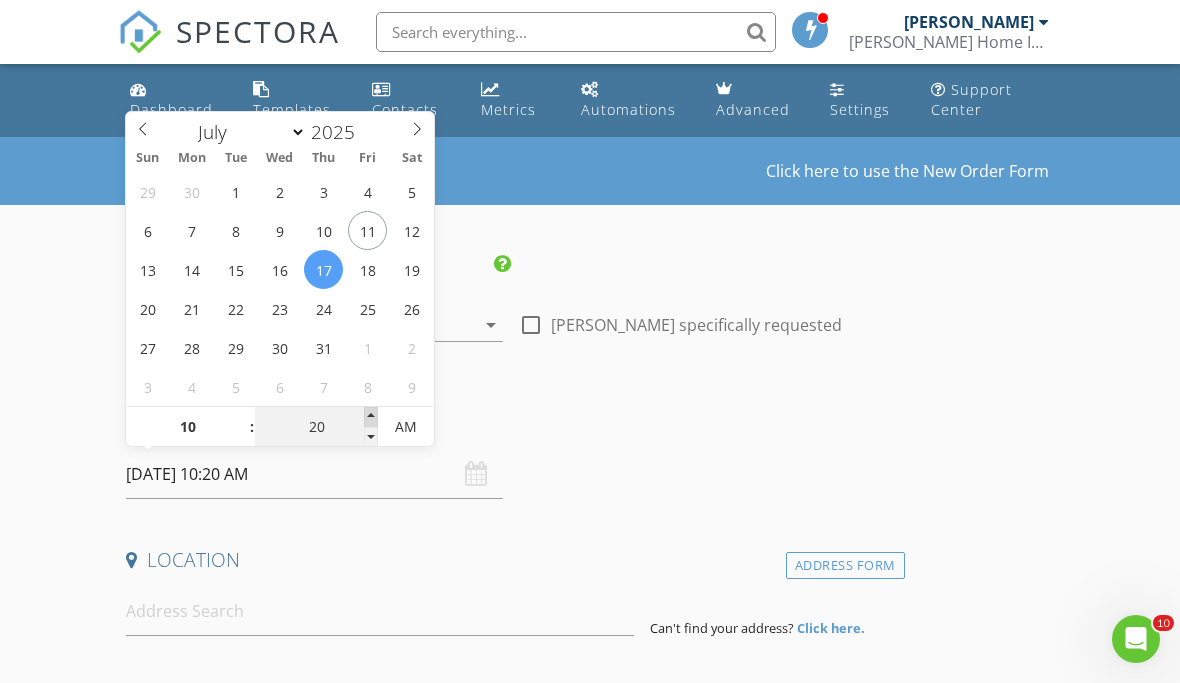 click at bounding box center [371, 417] 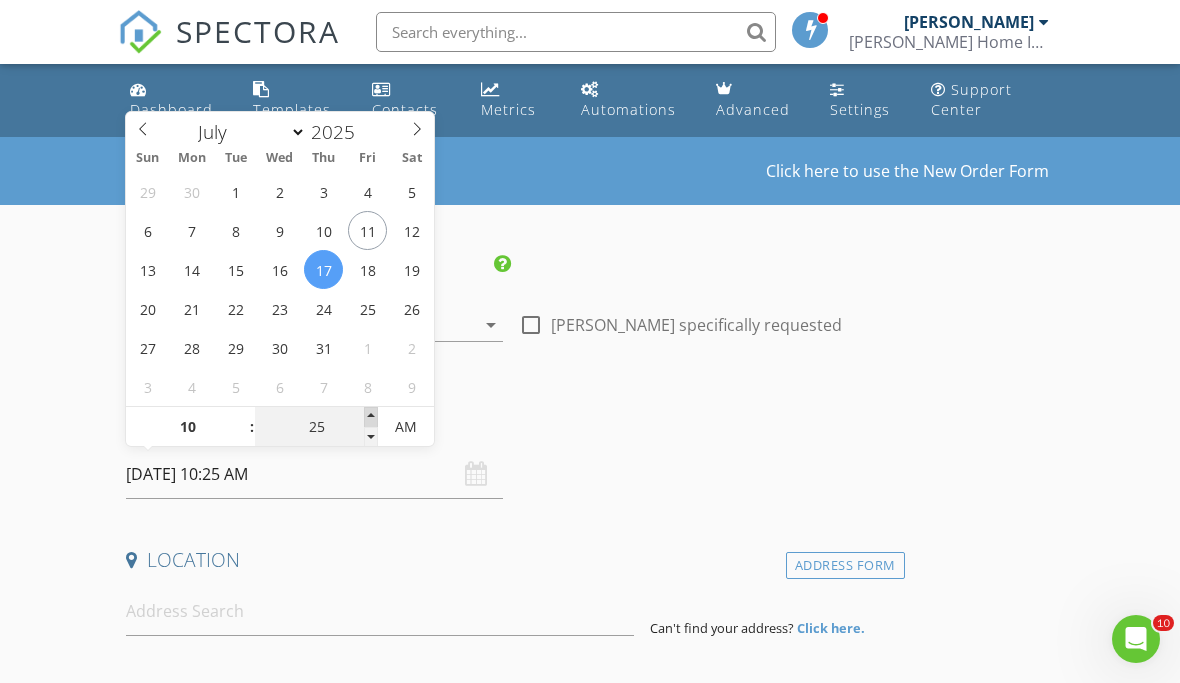 click at bounding box center [371, 417] 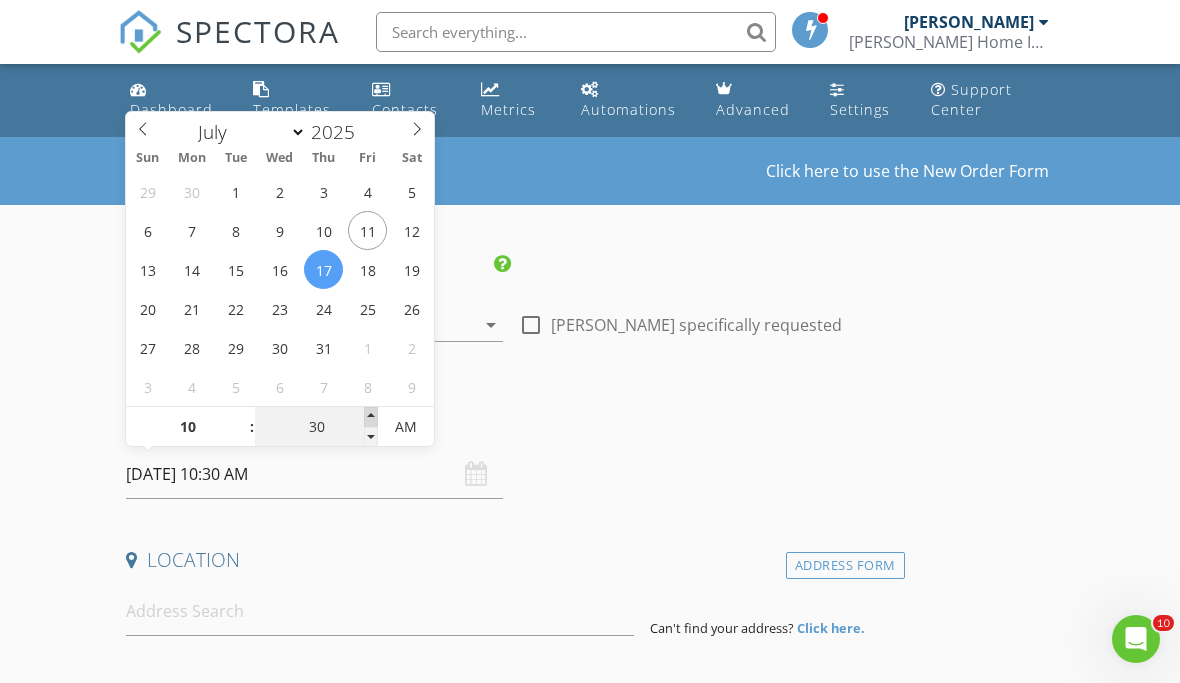click at bounding box center (371, 417) 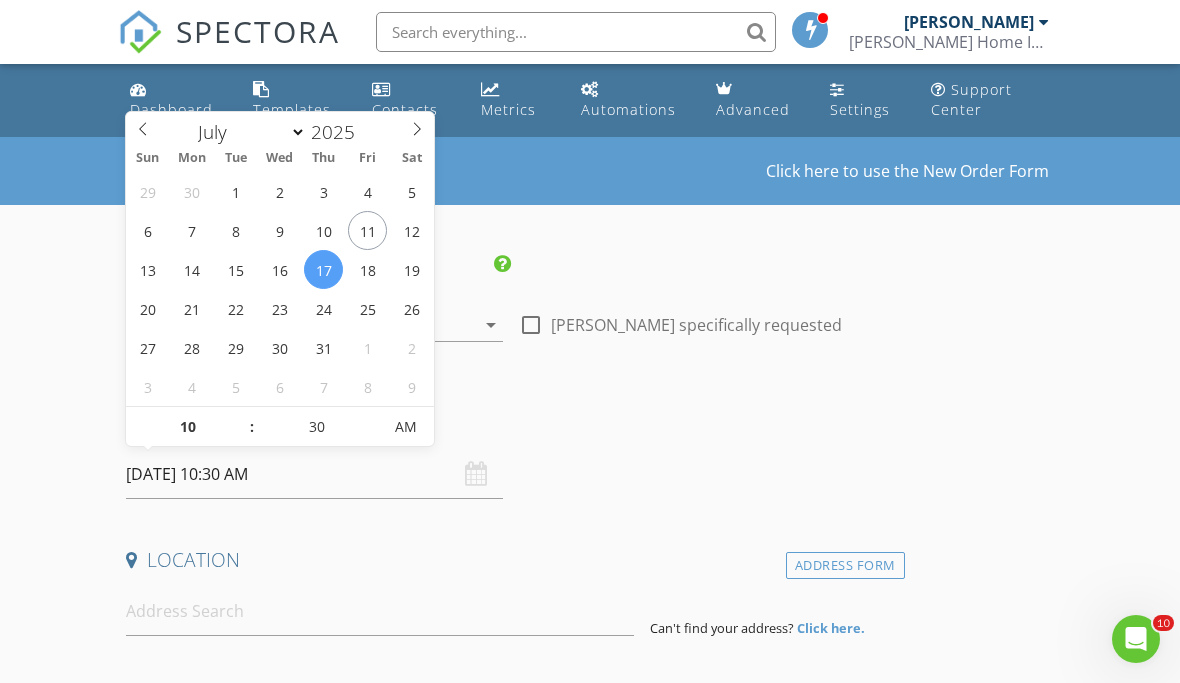 click on "Location" at bounding box center (511, 560) 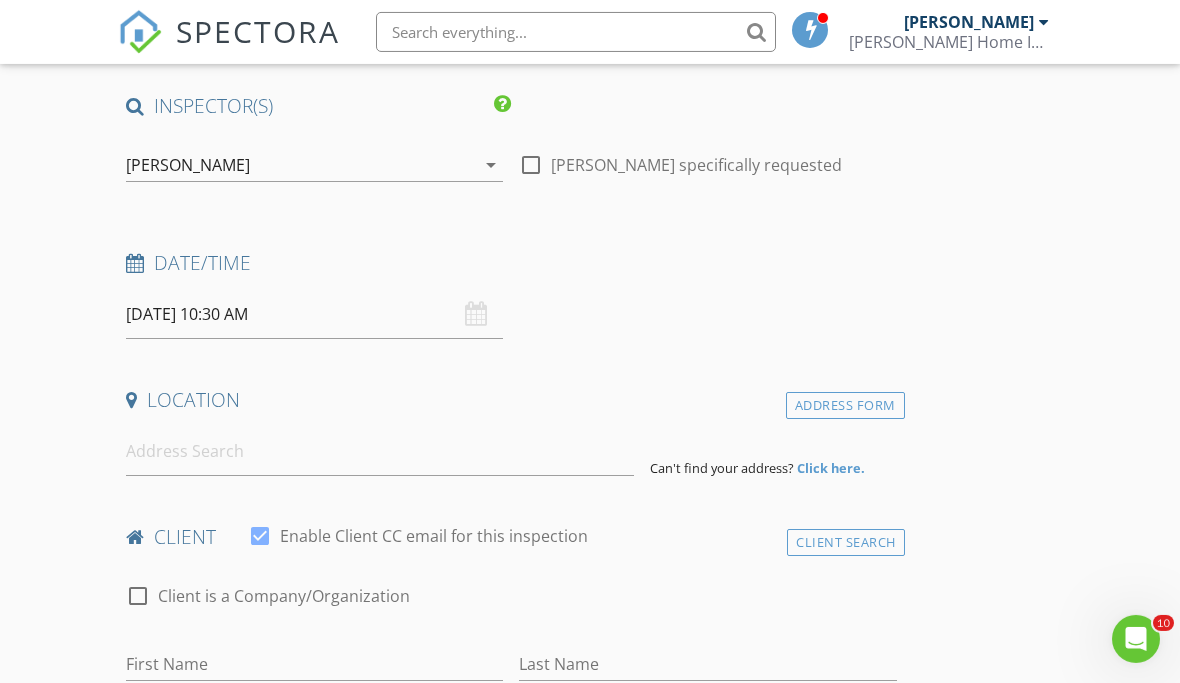 scroll, scrollTop: 169, scrollLeft: 0, axis: vertical 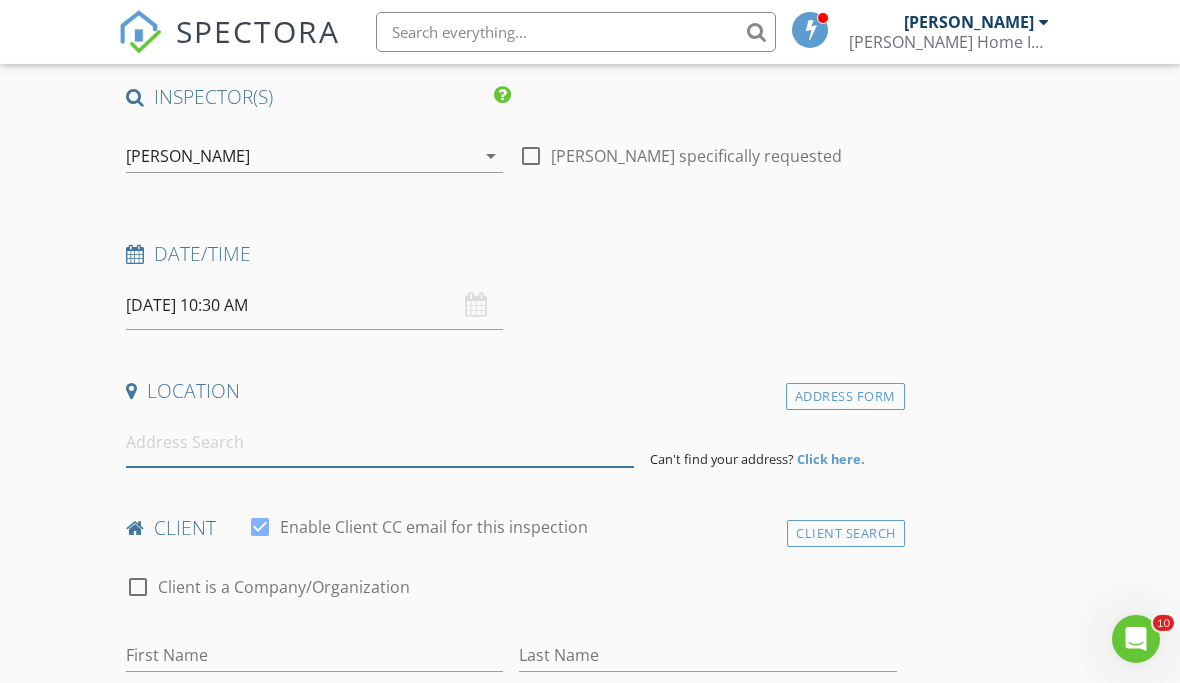 click at bounding box center [380, 442] 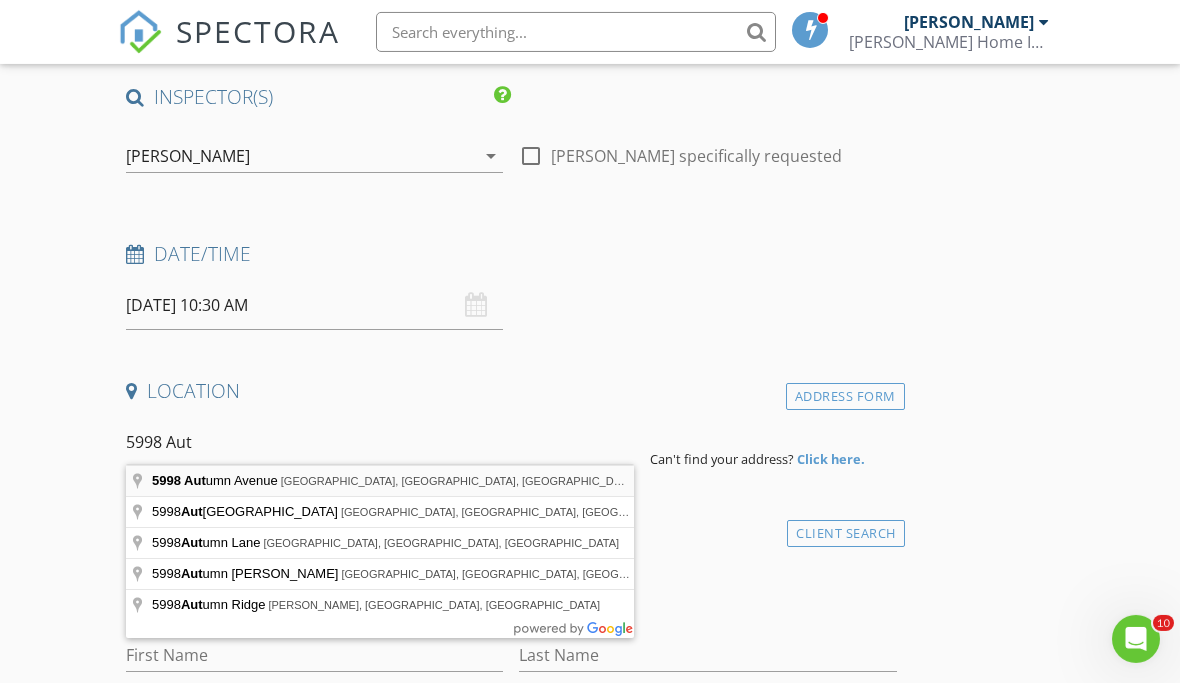 type on "5998 Autumn Avenue, Tupelo, MS, USA" 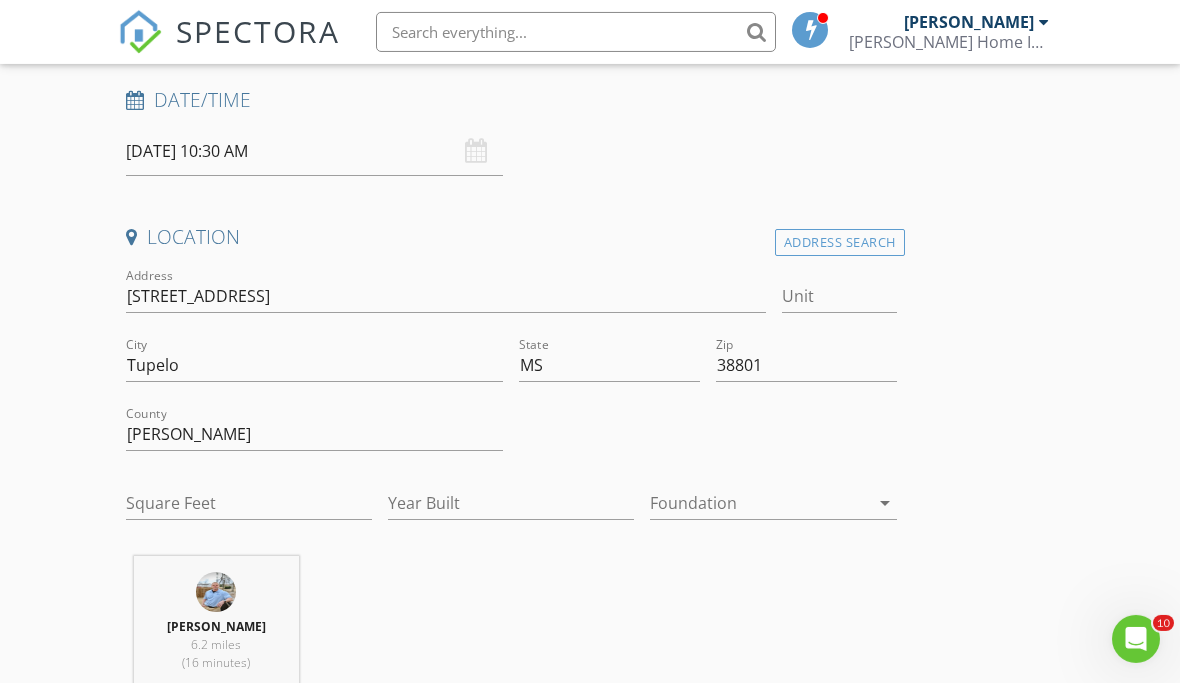 scroll, scrollTop: 335, scrollLeft: 0, axis: vertical 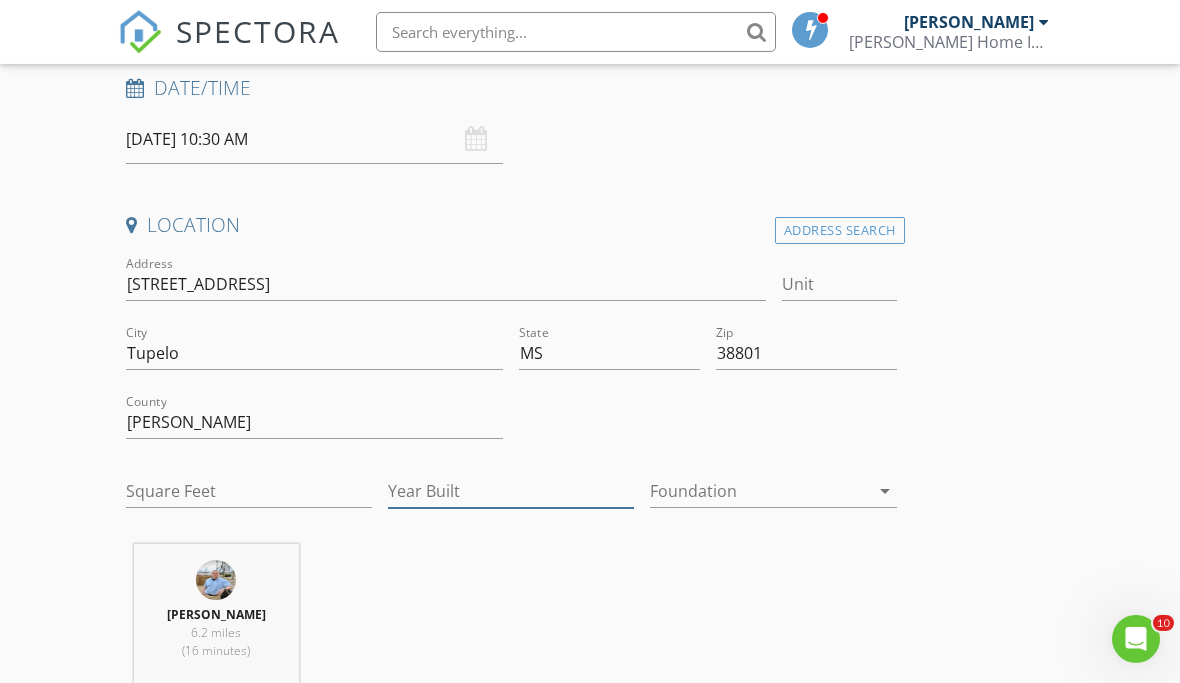 click on "Year Built" at bounding box center [511, 491] 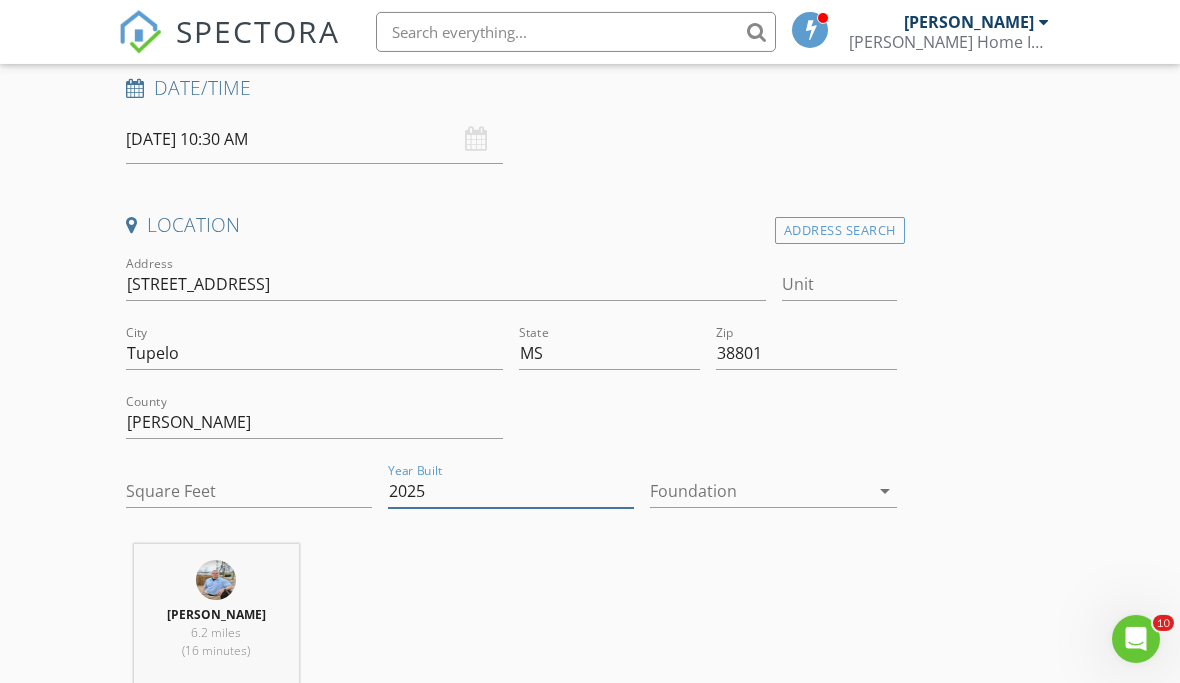 type on "2025" 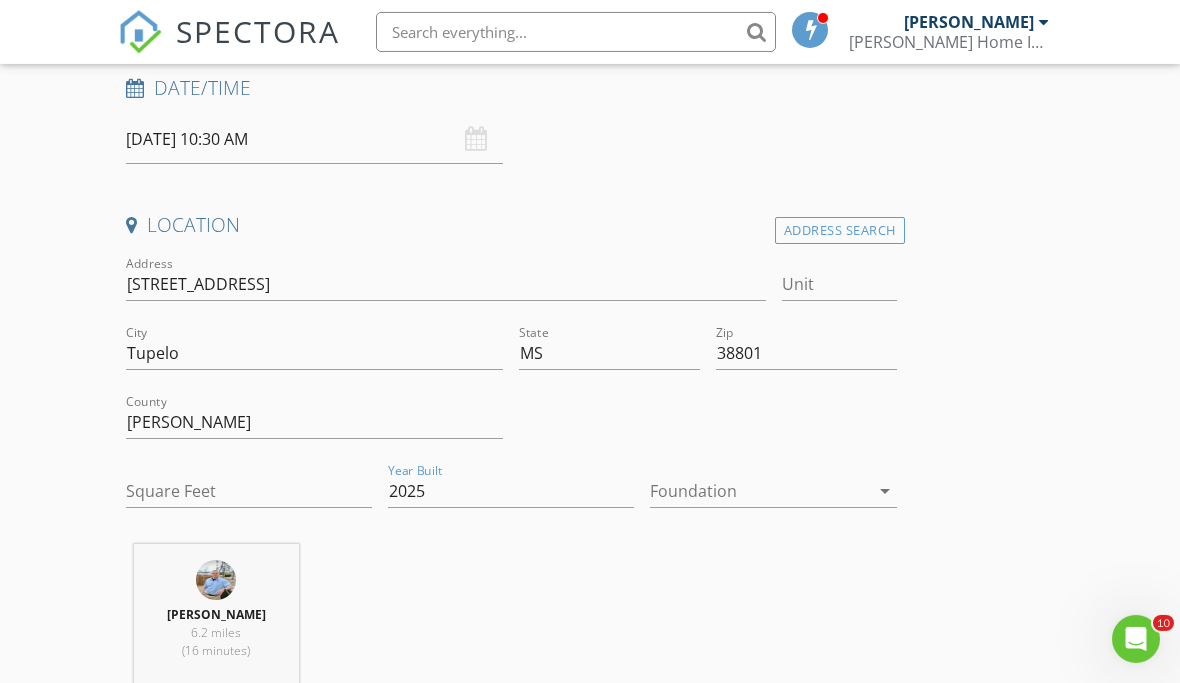 click at bounding box center [759, 491] 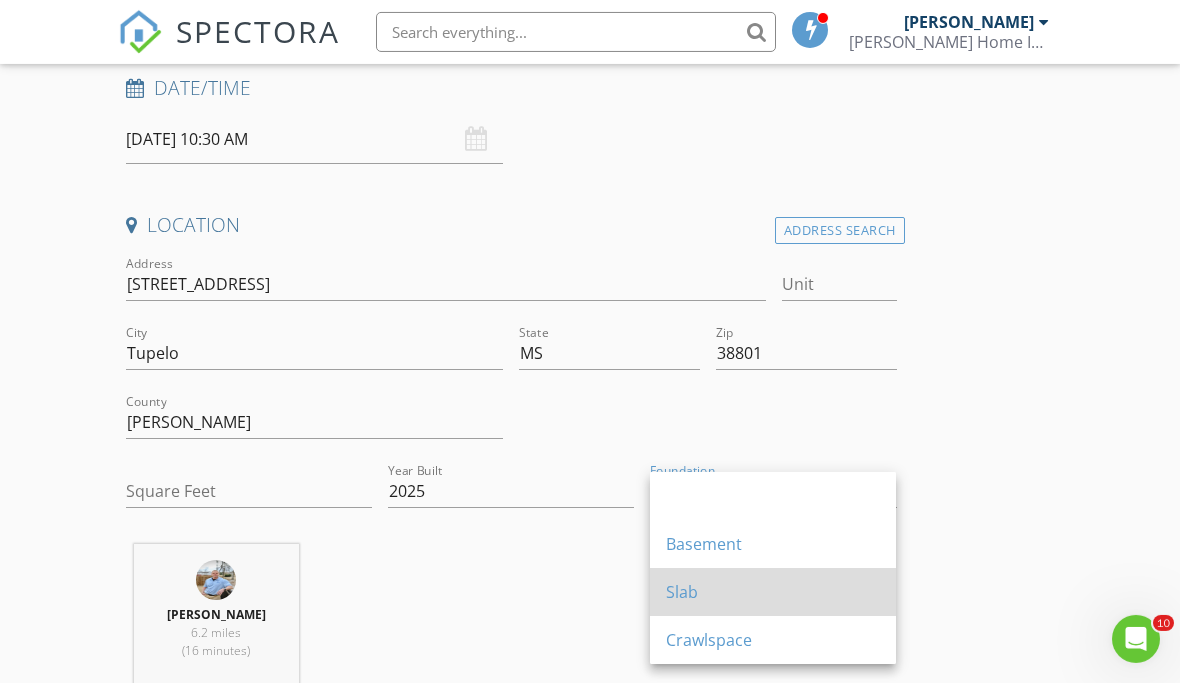 click on "Slab" at bounding box center [773, 592] 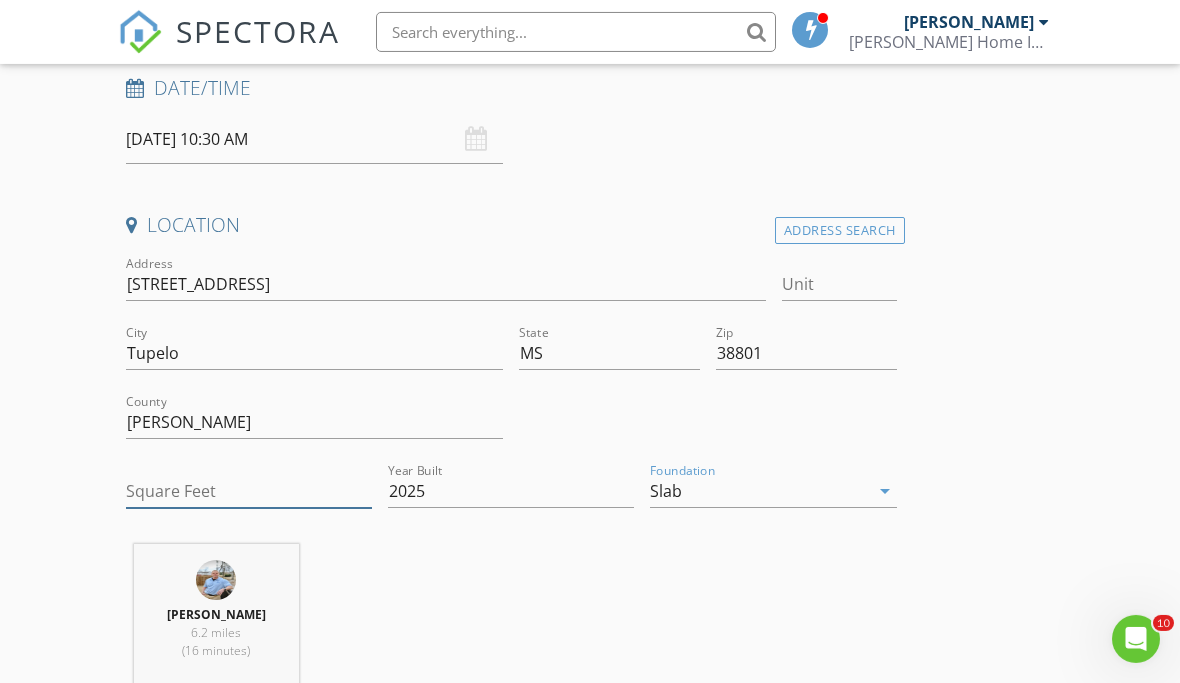 click on "Square Feet" at bounding box center [249, 491] 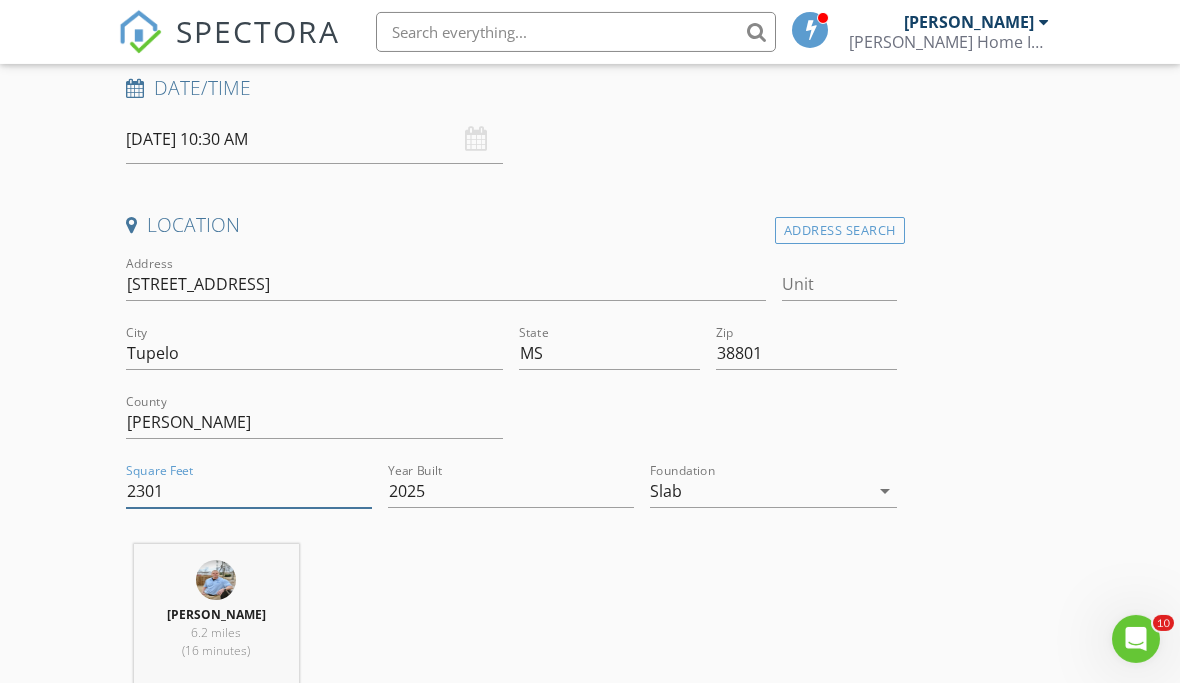 type on "2301" 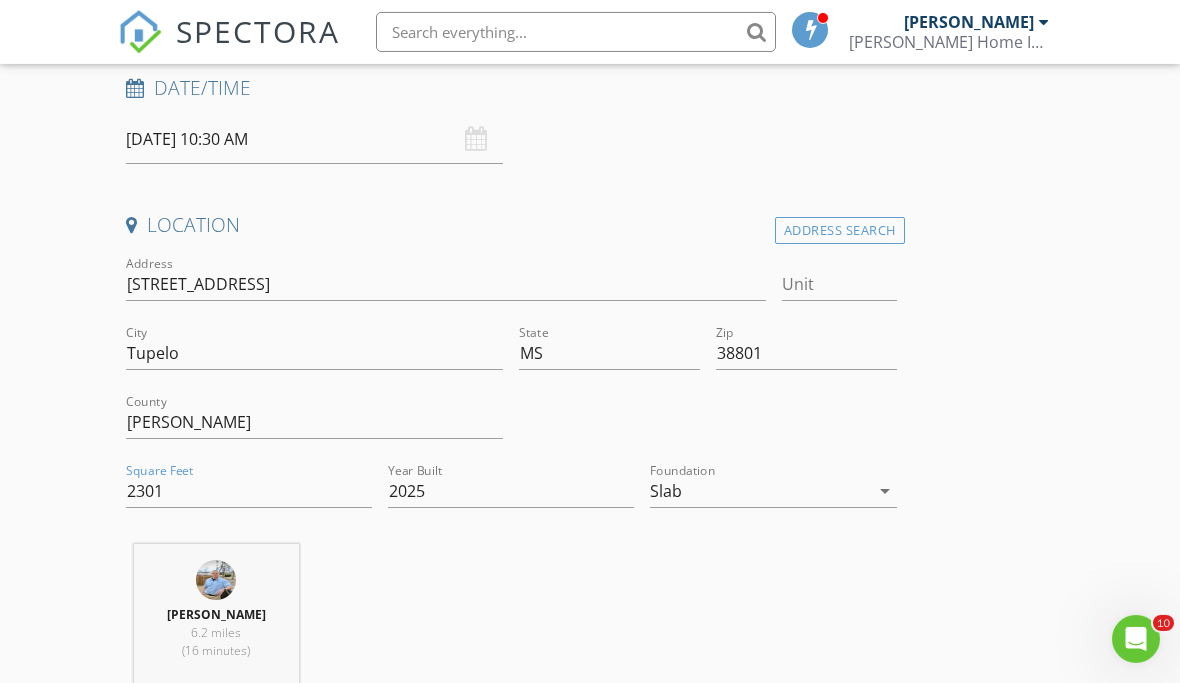 click on "Tracy Loden     6.2 miles     (16 minutes)" at bounding box center [511, 627] 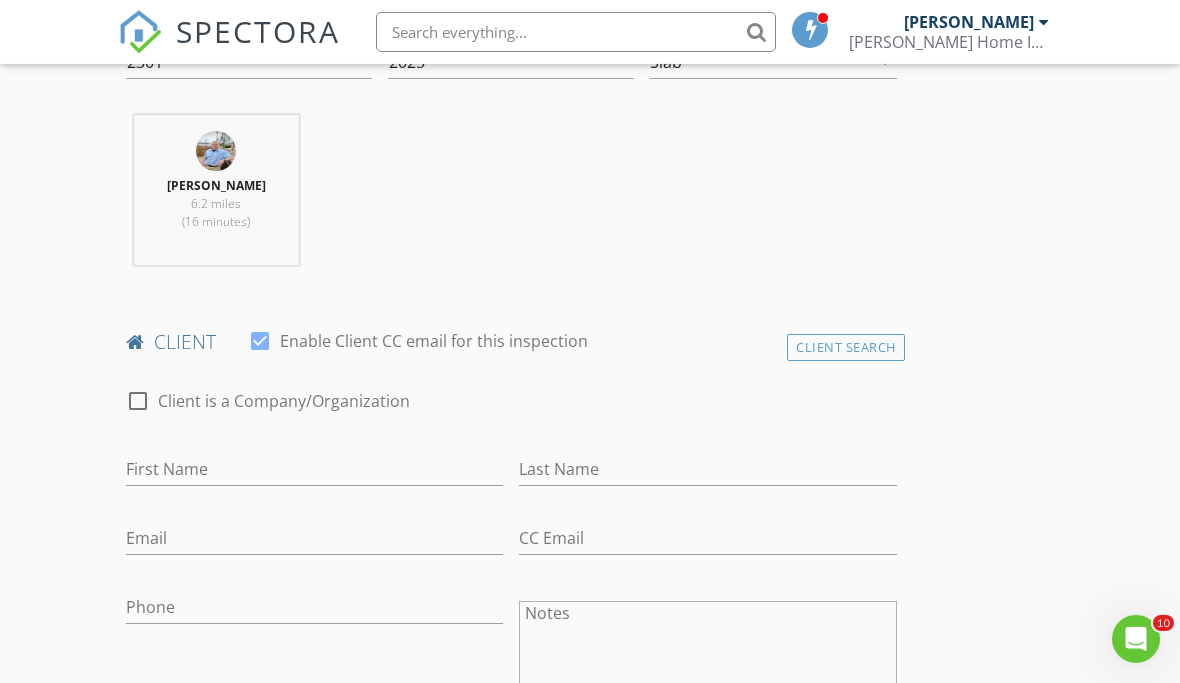 scroll, scrollTop: 765, scrollLeft: 0, axis: vertical 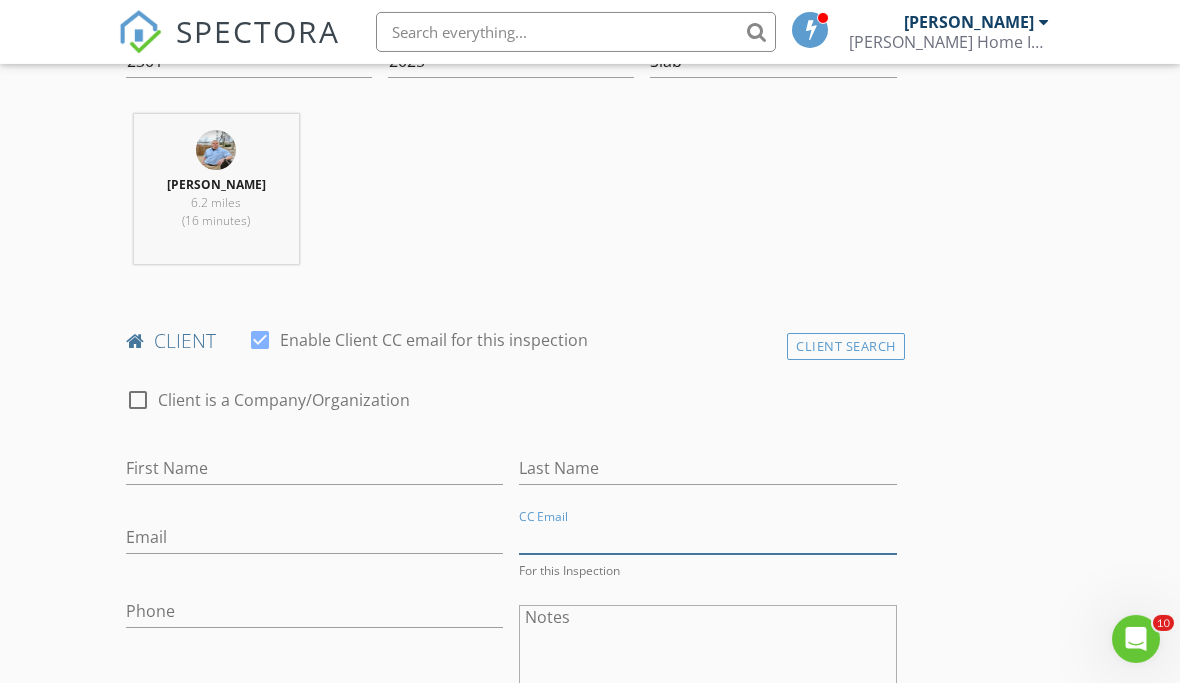 paste on "[PERSON_NAME][EMAIL_ADDRESS][DOMAIN_NAME]" 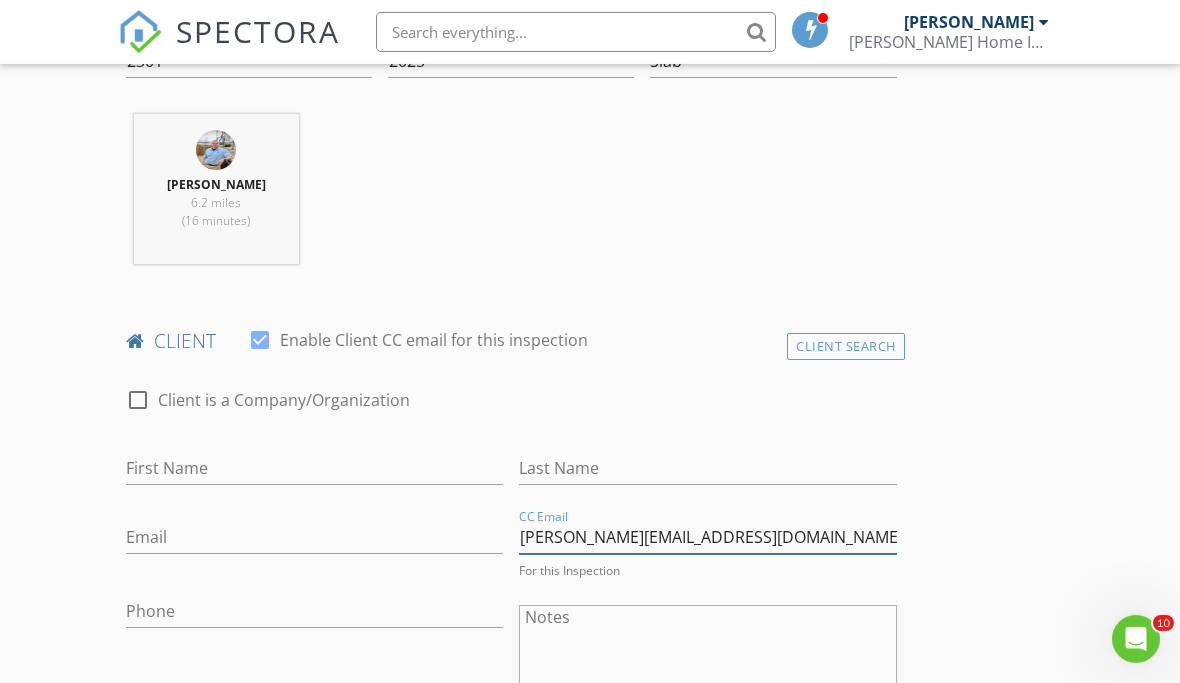 type on "[PERSON_NAME][EMAIL_ADDRESS][DOMAIN_NAME]" 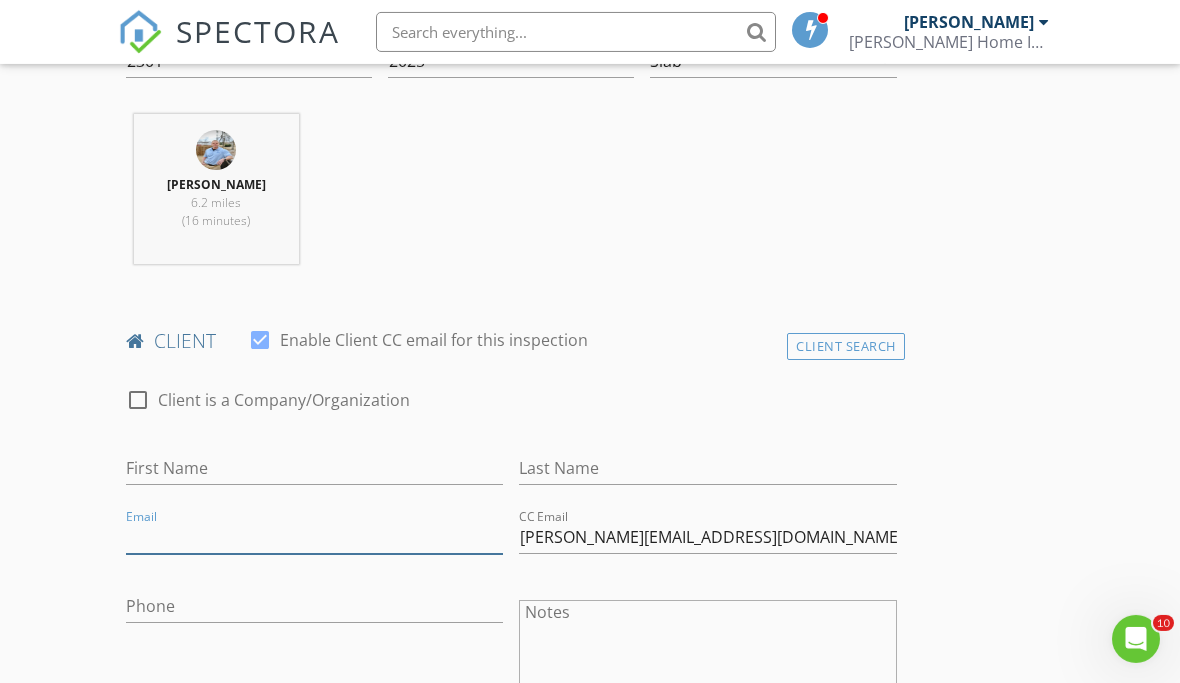 paste on "[PERSON_NAME][EMAIL_ADDRESS][PERSON_NAME][DOMAIN_NAME]" 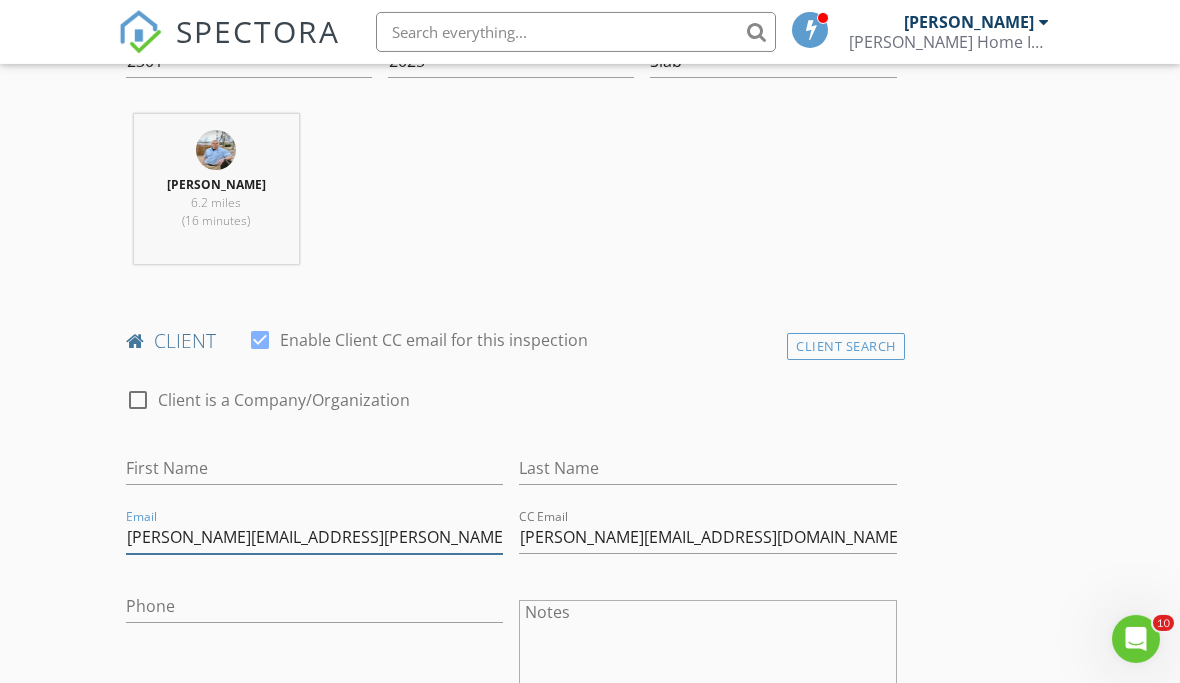 type on "[PERSON_NAME][EMAIL_ADDRESS][PERSON_NAME][DOMAIN_NAME]" 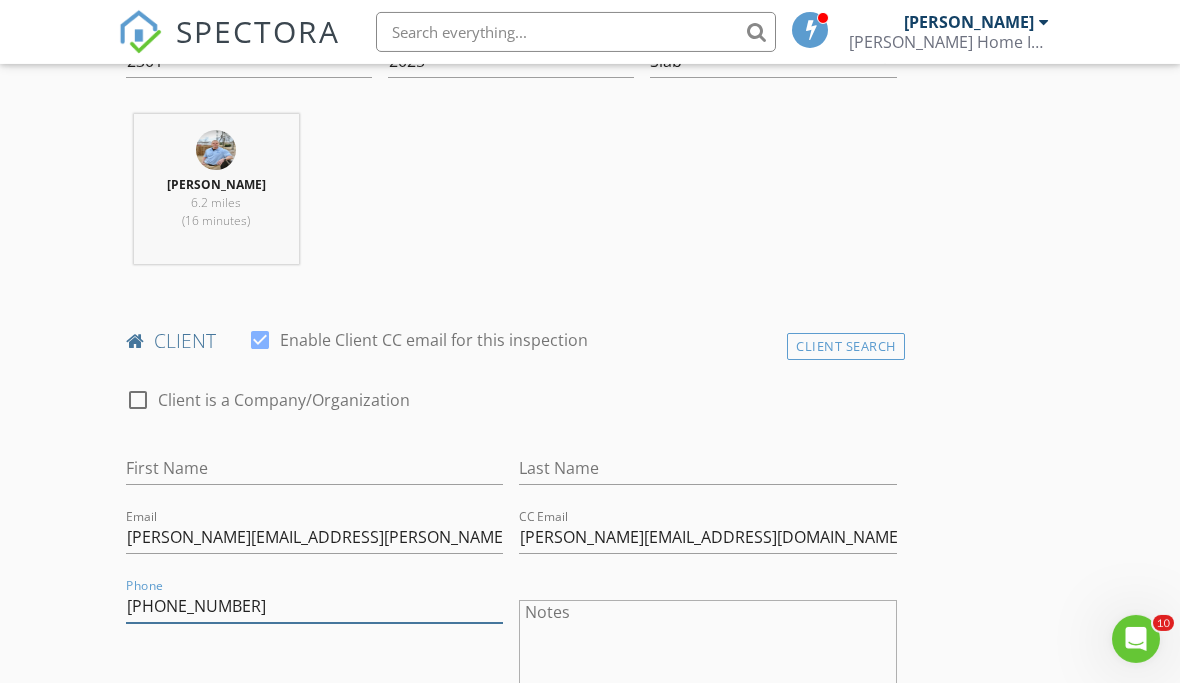 type on "[PHONE_NUMBER]" 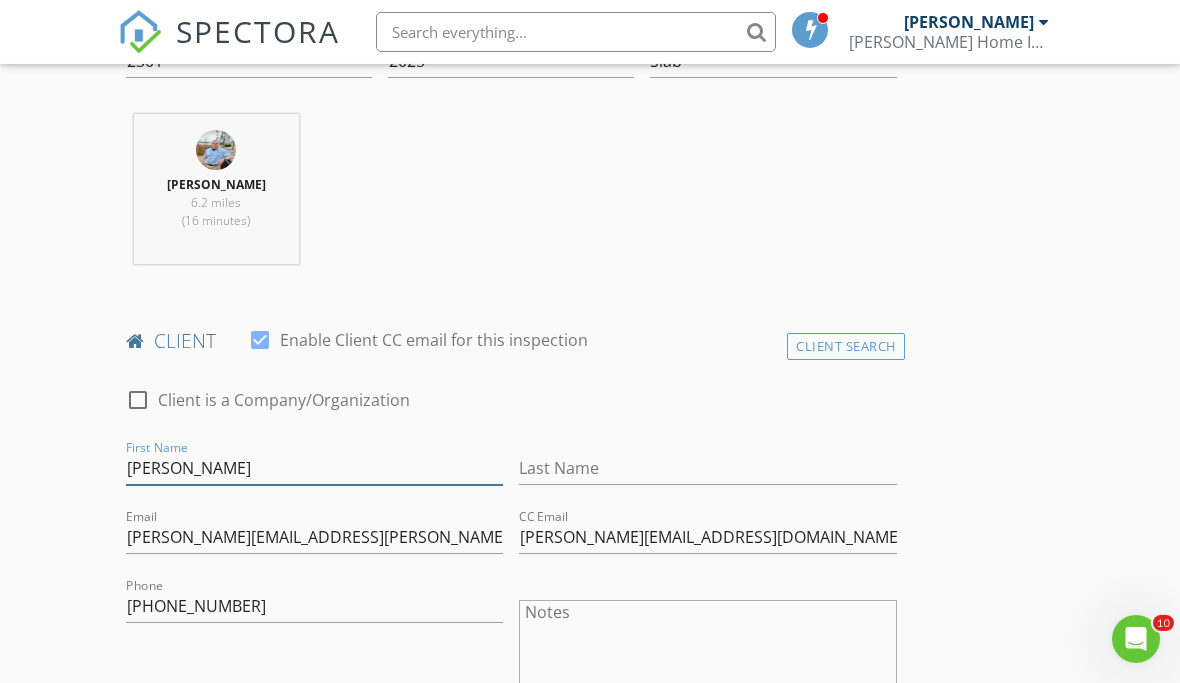 type on "[PERSON_NAME]" 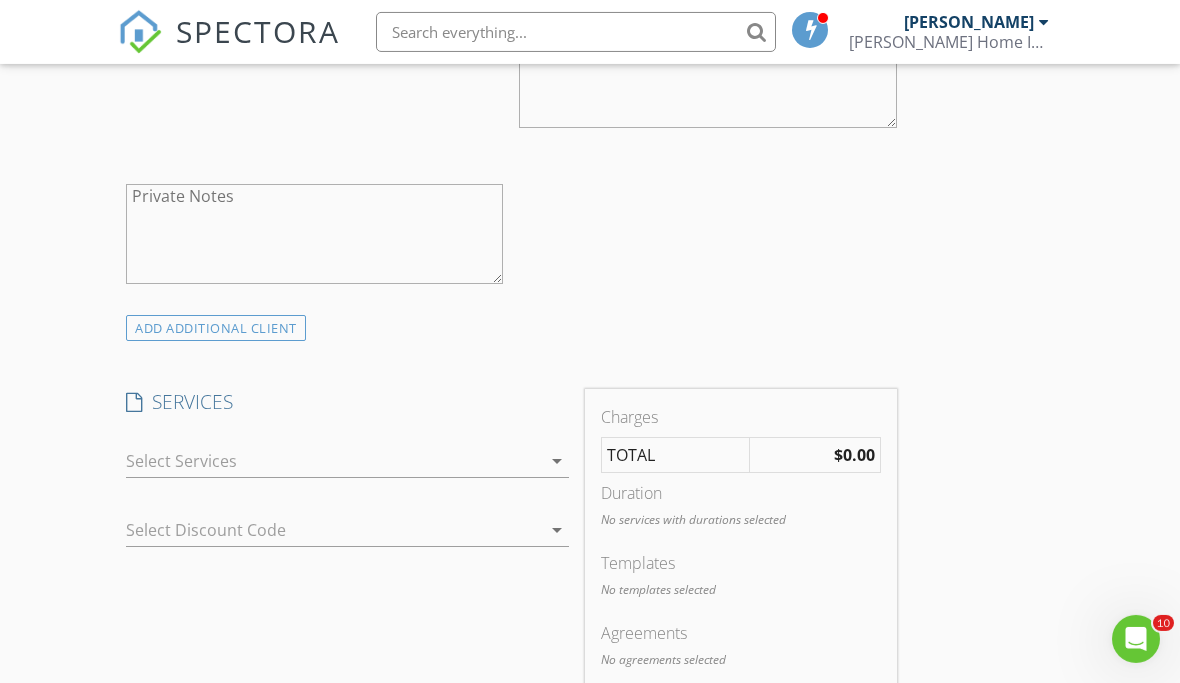 scroll, scrollTop: 1344, scrollLeft: 0, axis: vertical 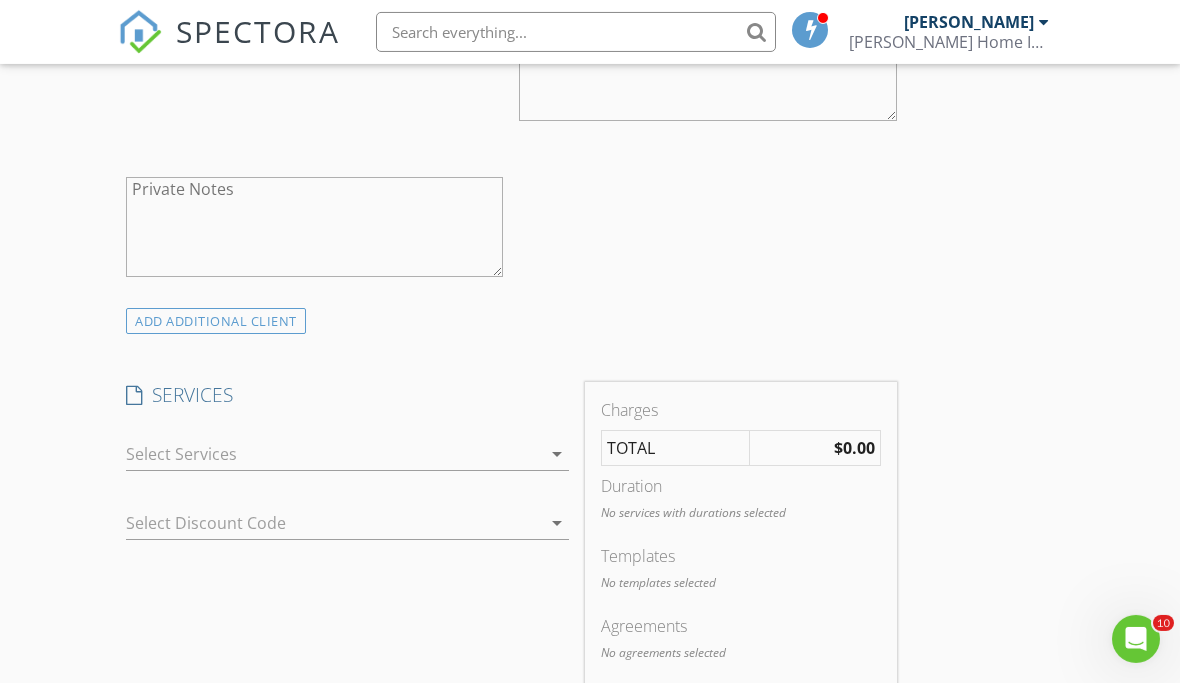 type on "[PERSON_NAME]" 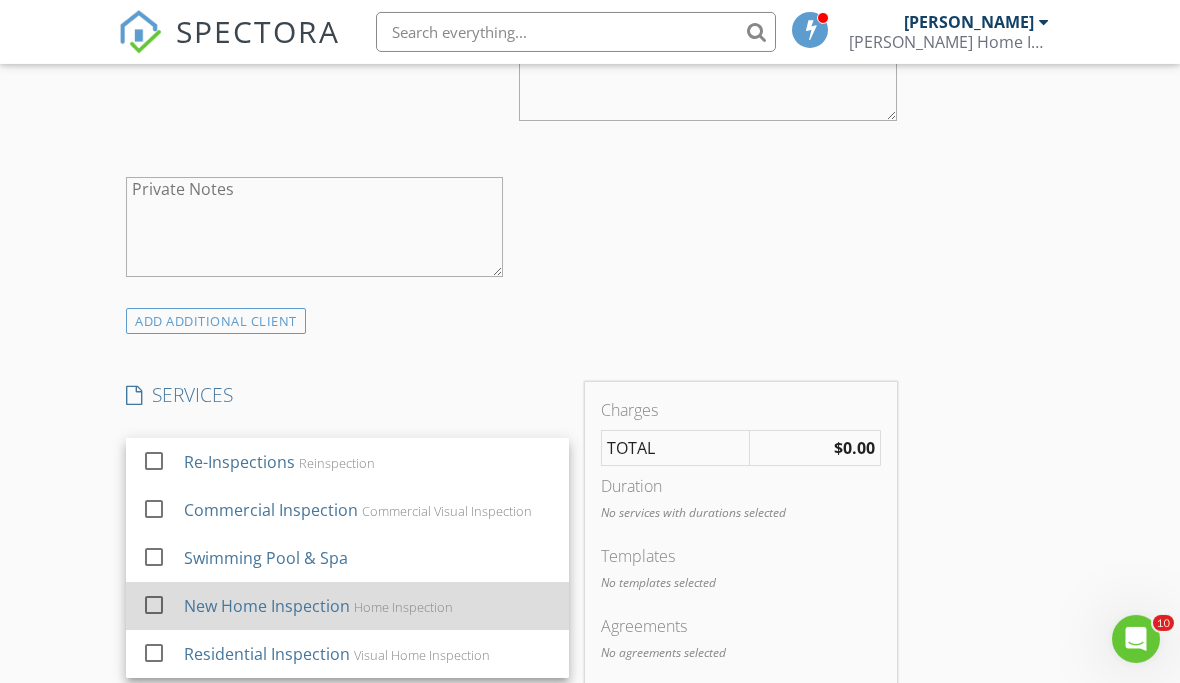 click at bounding box center (154, 605) 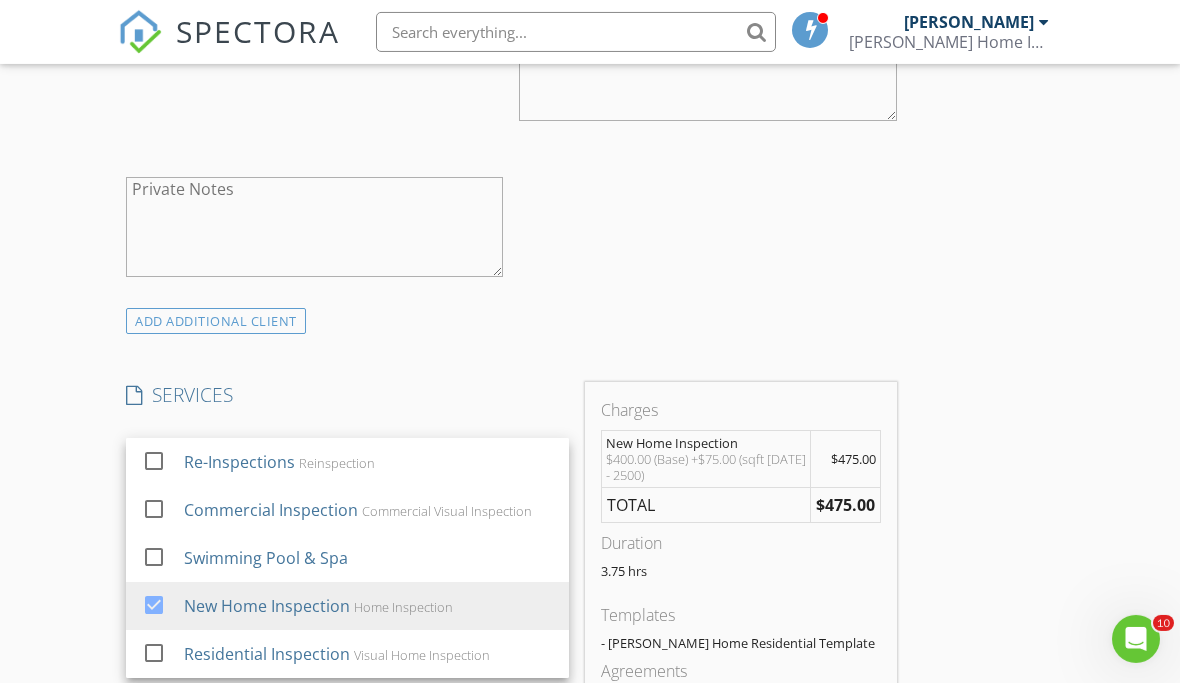 click on "check_box_outline_blank Client is a Company/Organization     First Name Angelica   Last Name Alvarado   Email angelica.alvarado.13@gmail.com   CC Email Jose.roblest23@gmail.com   Phone 517-759-0097           Notes   Private Notes" at bounding box center (511, 48) 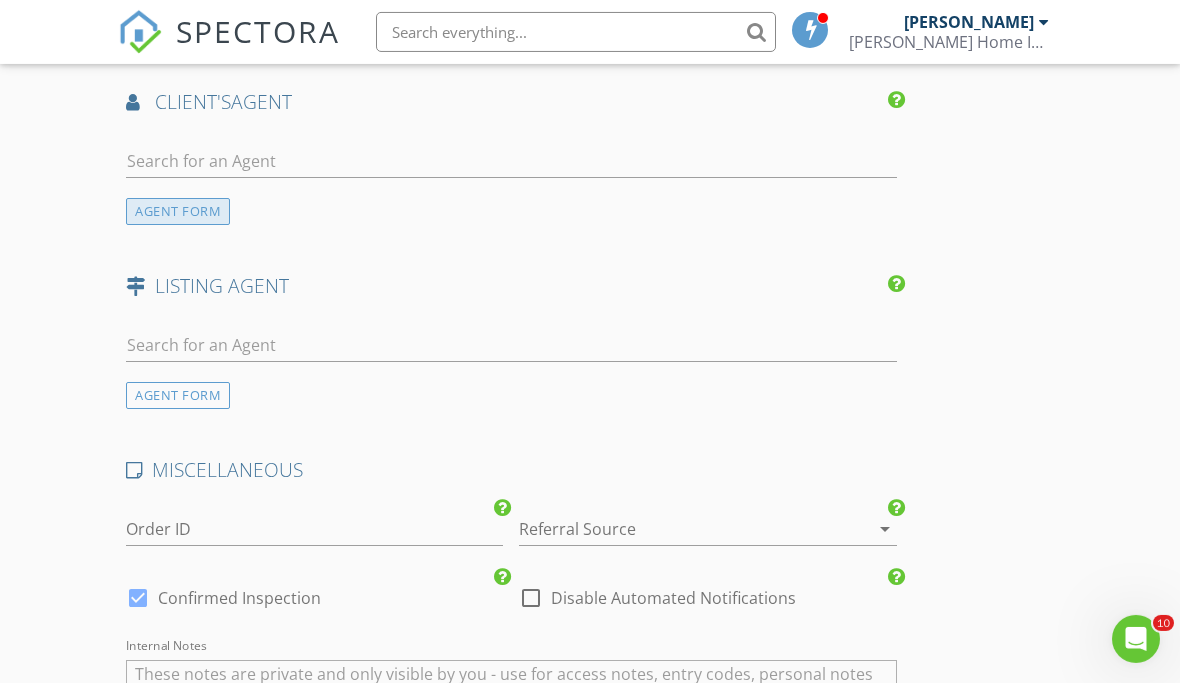 scroll, scrollTop: 2479, scrollLeft: 0, axis: vertical 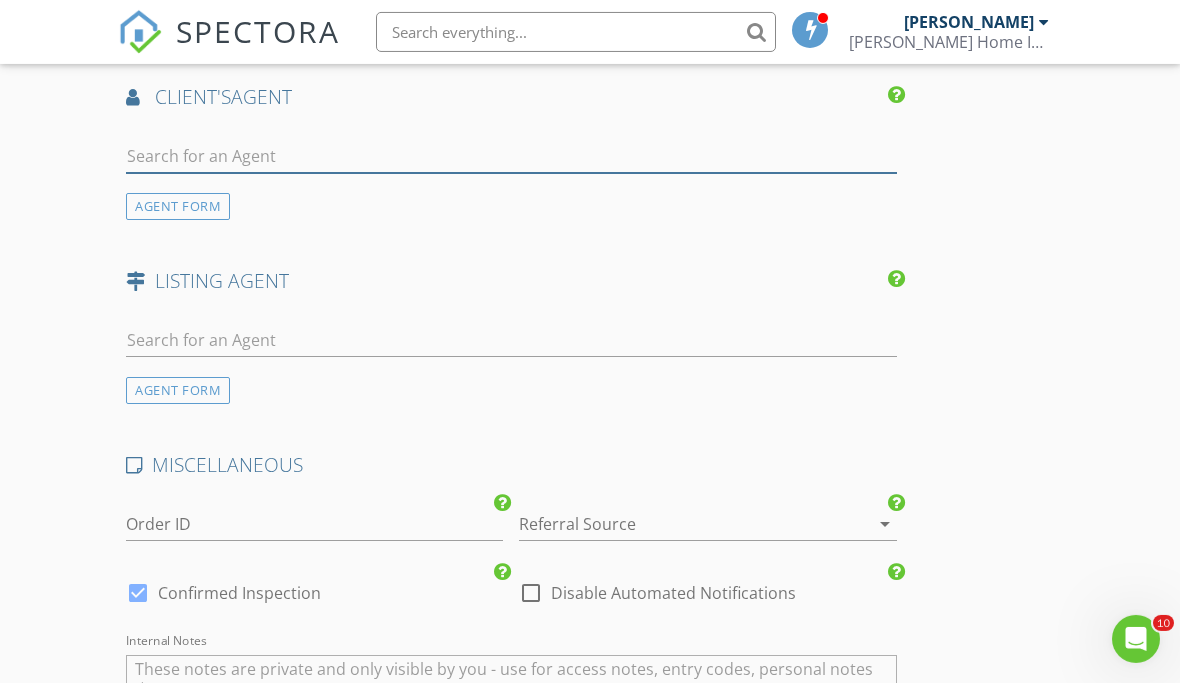 click at bounding box center [511, 156] 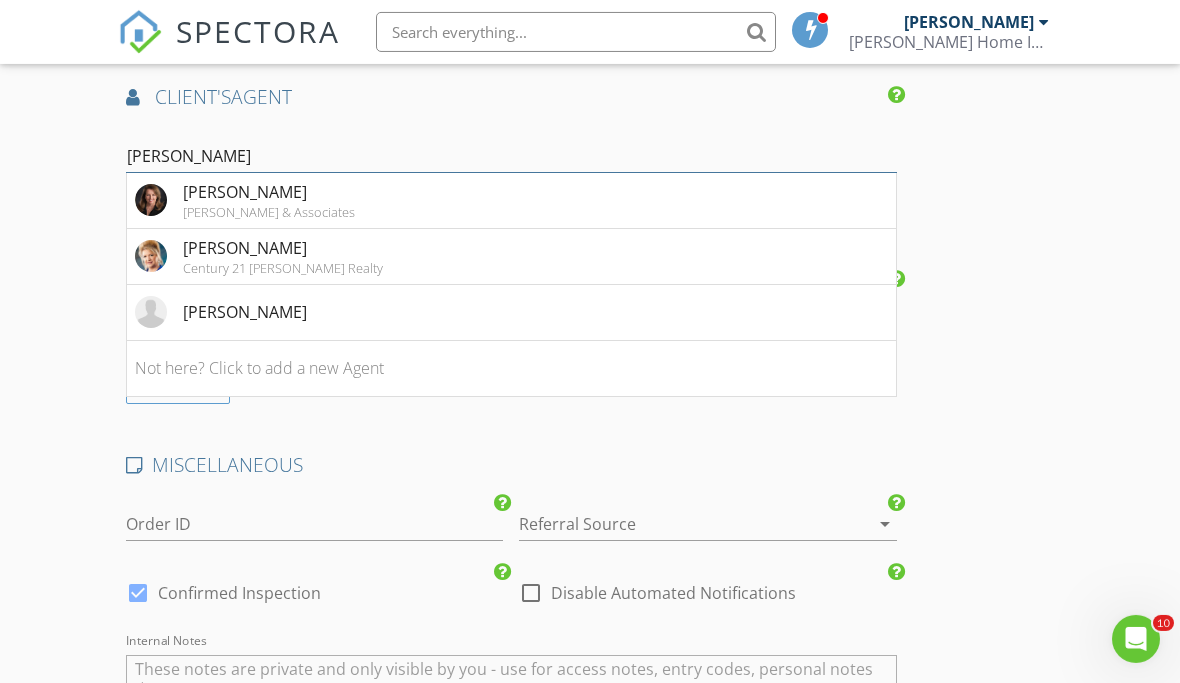 type on "[PERSON_NAME]" 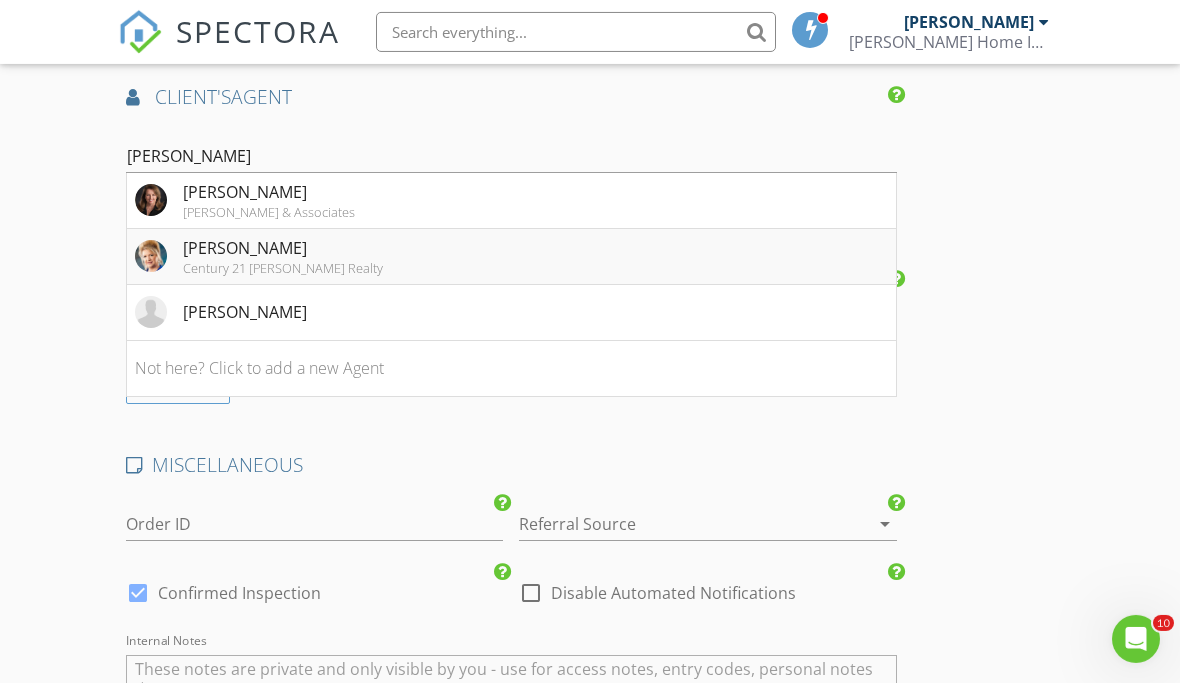 click on "[PERSON_NAME]" at bounding box center [283, 248] 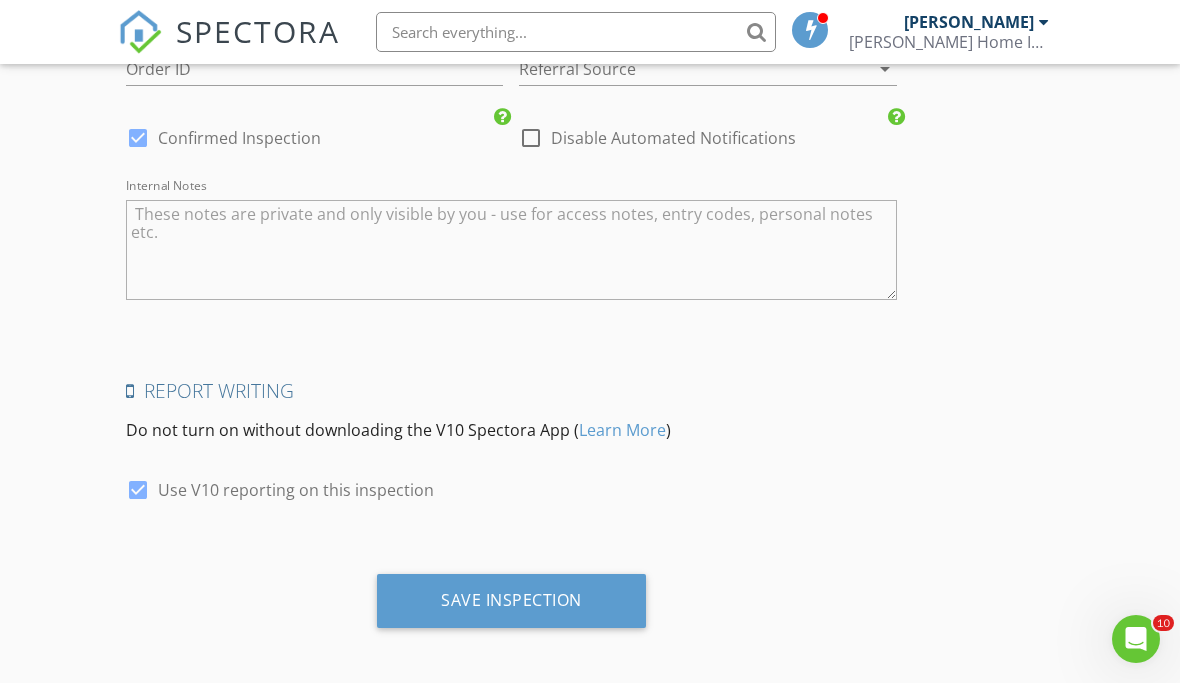scroll, scrollTop: 3389, scrollLeft: 0, axis: vertical 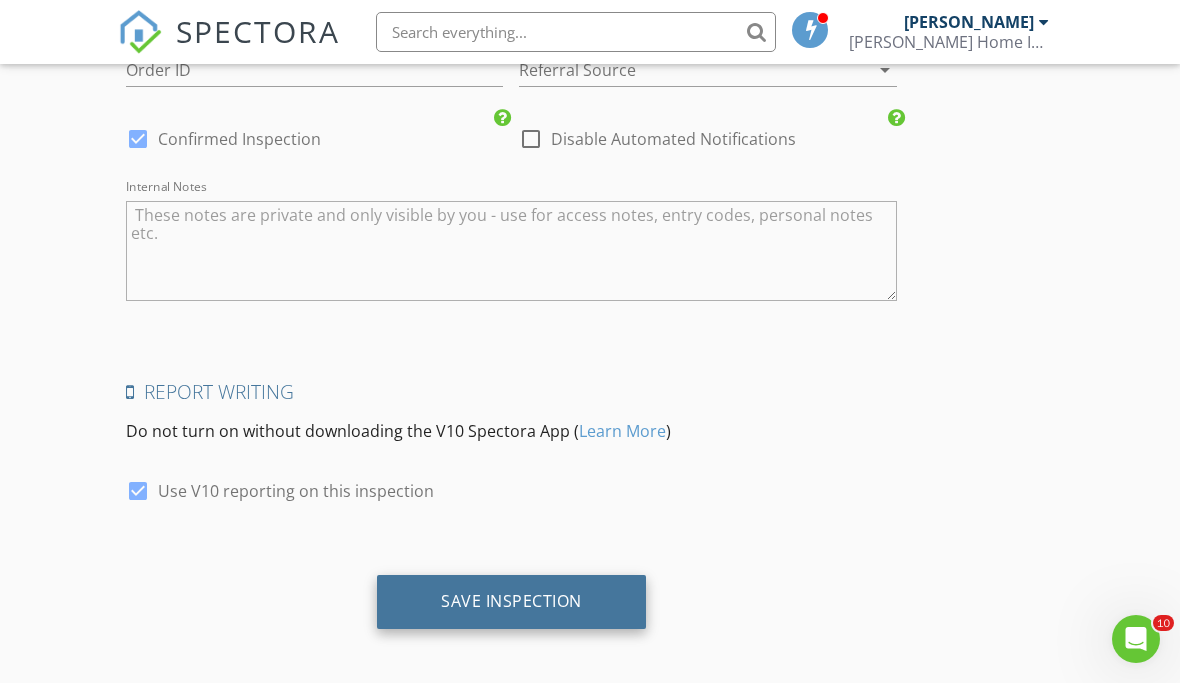 click on "Save Inspection" at bounding box center [511, 602] 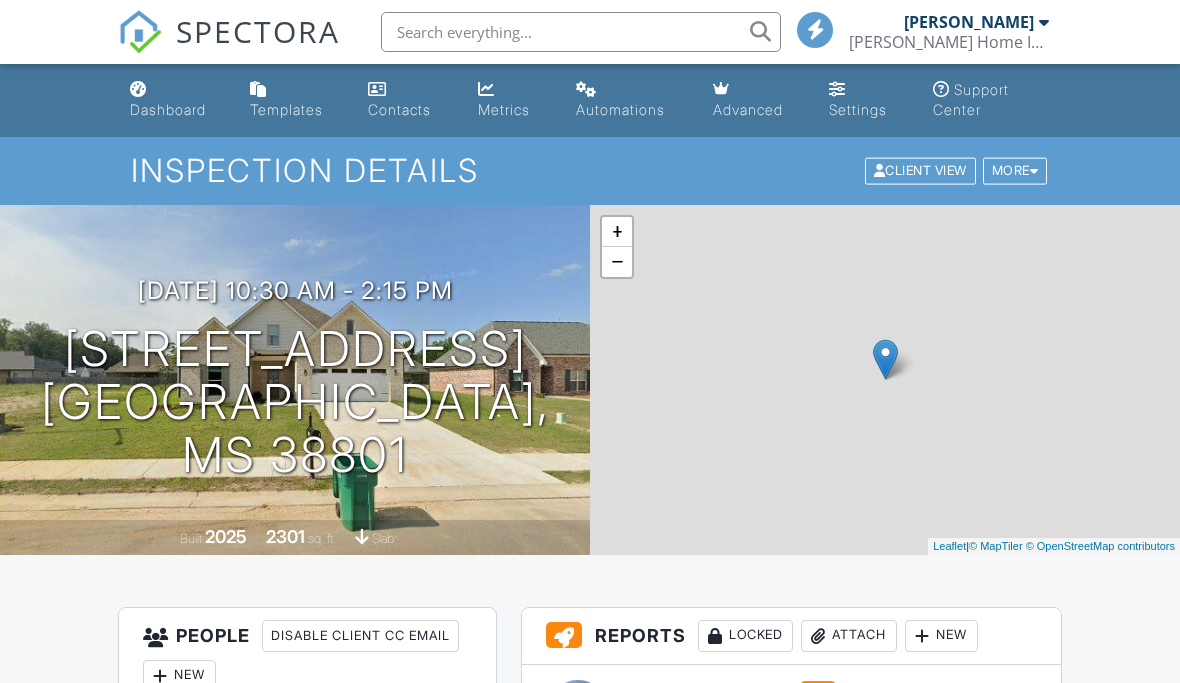 scroll, scrollTop: 0, scrollLeft: 0, axis: both 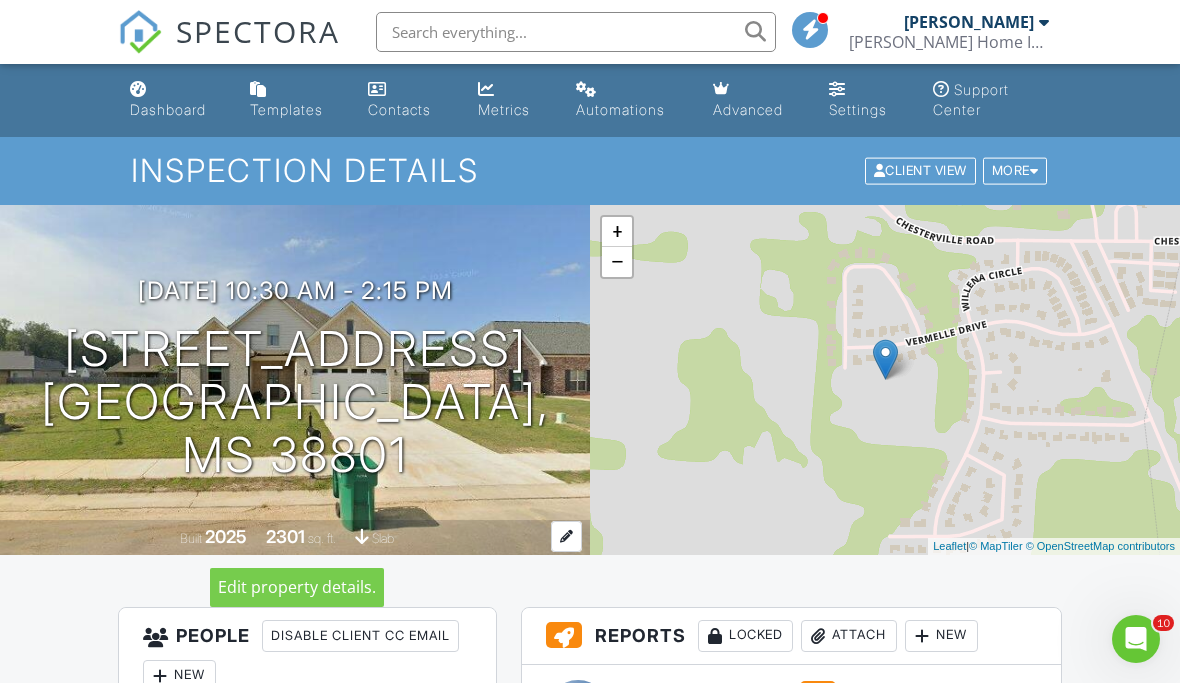 click at bounding box center [566, 536] 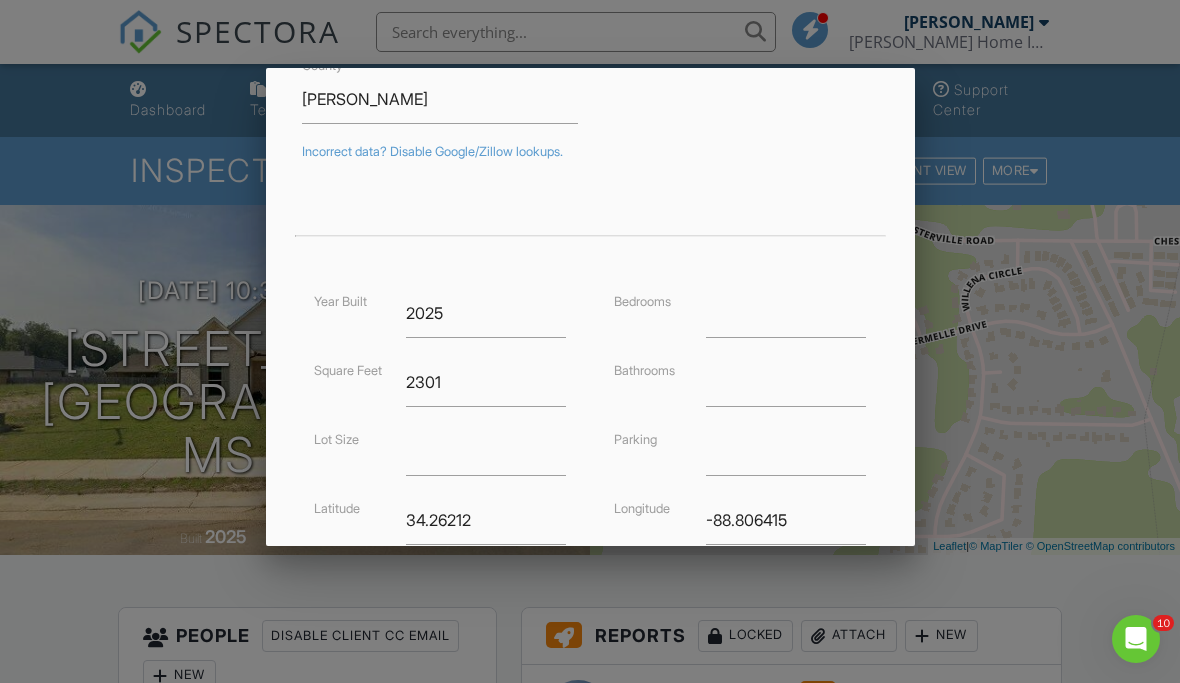 scroll, scrollTop: 285, scrollLeft: 0, axis: vertical 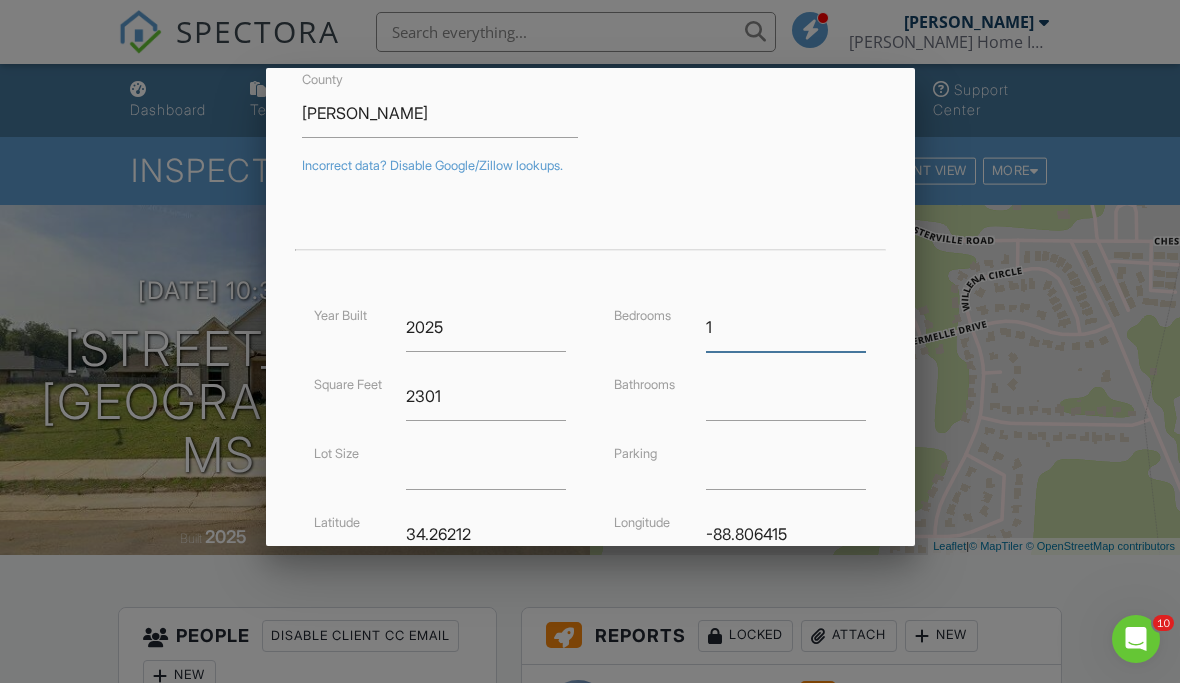 click on "1" at bounding box center [786, 327] 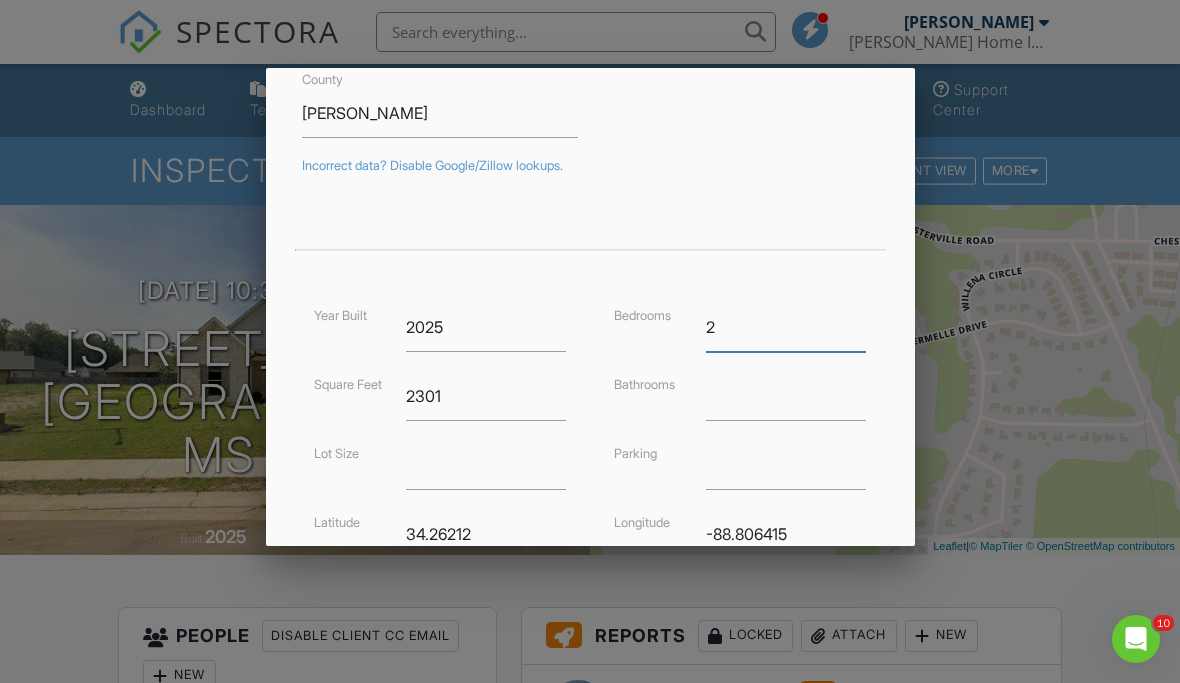 click on "2" at bounding box center (786, 327) 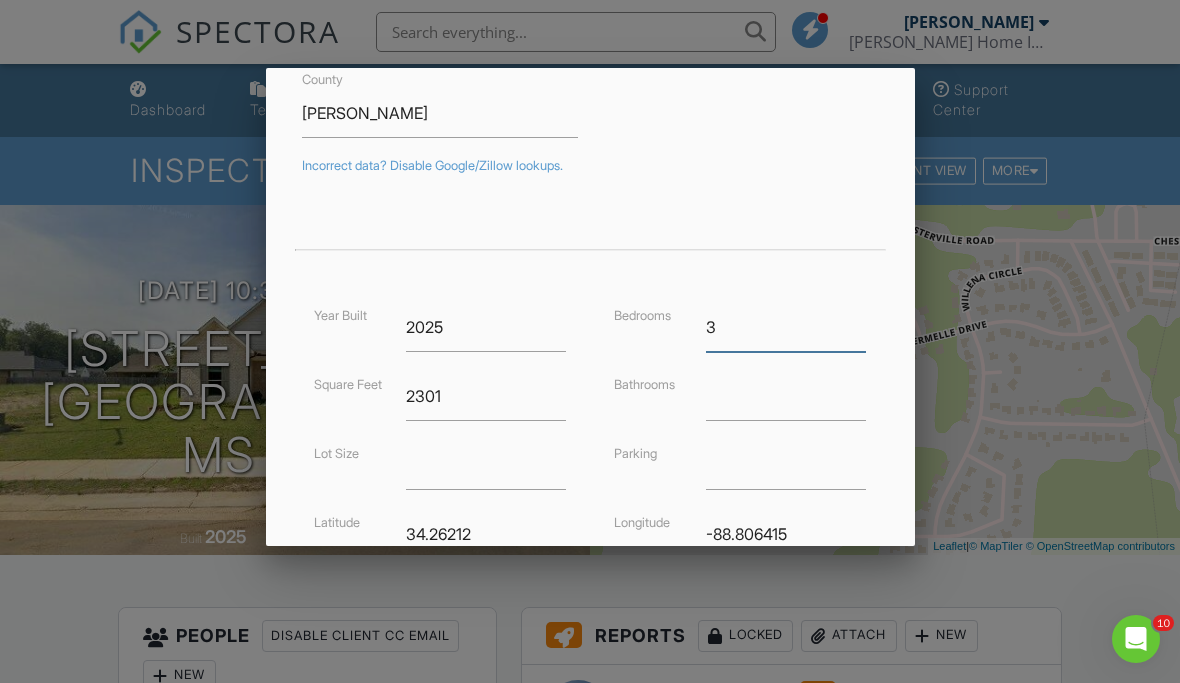 click on "3" at bounding box center (786, 327) 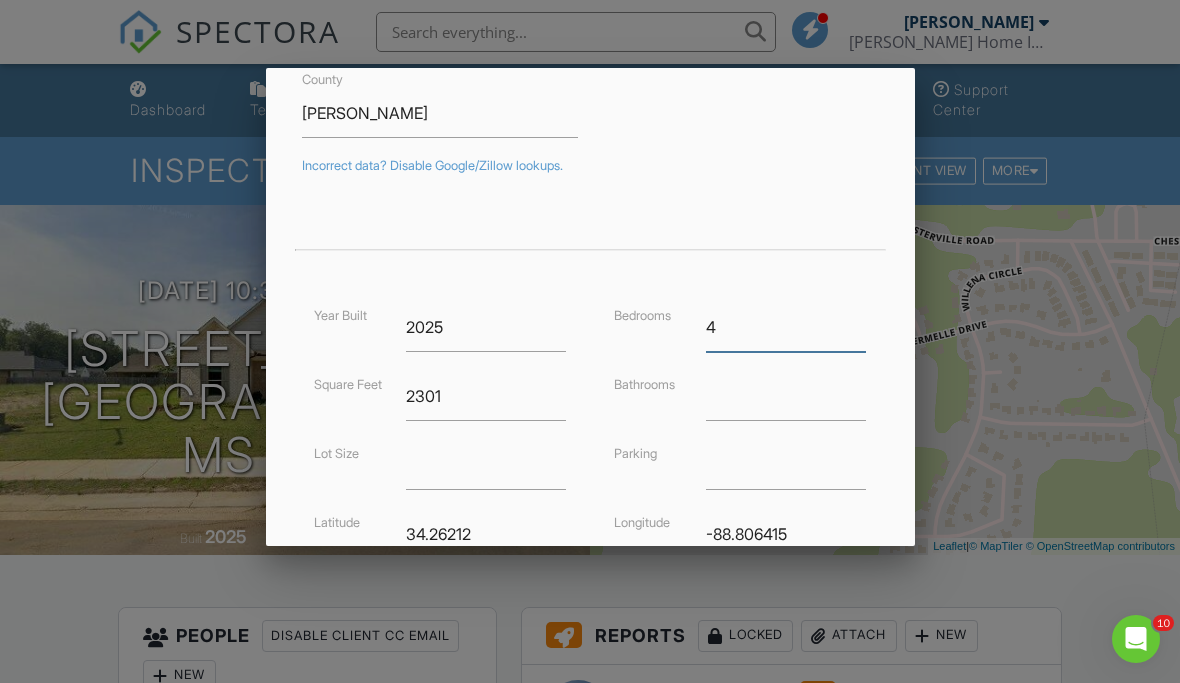 click on "4" at bounding box center (786, 327) 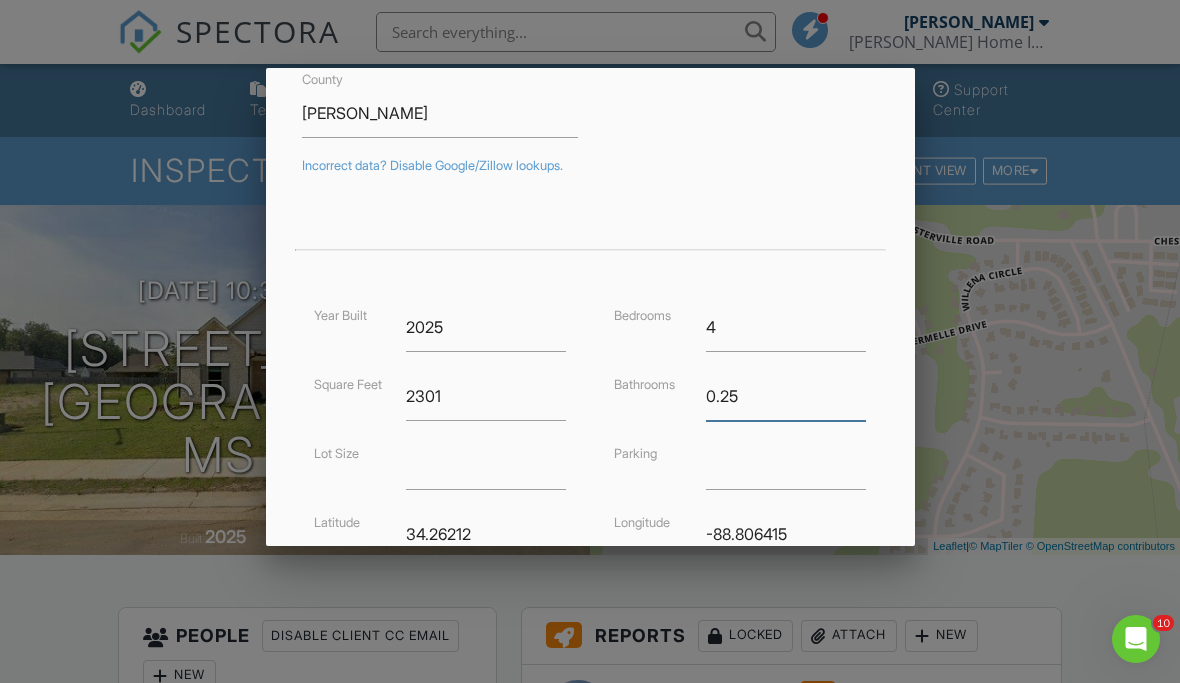 click on "0.25" at bounding box center (786, 396) 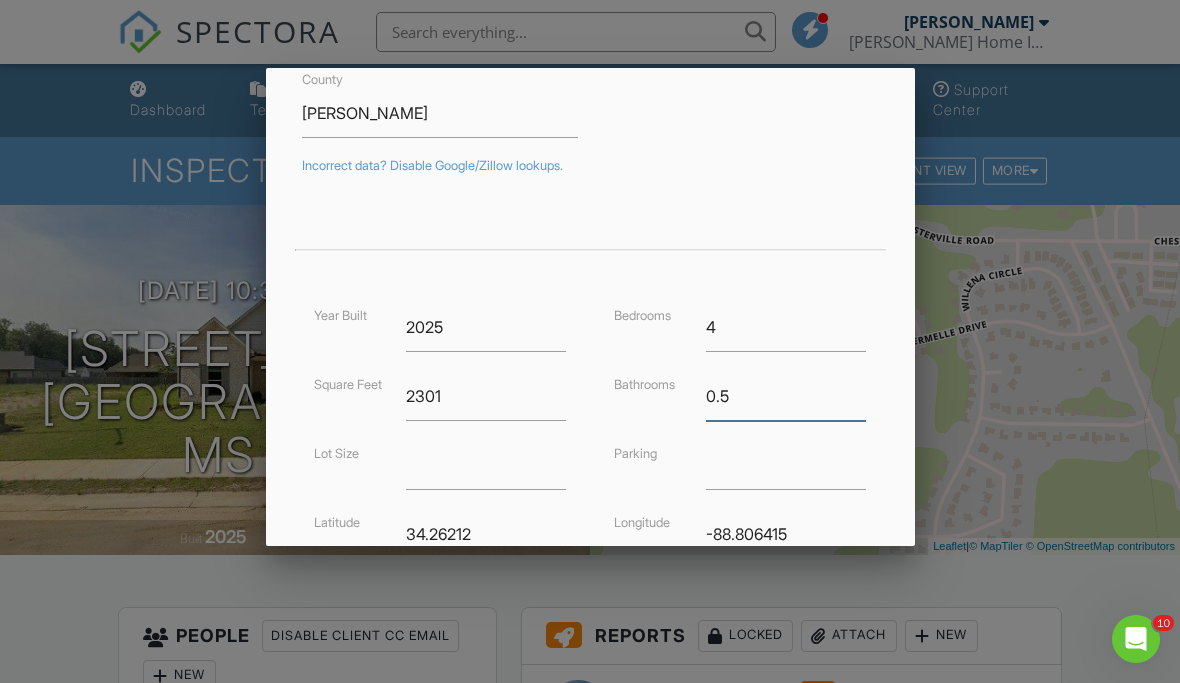 click on "0.5" at bounding box center [786, 396] 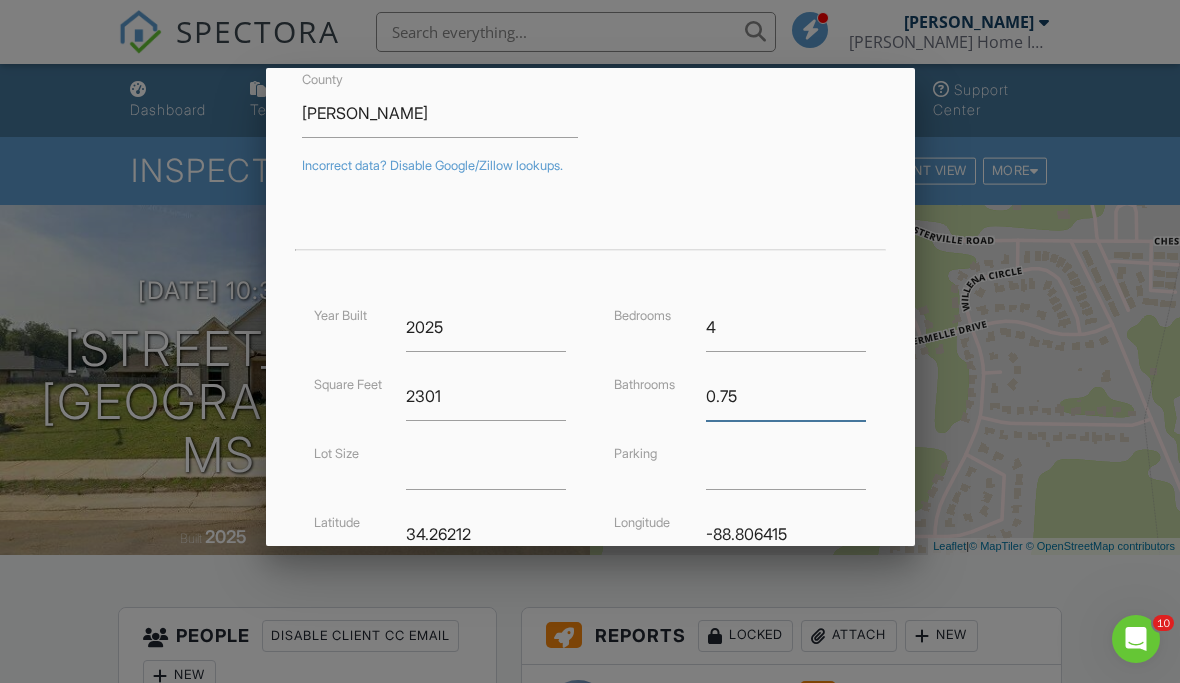 click on "0.75" at bounding box center [786, 396] 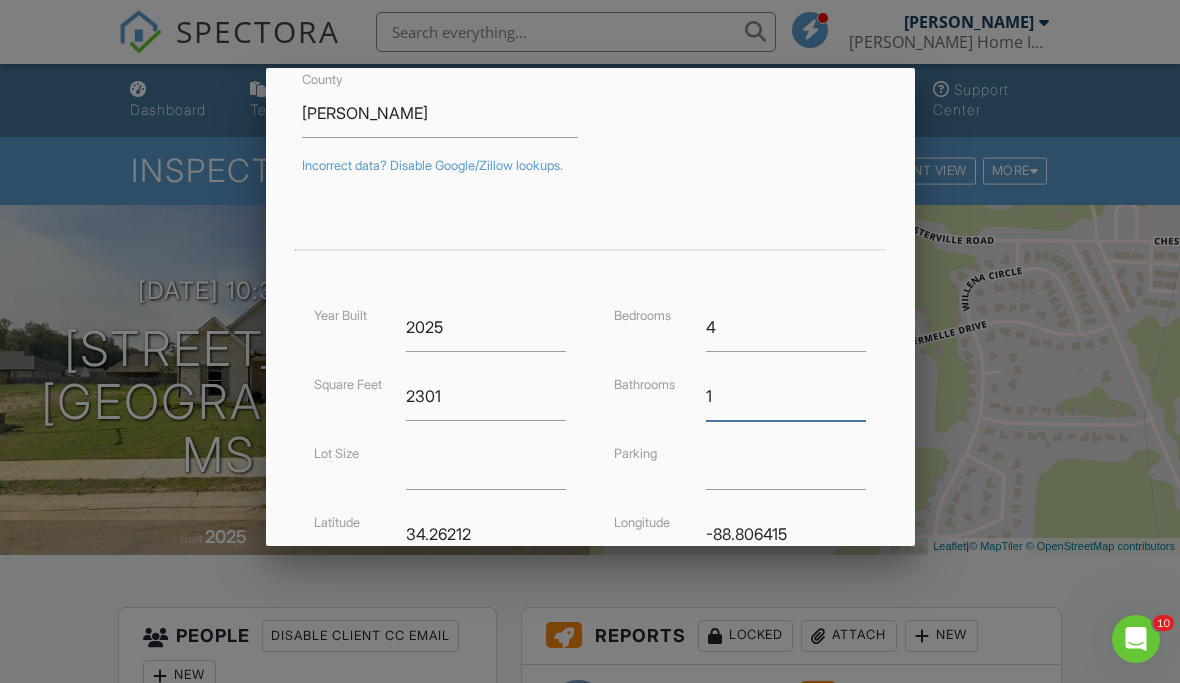 click on "1" at bounding box center (786, 396) 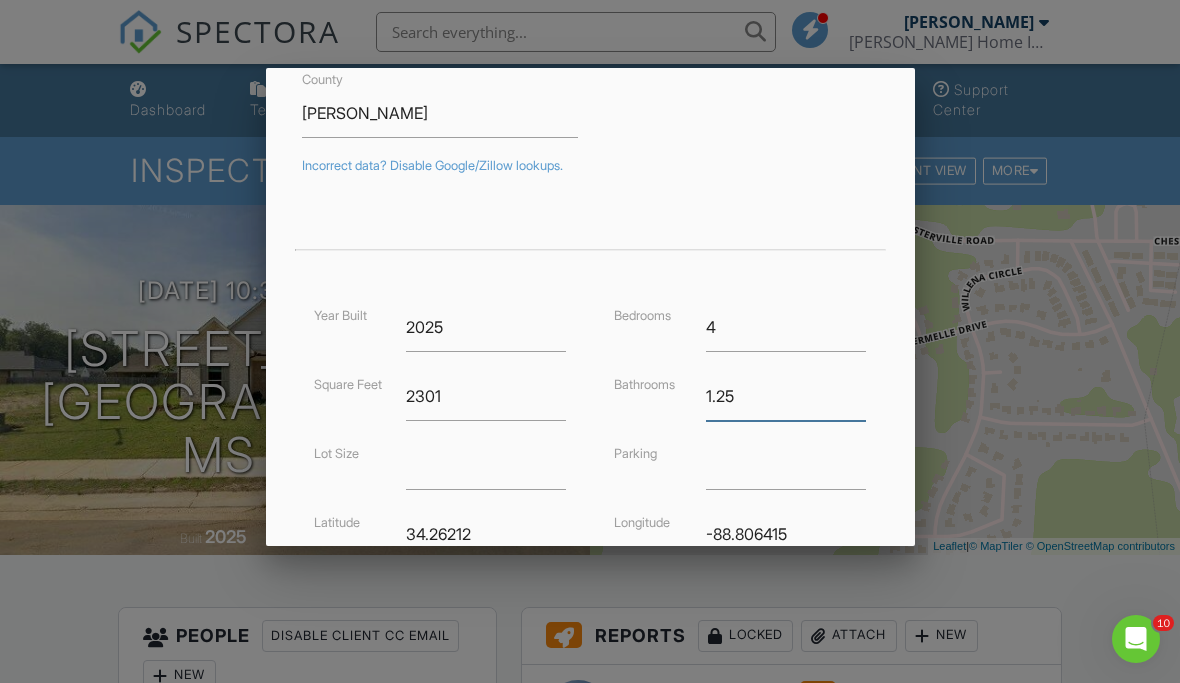 click on "1.25" at bounding box center (786, 396) 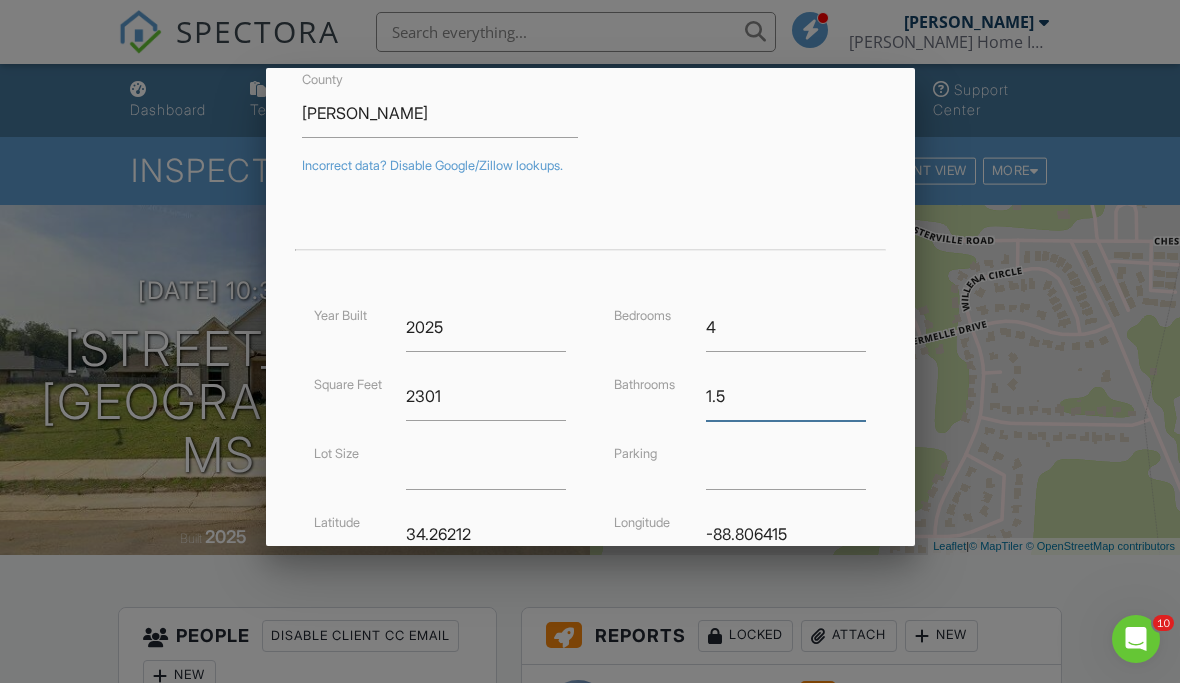 click on "1.5" at bounding box center (786, 396) 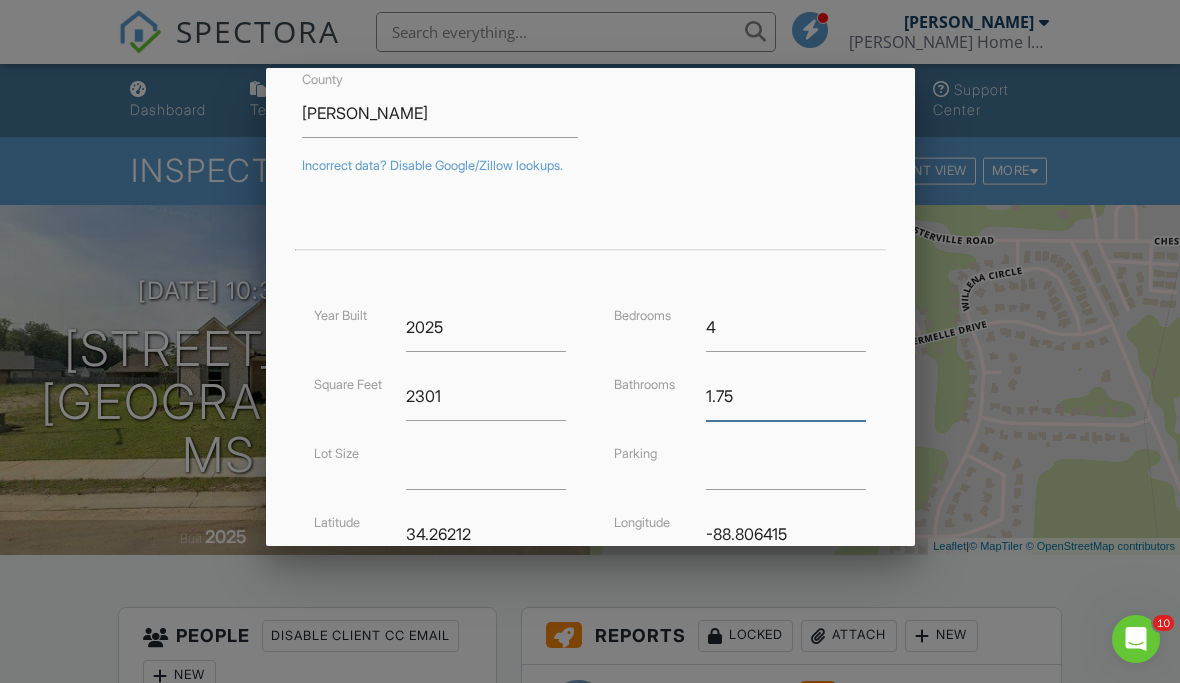 click on "1.75" at bounding box center (786, 396) 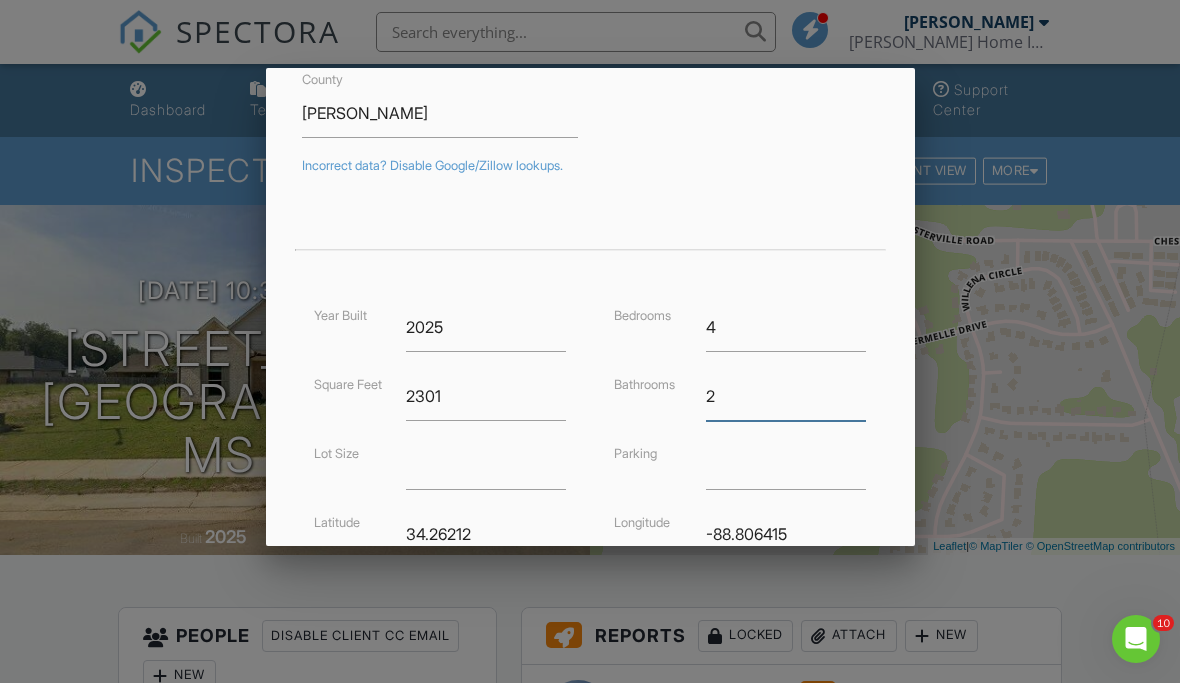 click on "2" at bounding box center (786, 396) 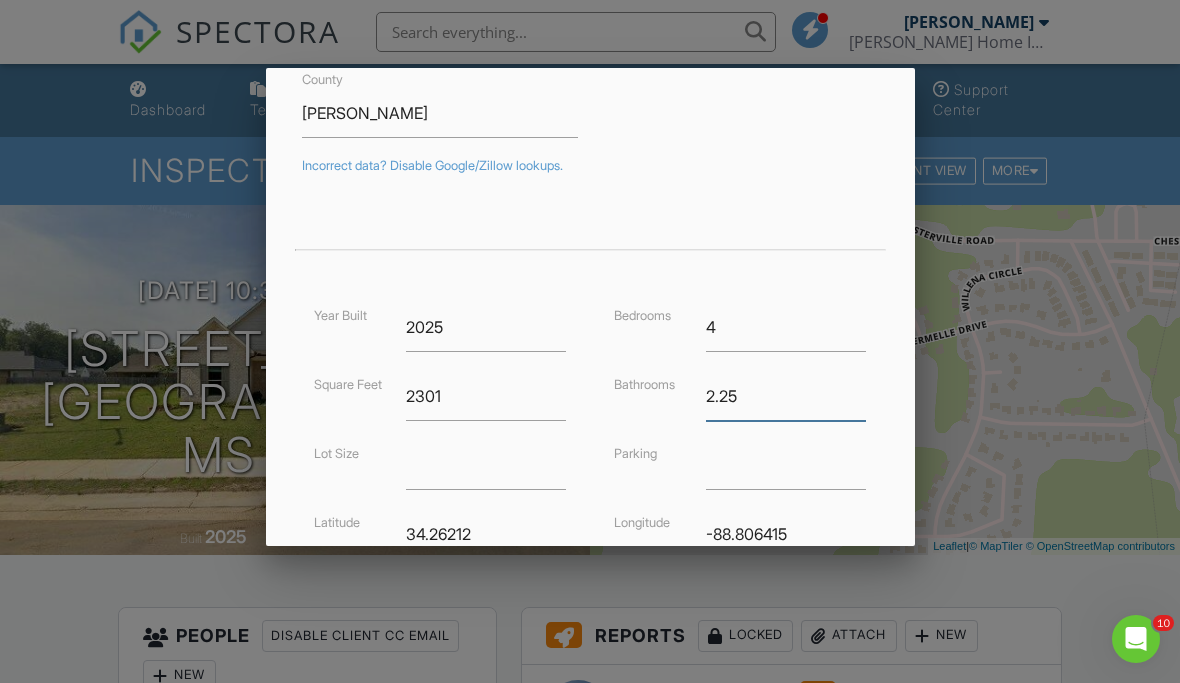 click on "2.25" at bounding box center [786, 396] 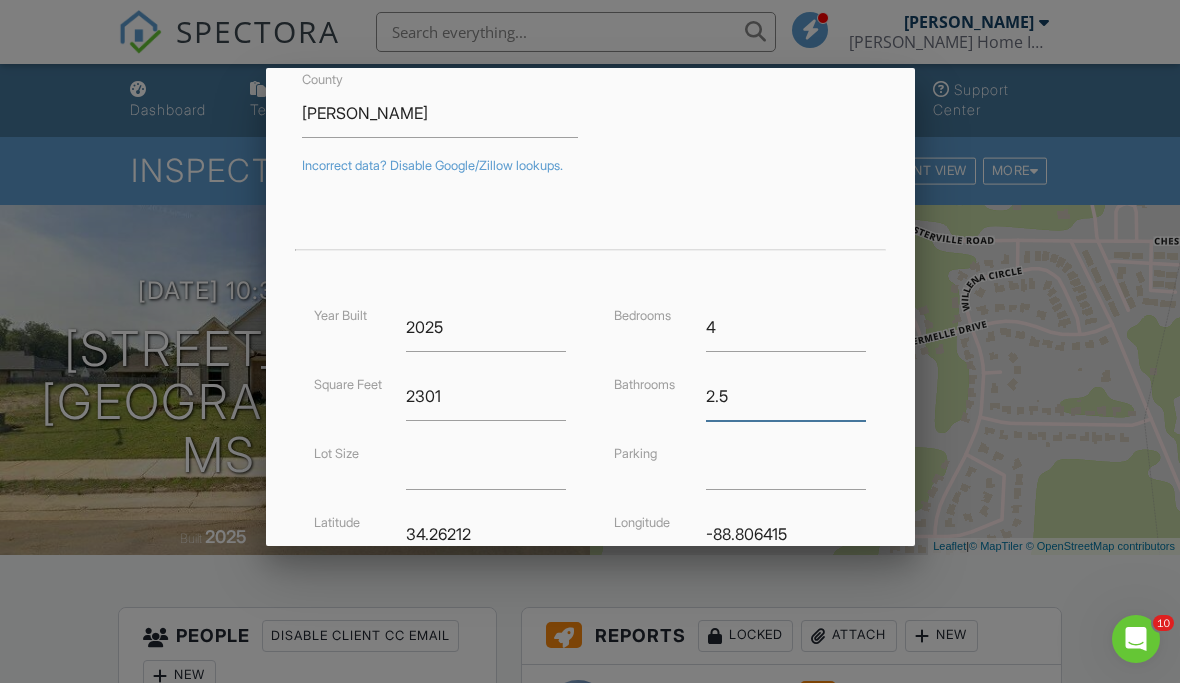 click on "2.5" at bounding box center (786, 396) 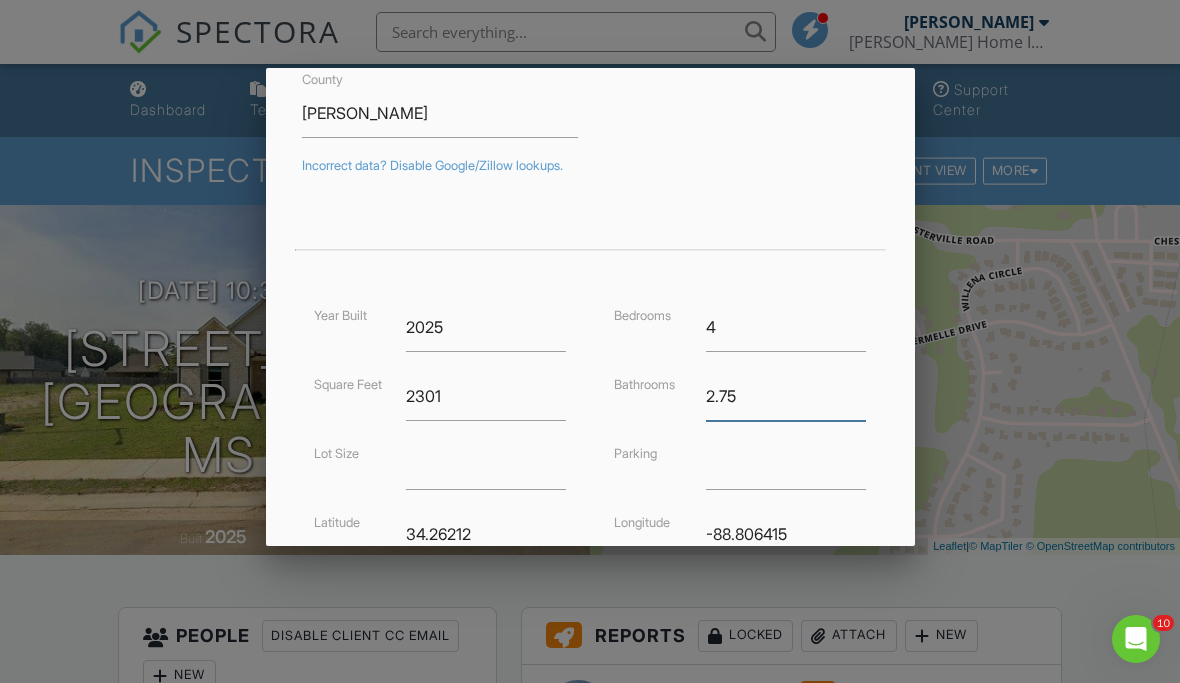click on "2.75" at bounding box center (786, 396) 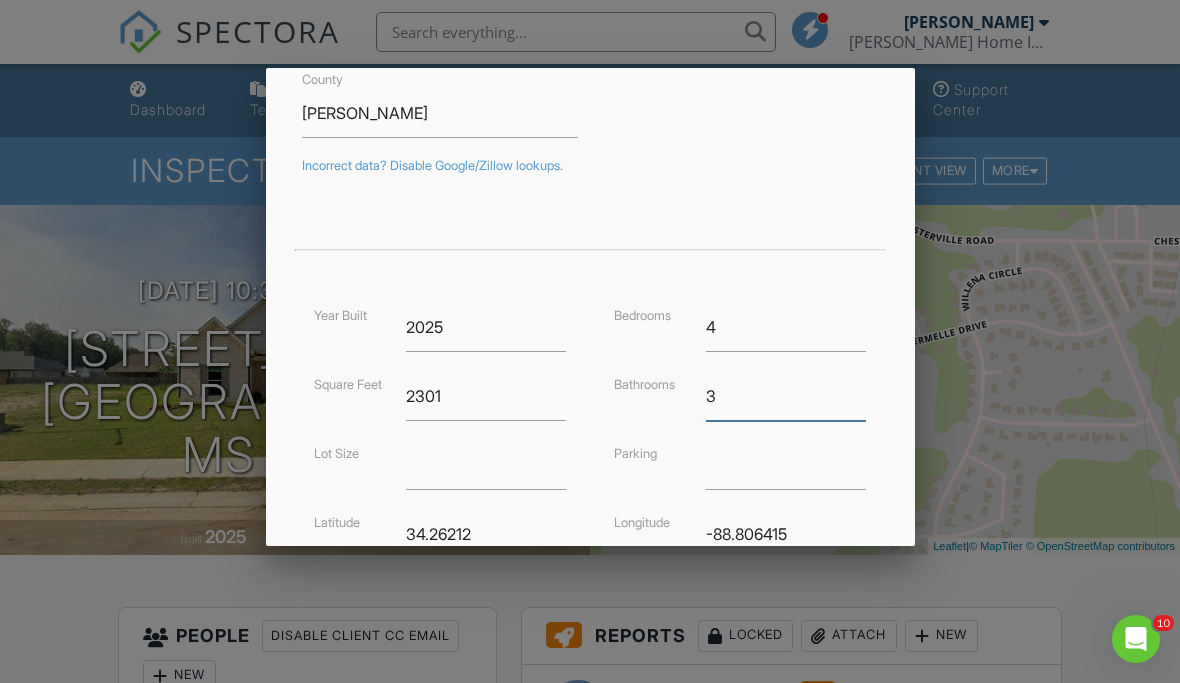 click on "3" at bounding box center (786, 396) 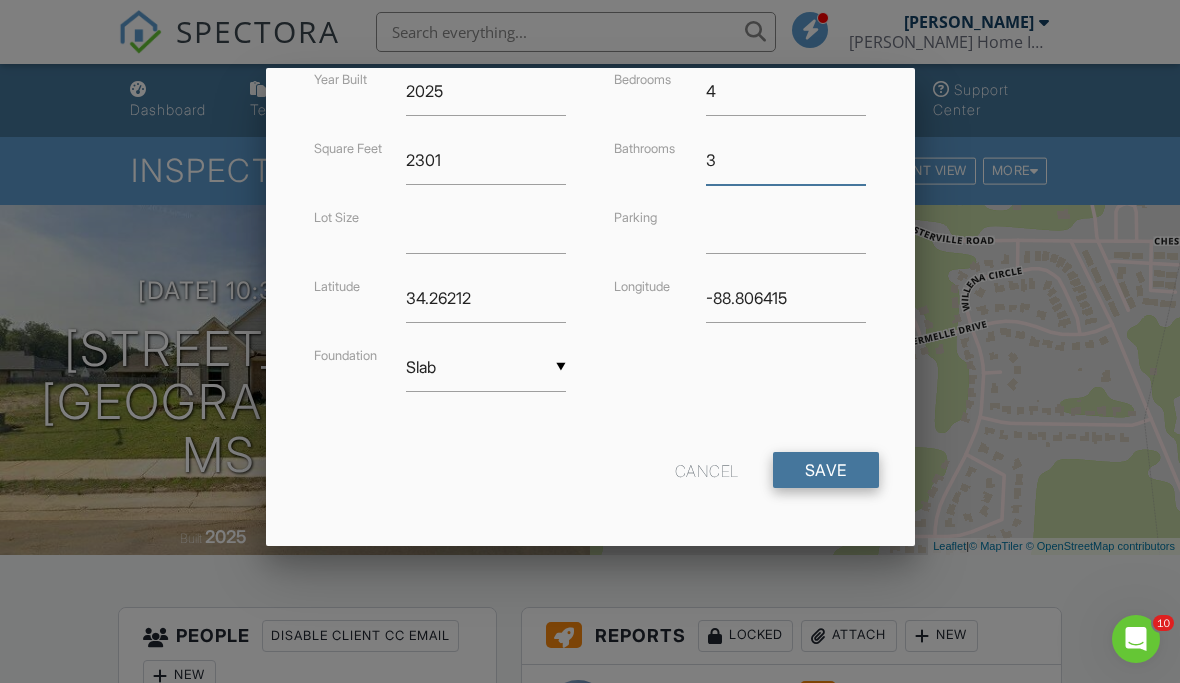 scroll, scrollTop: 520, scrollLeft: 0, axis: vertical 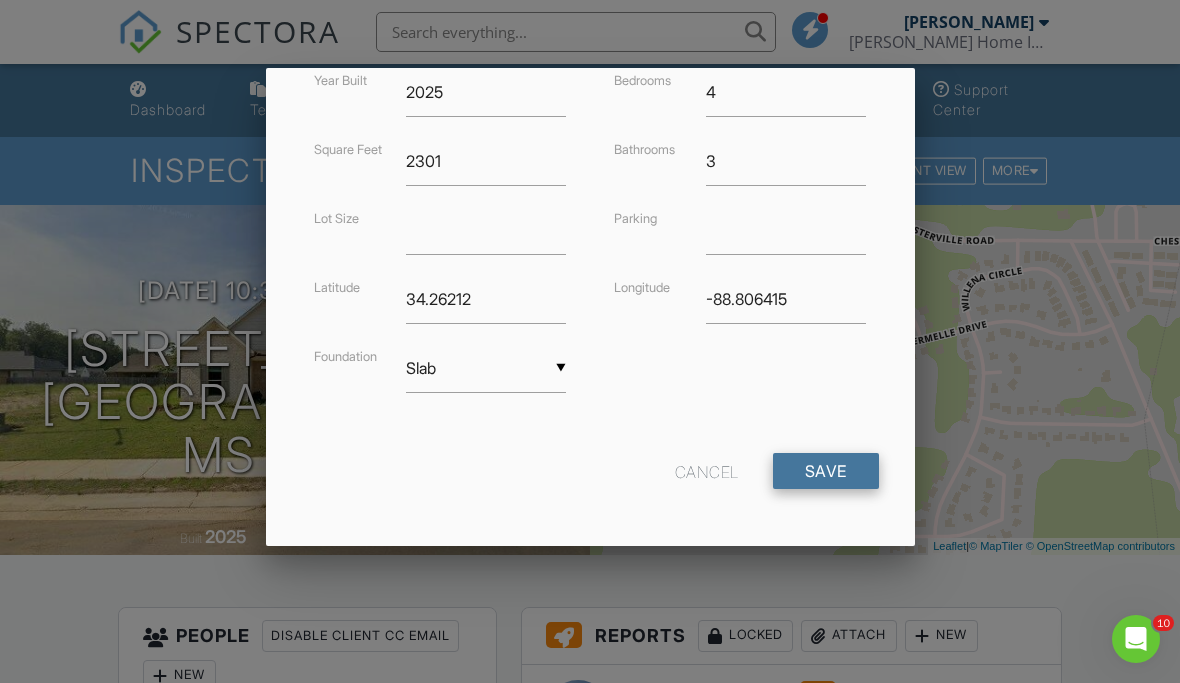 click on "Save" at bounding box center [826, 471] 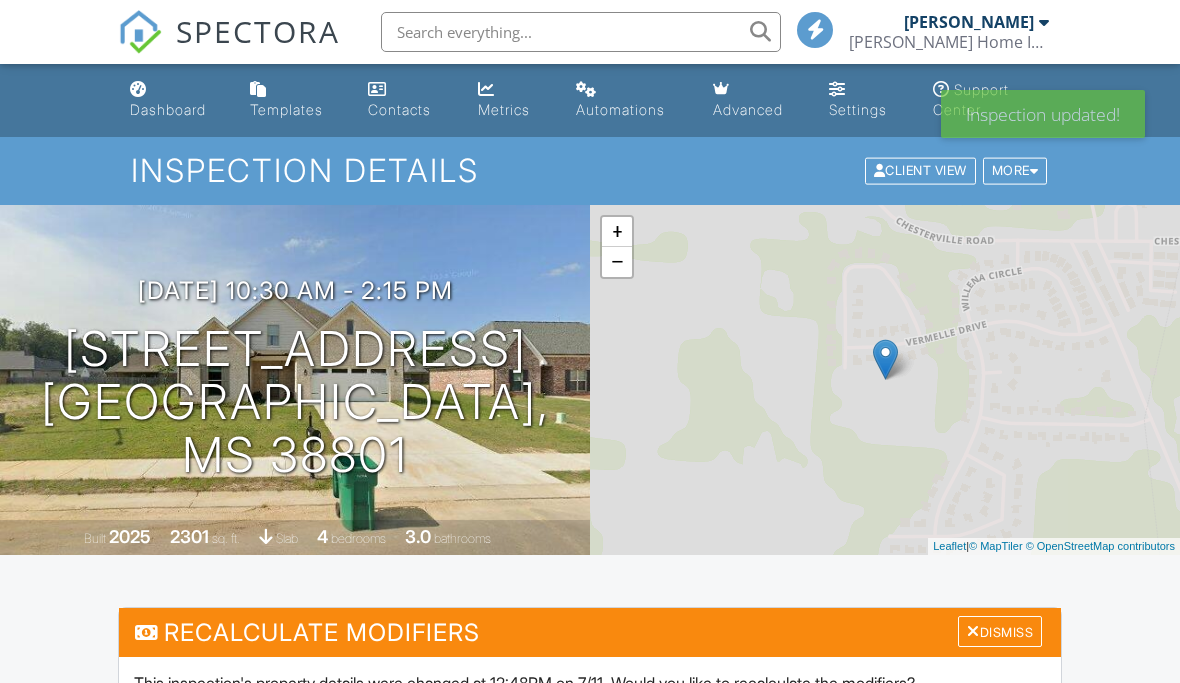 scroll, scrollTop: 0, scrollLeft: 0, axis: both 